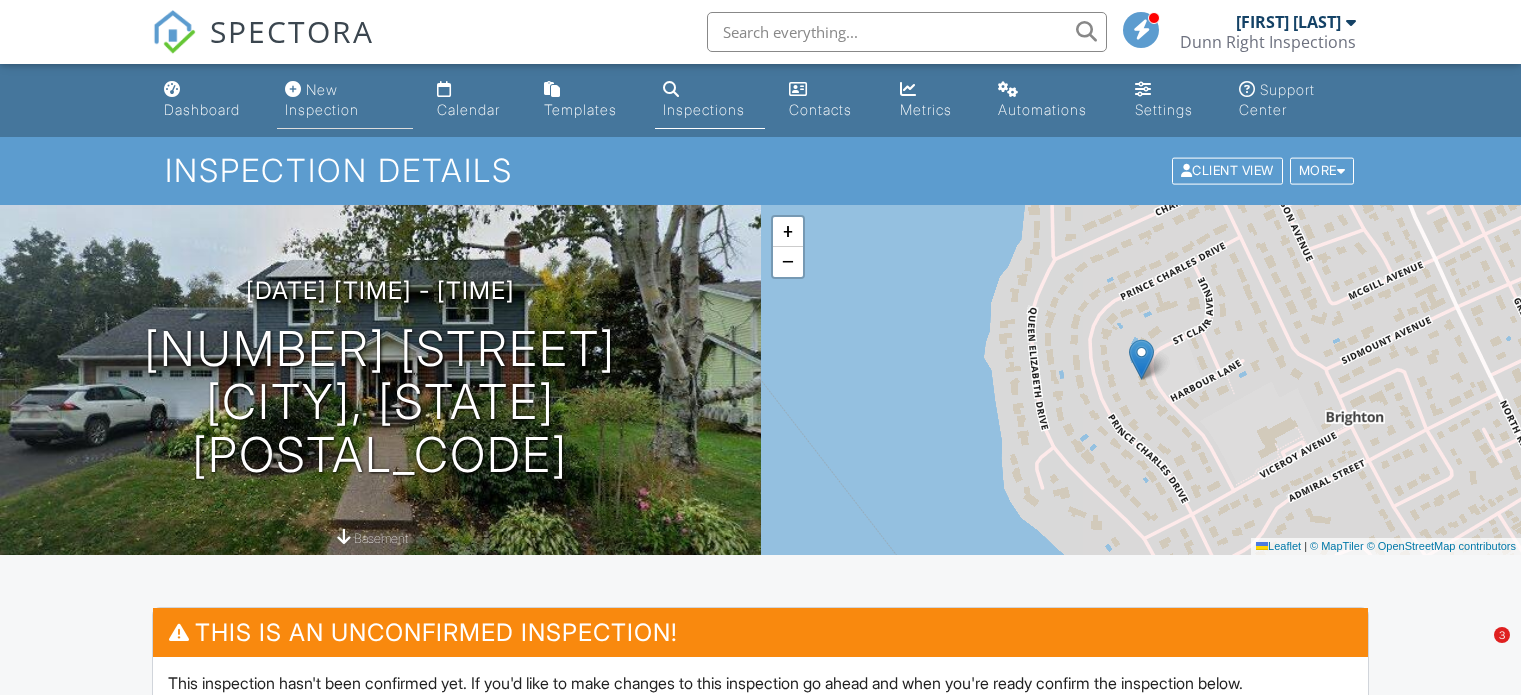 scroll, scrollTop: 0, scrollLeft: 0, axis: both 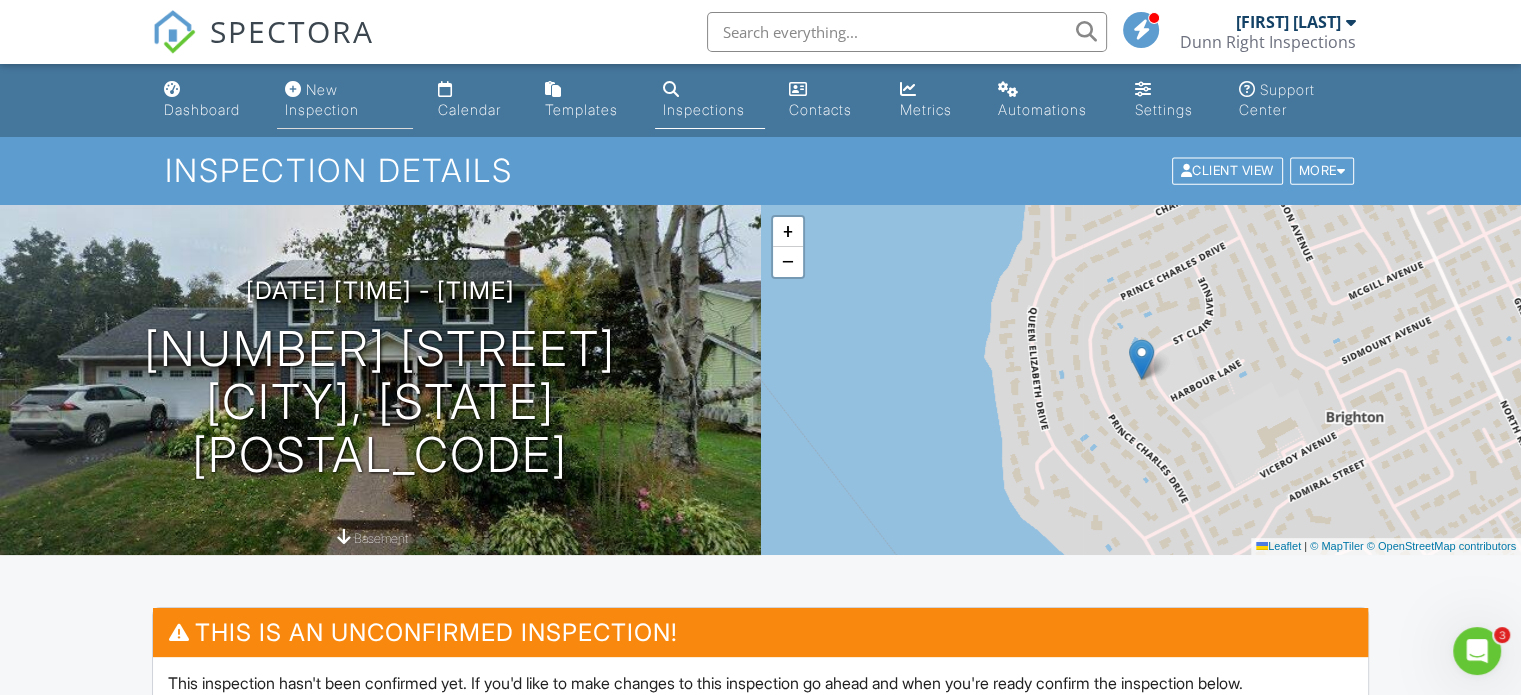 click on "New Inspection" at bounding box center (345, 100) 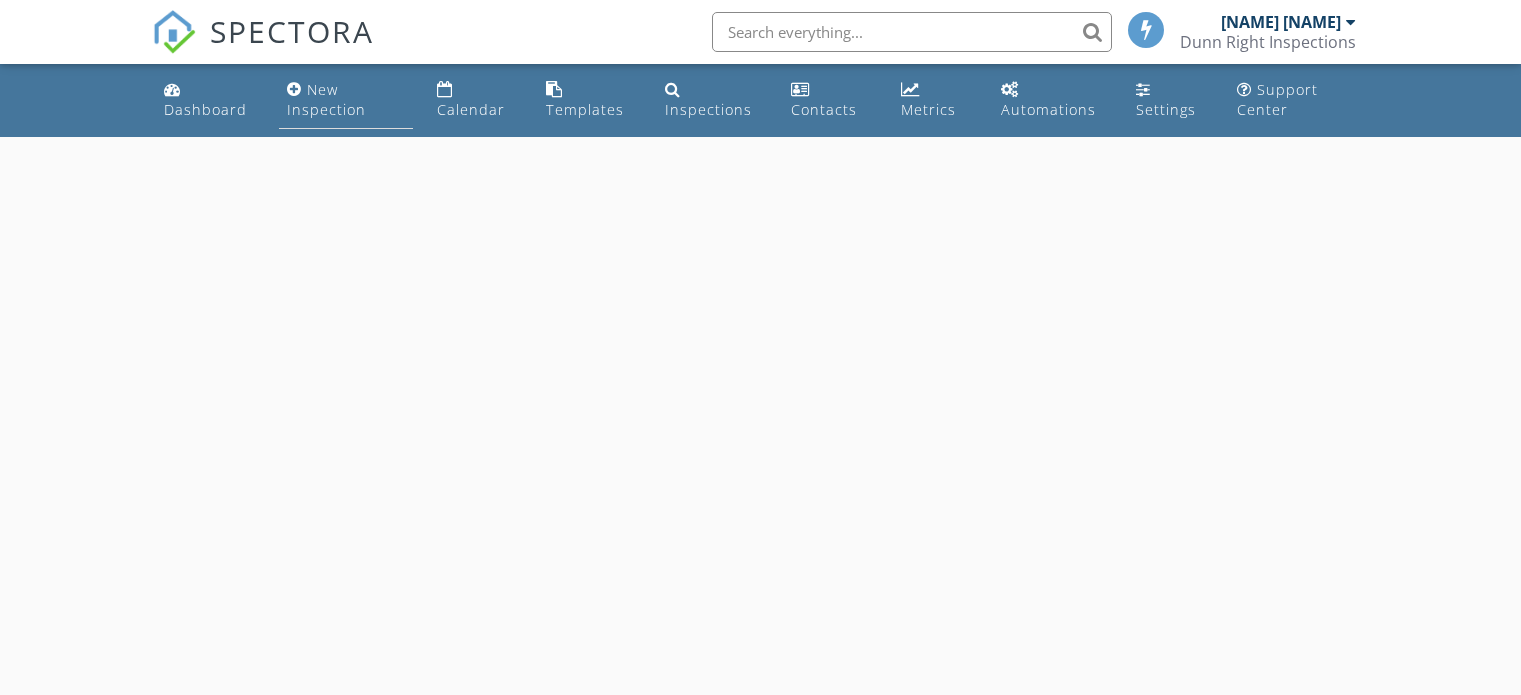 scroll, scrollTop: 0, scrollLeft: 0, axis: both 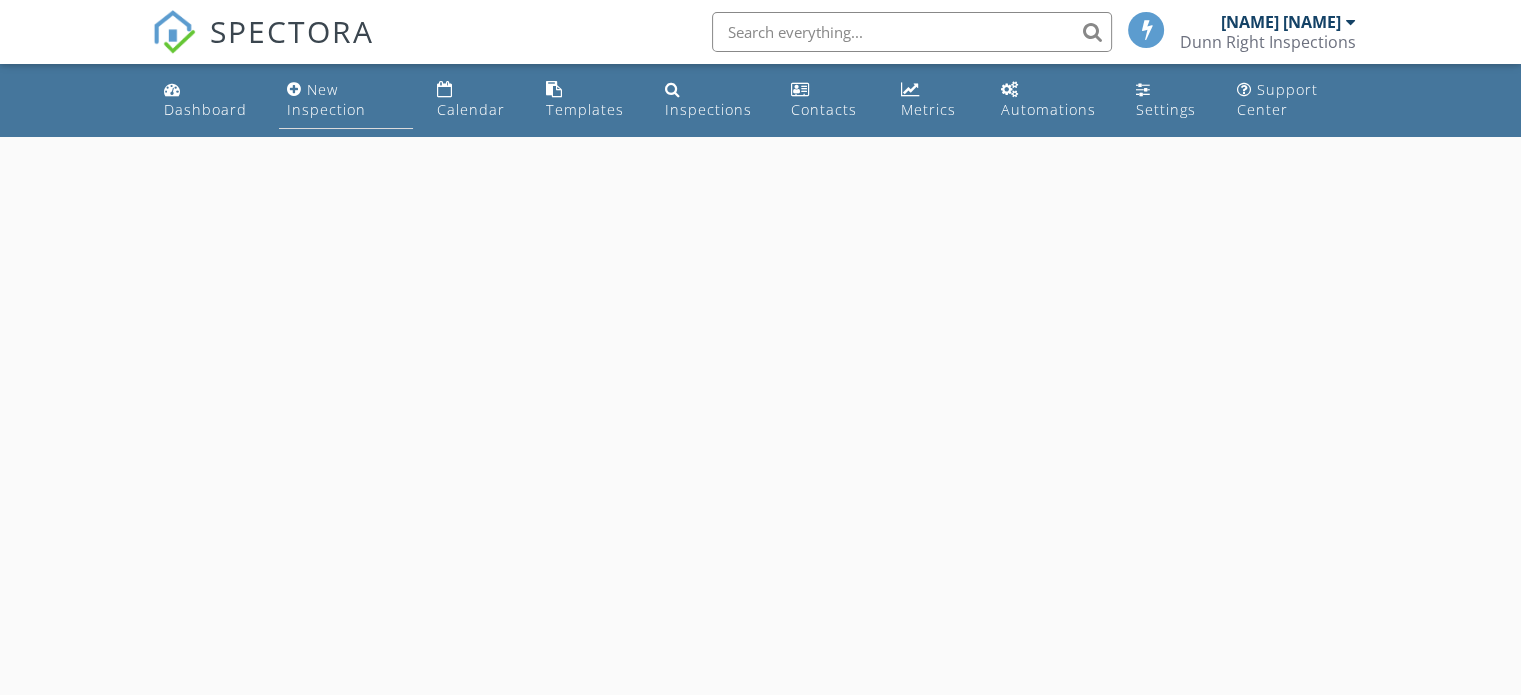 click on "New Inspection" at bounding box center (326, 99) 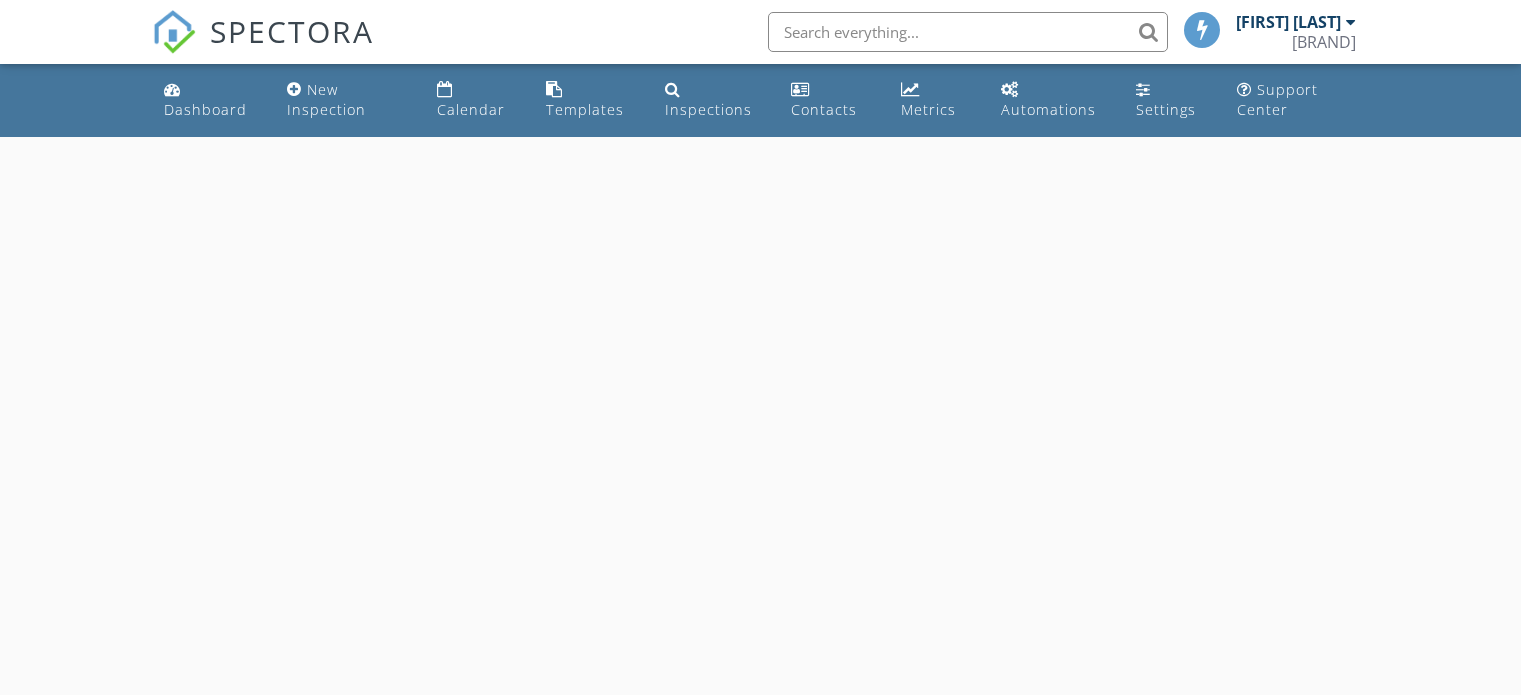 scroll, scrollTop: 0, scrollLeft: 0, axis: both 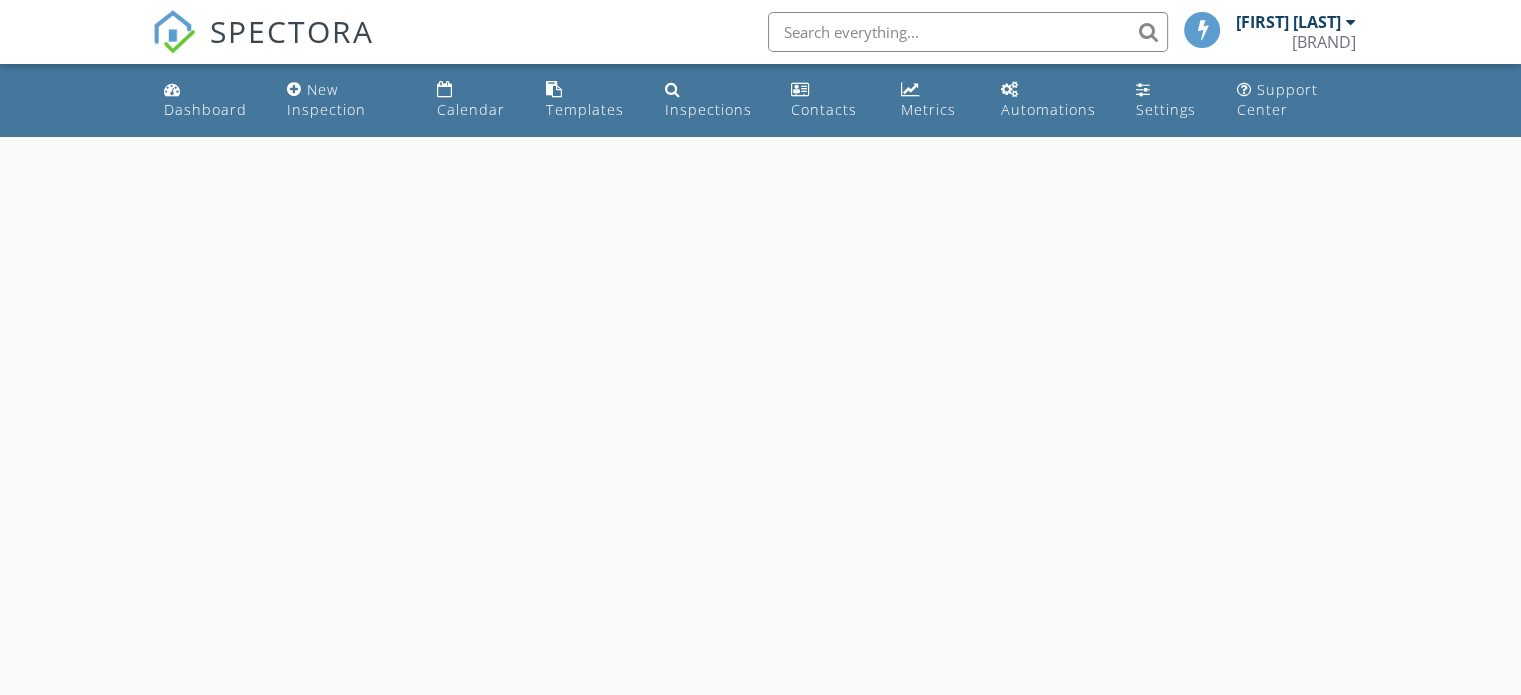 select on "7" 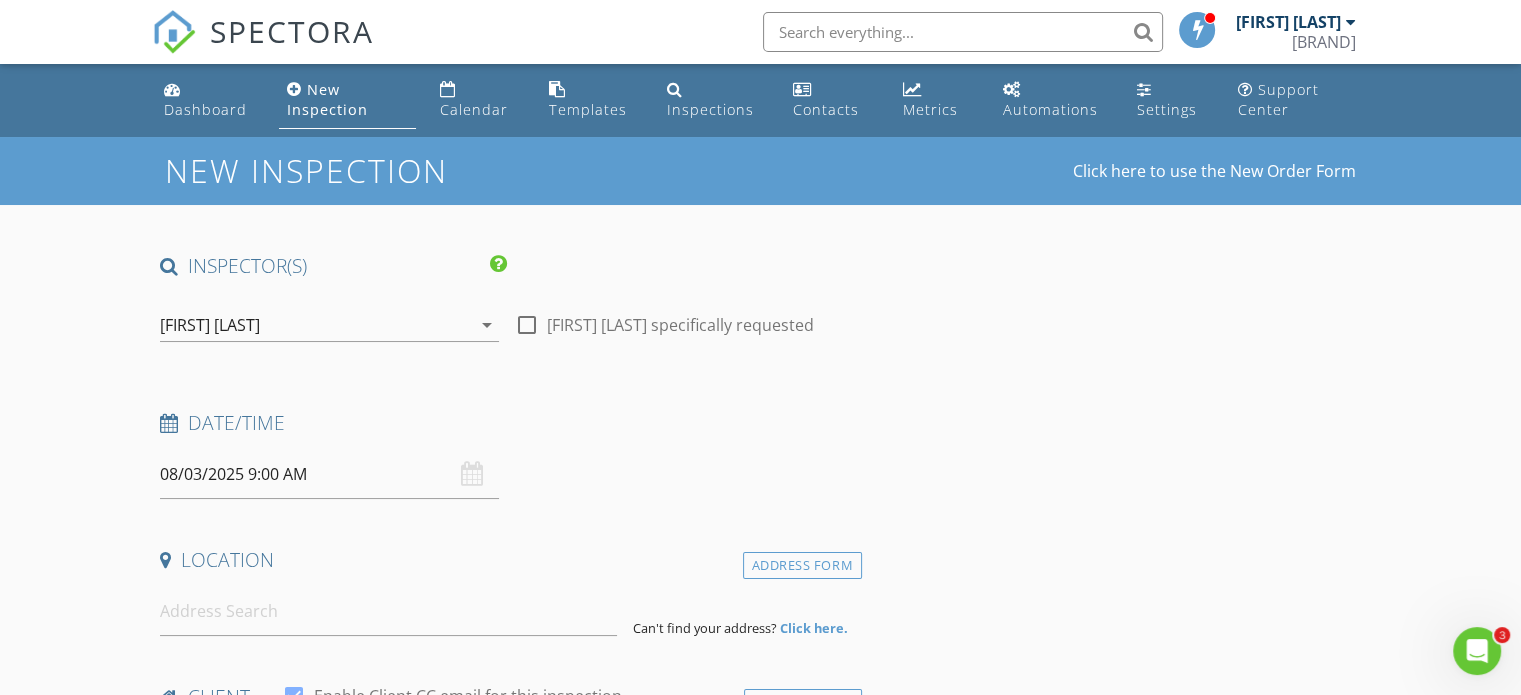 scroll, scrollTop: 0, scrollLeft: 0, axis: both 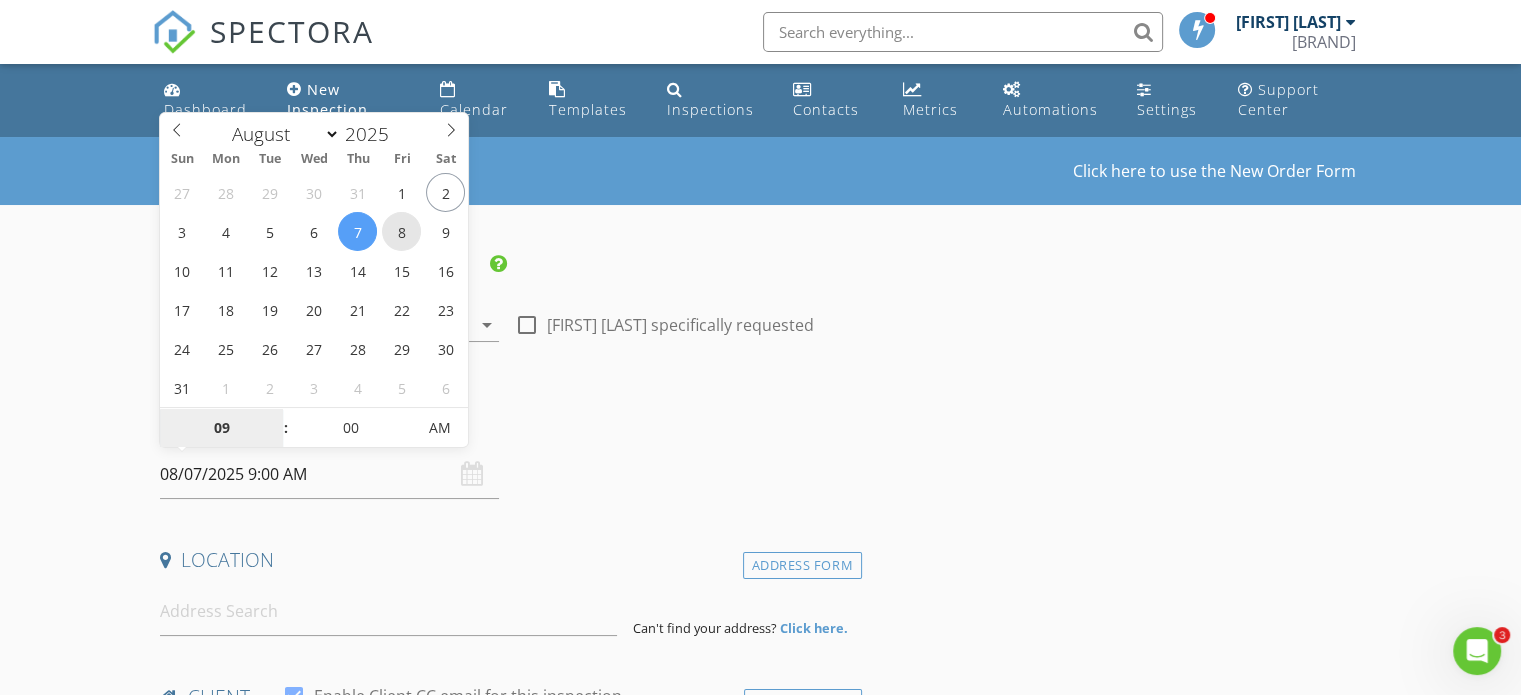 type on "08/08/2025 9:00 AM" 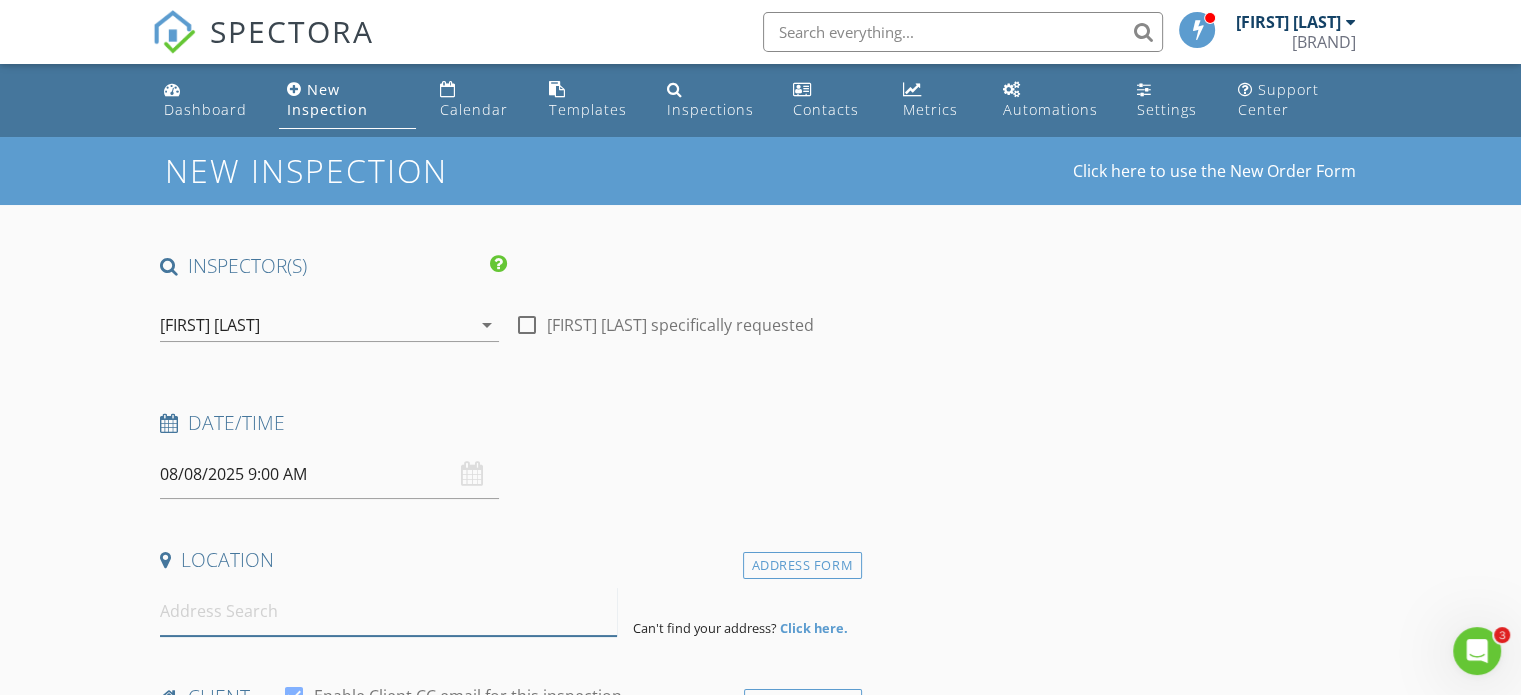 click at bounding box center [388, 611] 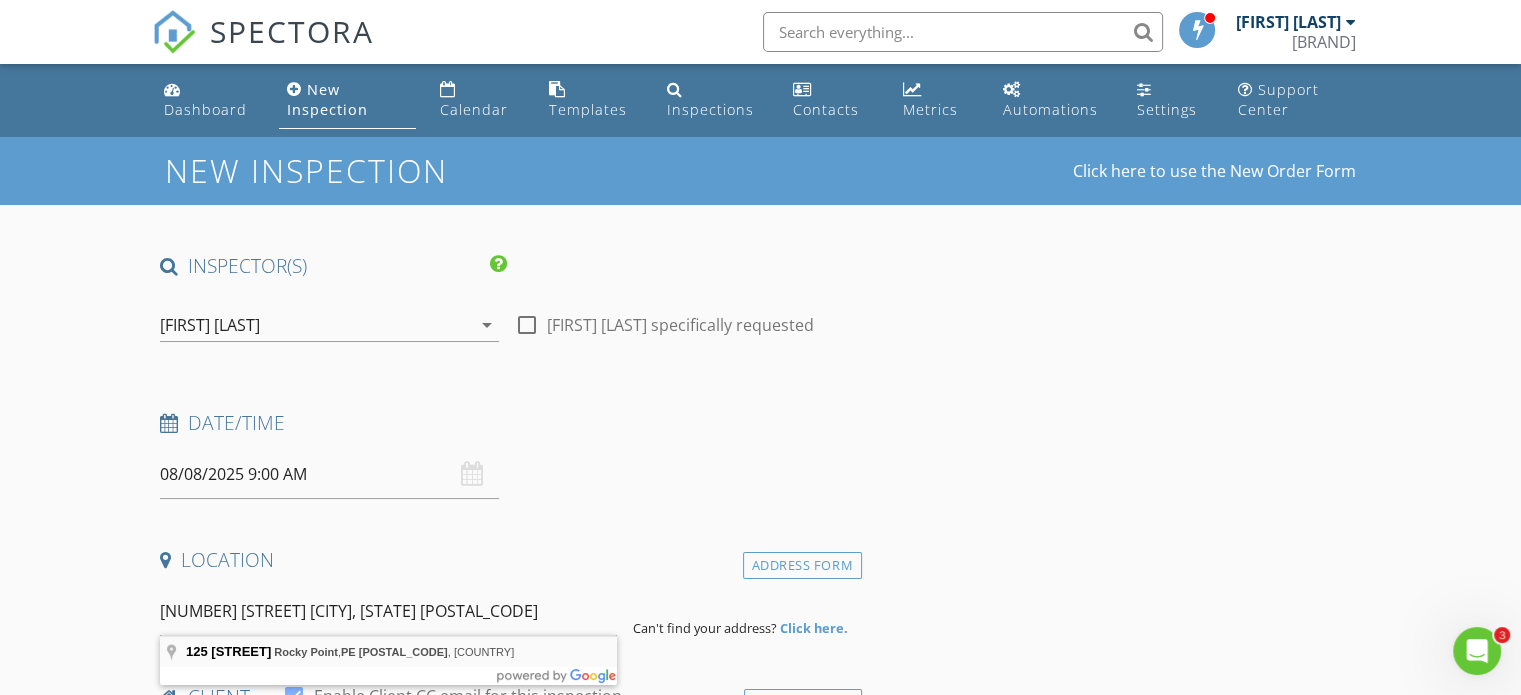 type on "125 Vinces Ln, Rocky Point, PE C0A 1H2, Canada" 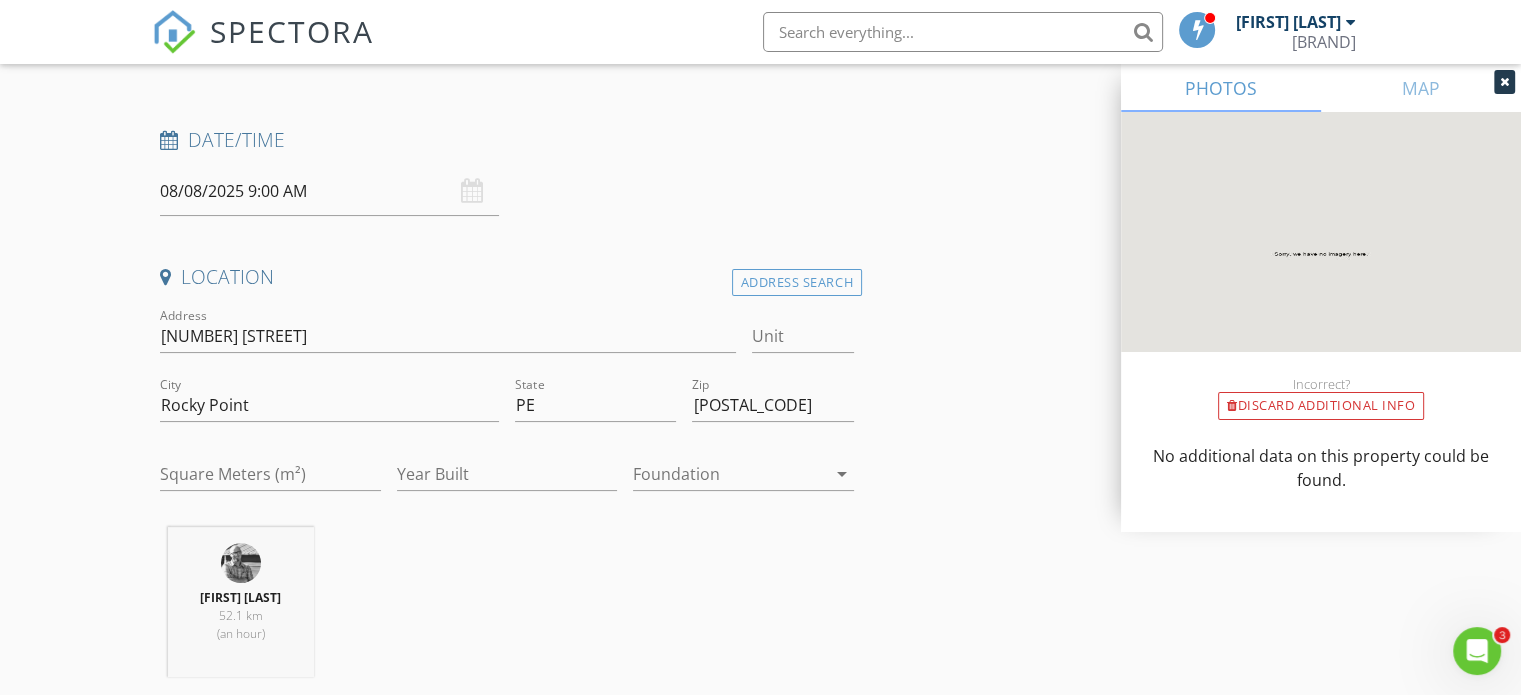 scroll, scrollTop: 400, scrollLeft: 0, axis: vertical 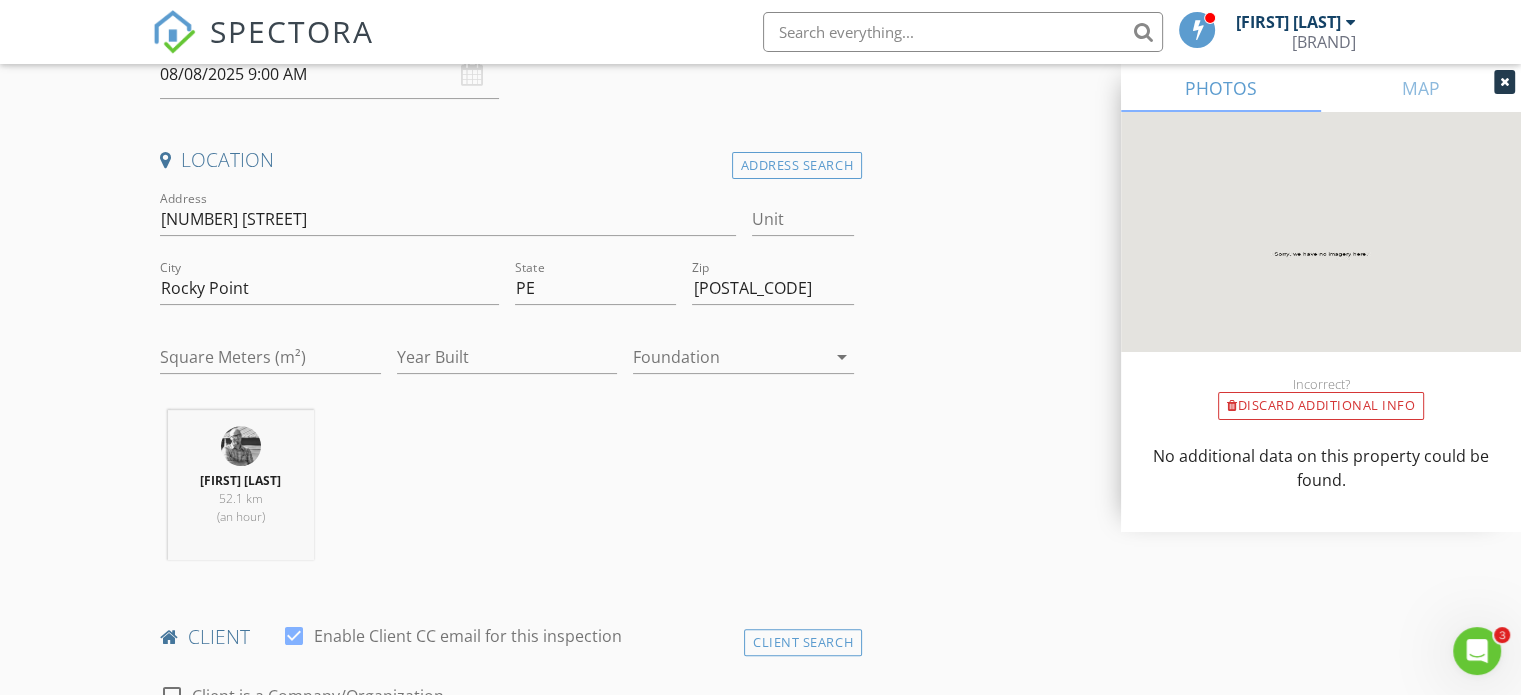 click at bounding box center (729, 357) 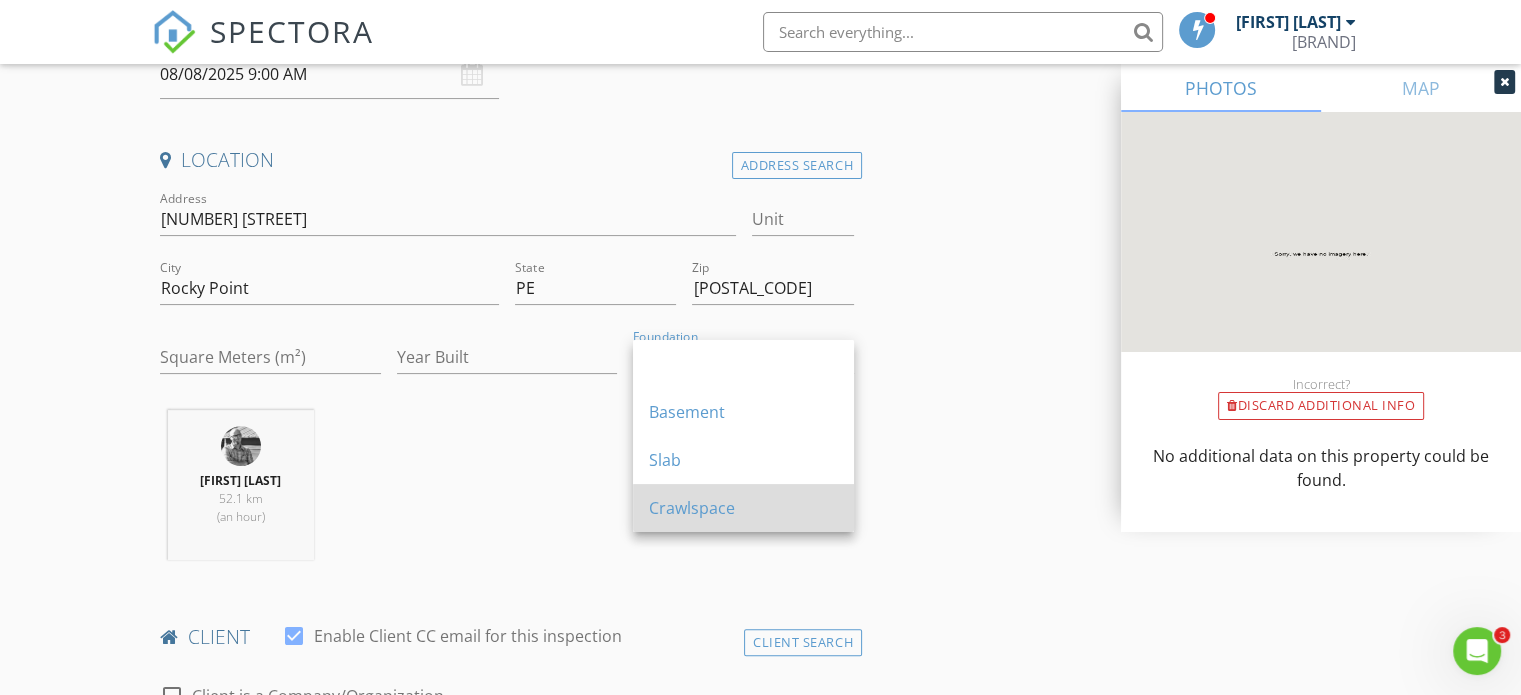 click on "Crawlspace" at bounding box center [743, 508] 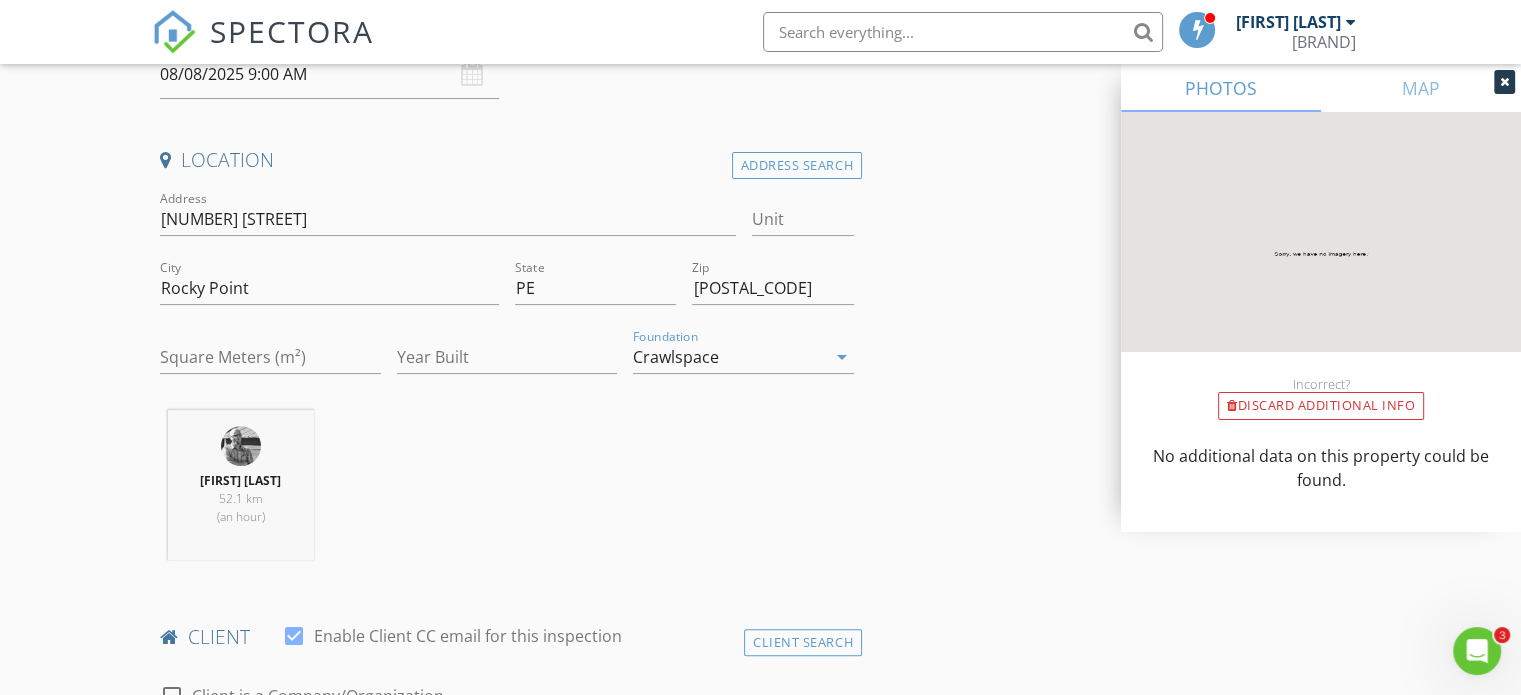 click on "New Inspection
Click here to use the New Order Form
INSPECTOR(S)
check_box   Robert Dunn   PRIMARY   Robert Dunn arrow_drop_down   check_box_outline_blank Robert Dunn specifically requested
Date/Time
08/08/2025 9:00 AM
Location
Address Search       Address 125 Vinces Ln   Unit   City Rocky Point   State PE   Zip C0A 1H2     Square Meters (m²)   Year Built   Foundation Crawlspace arrow_drop_down     Robert Dunn     52.1 km     (an hour)
client
check_box Enable Client CC email for this inspection   Client Search     check_box_outline_blank Client is a Company/Organization     First Name   Last Name   Email   CC Email   Phone           Notes   Private Notes
ADD ADDITIONAL client
SERVICES
check_box_outline_blank   Residential Inspection Mini Home" at bounding box center (760, 1491) 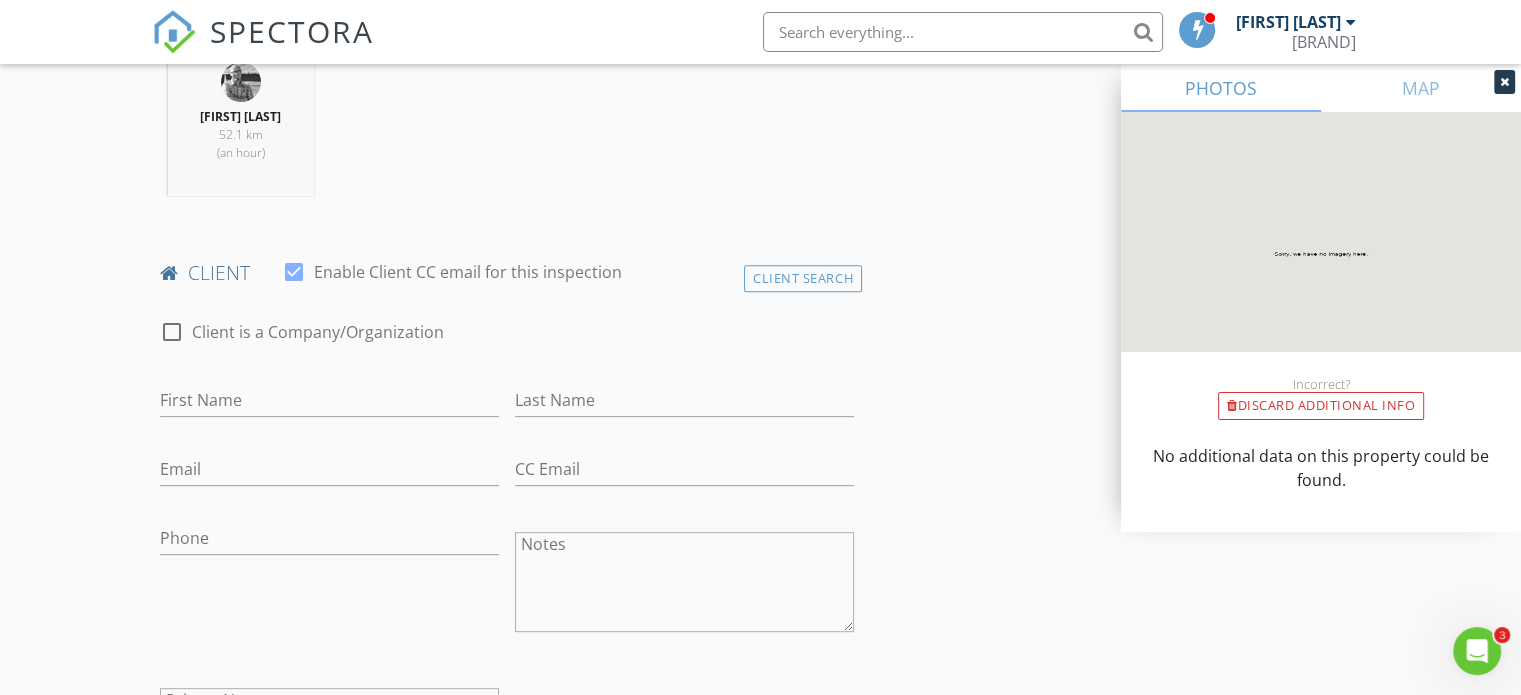 scroll, scrollTop: 800, scrollLeft: 0, axis: vertical 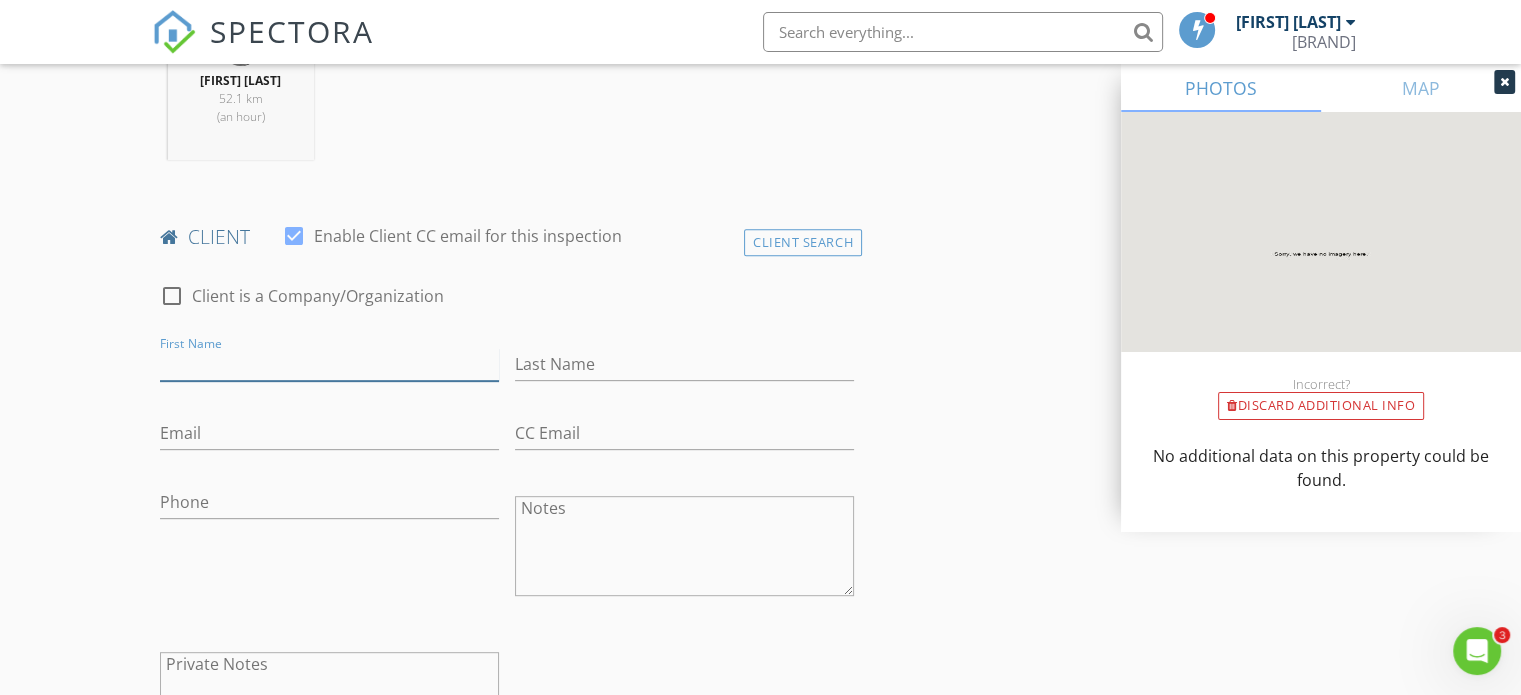 click on "First Name" at bounding box center (329, 364) 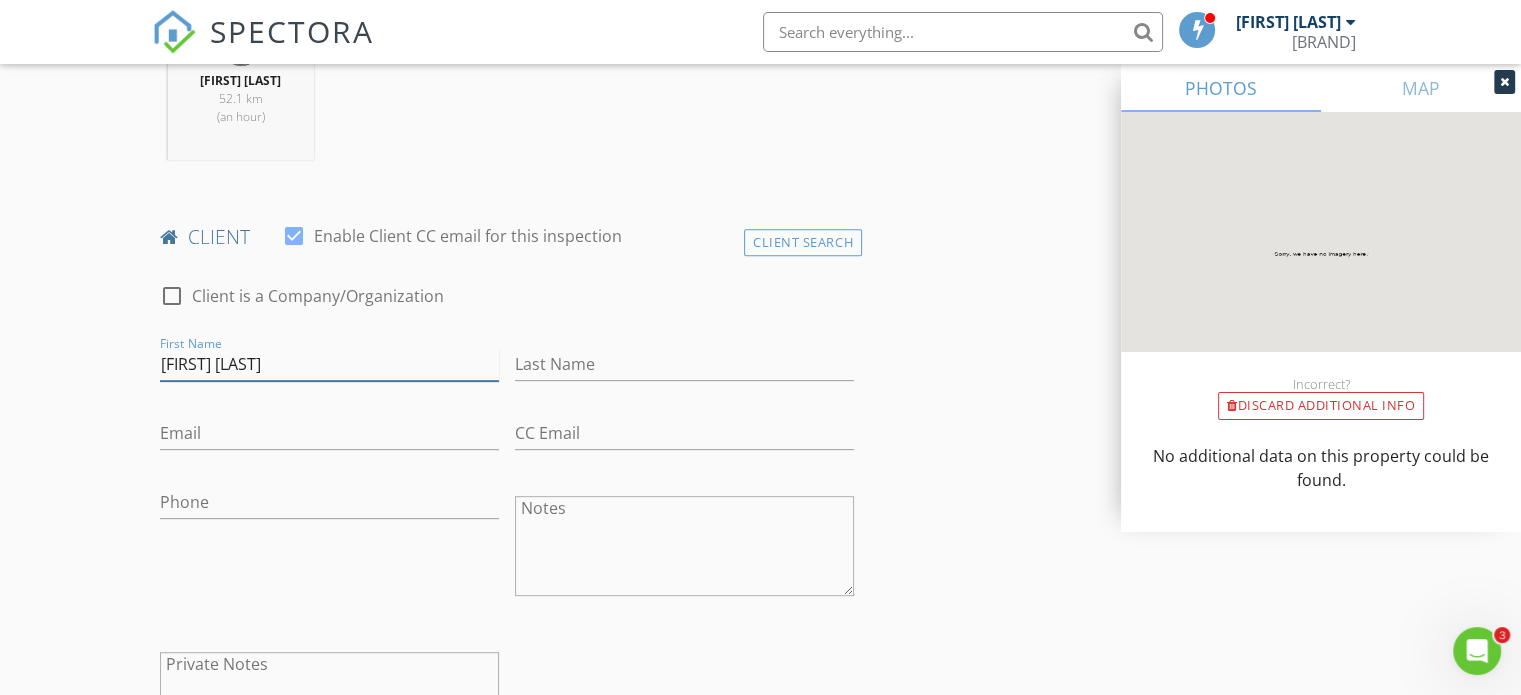 type on "[FIRST] [LAST]" 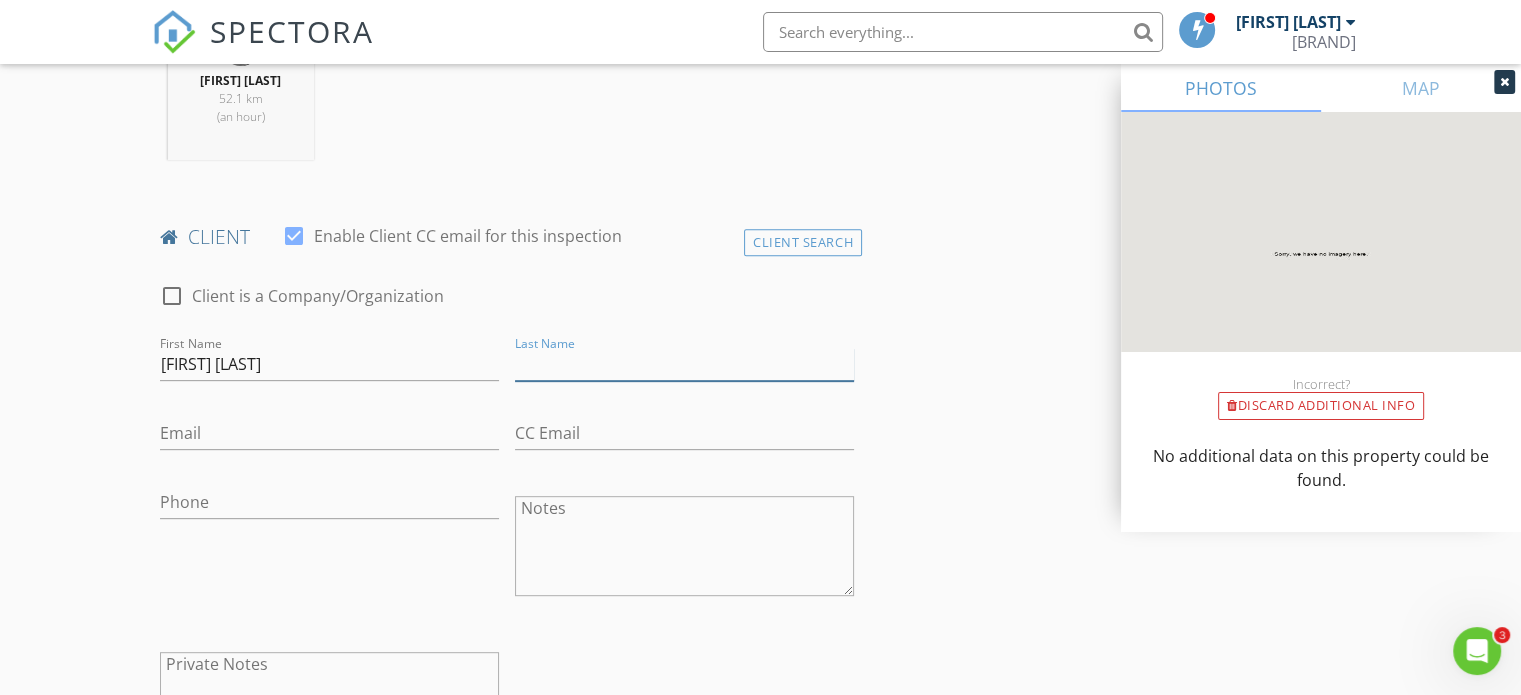 click on "Last Name" at bounding box center [684, 364] 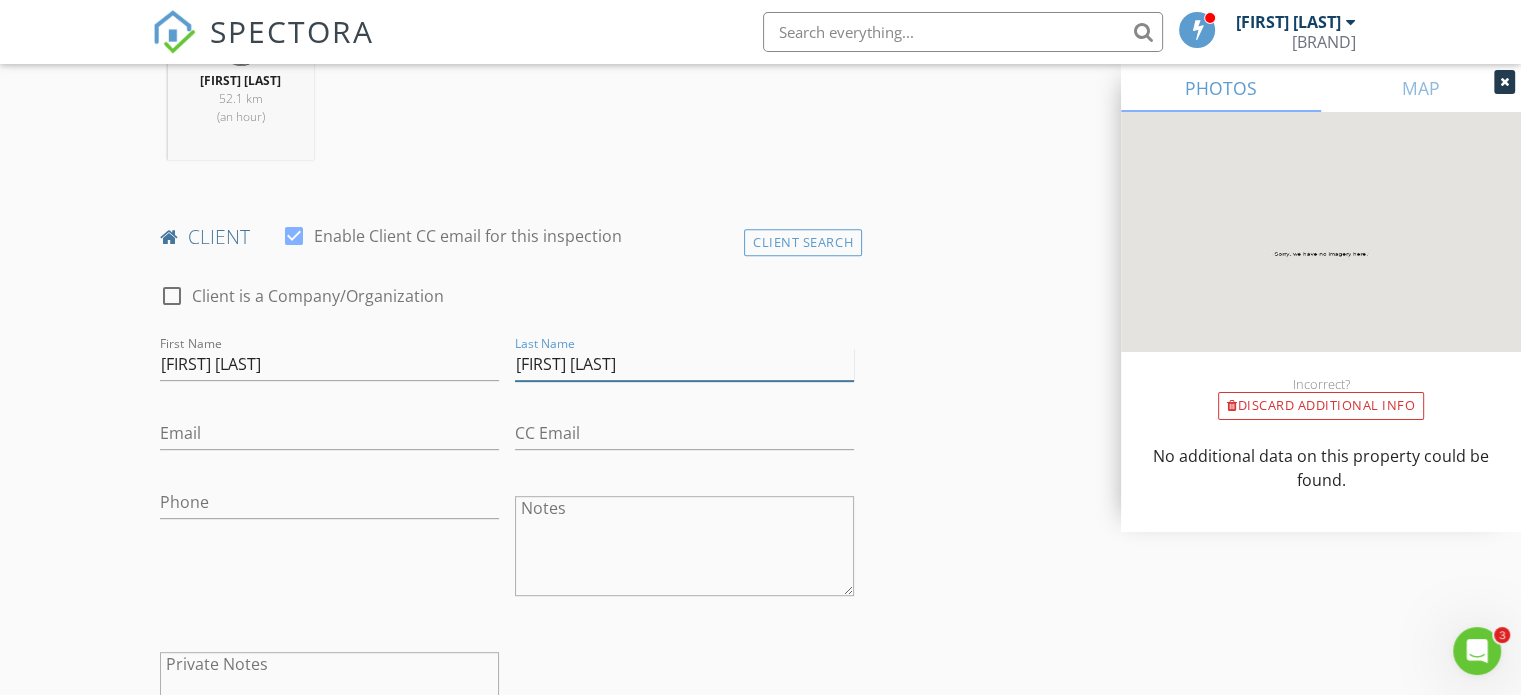 drag, startPoint x: 556, startPoint y: 366, endPoint x: 495, endPoint y: 365, distance: 61.008198 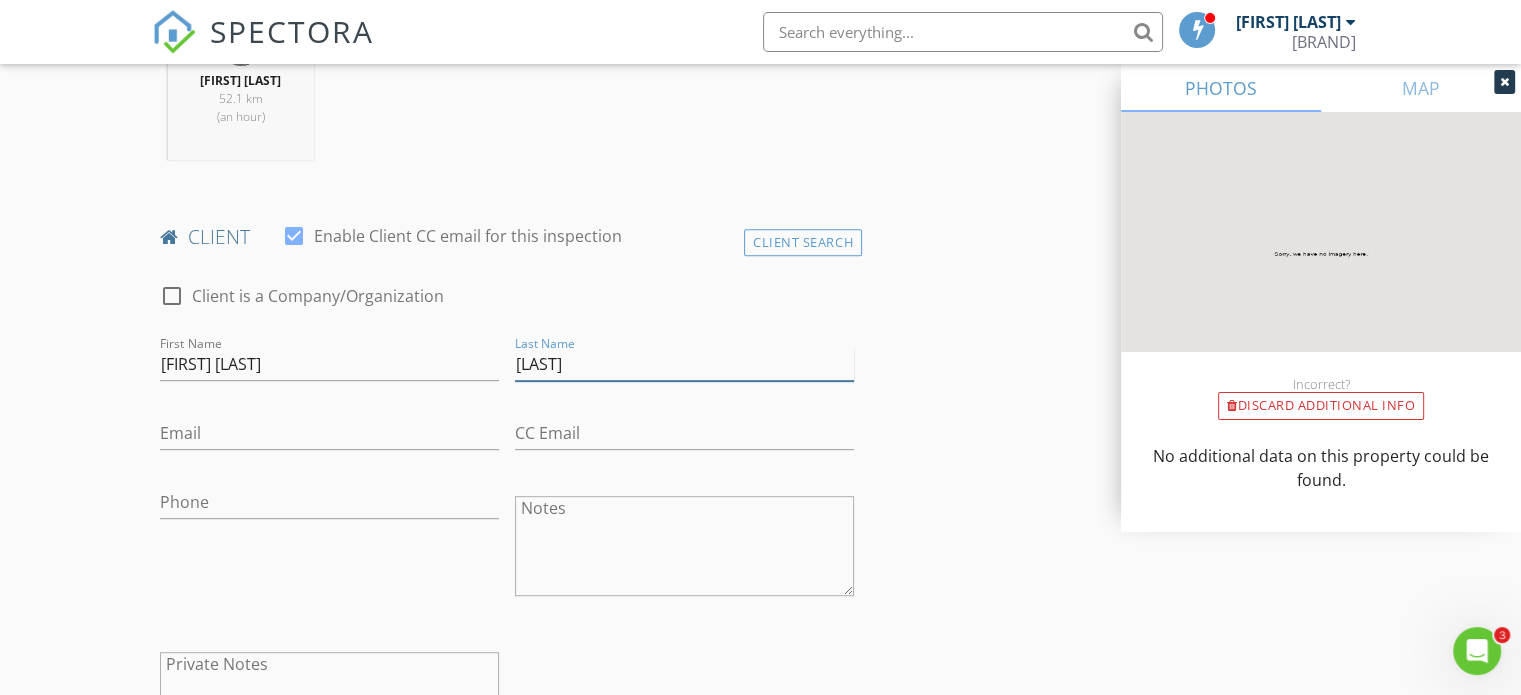 type on "[LAST]" 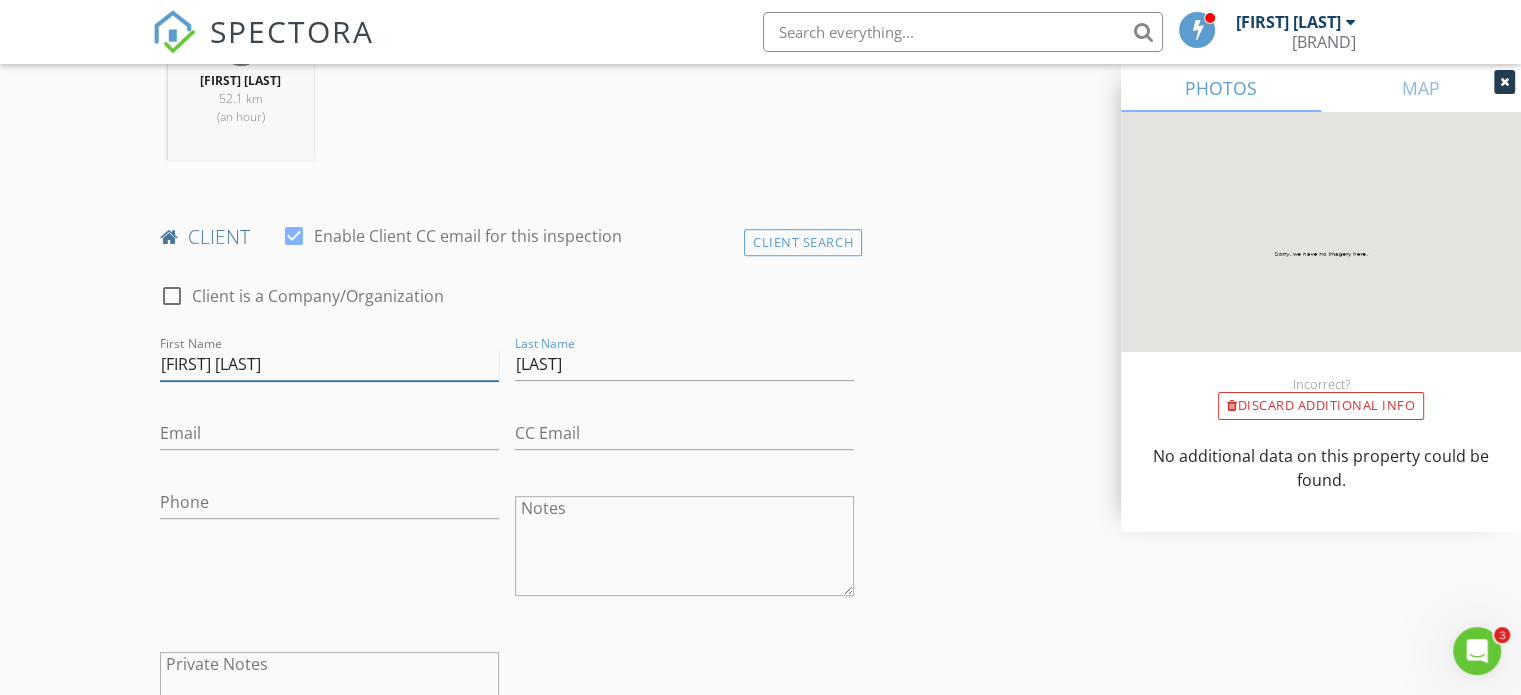 click on "[FIRST] [LAST]" at bounding box center [329, 364] 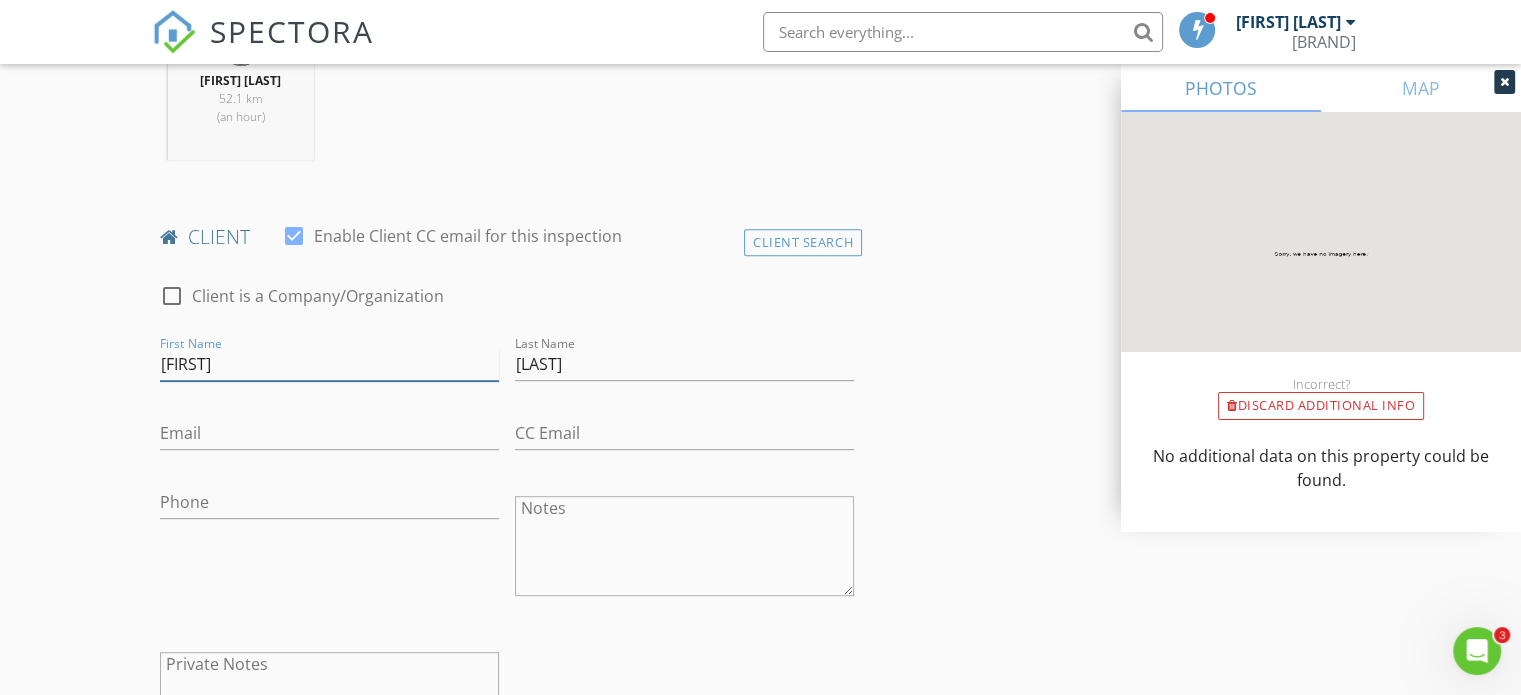 type on "Colin" 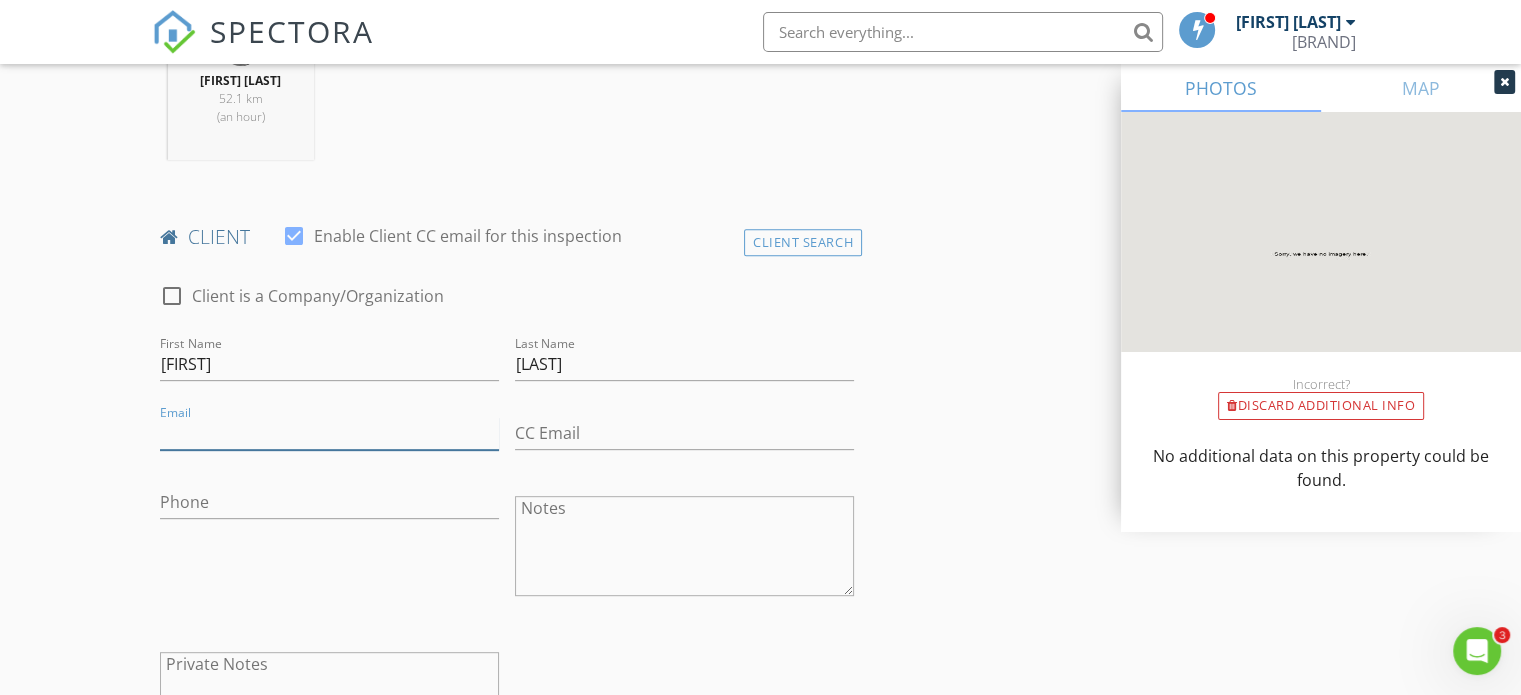 click on "Email" at bounding box center (329, 433) 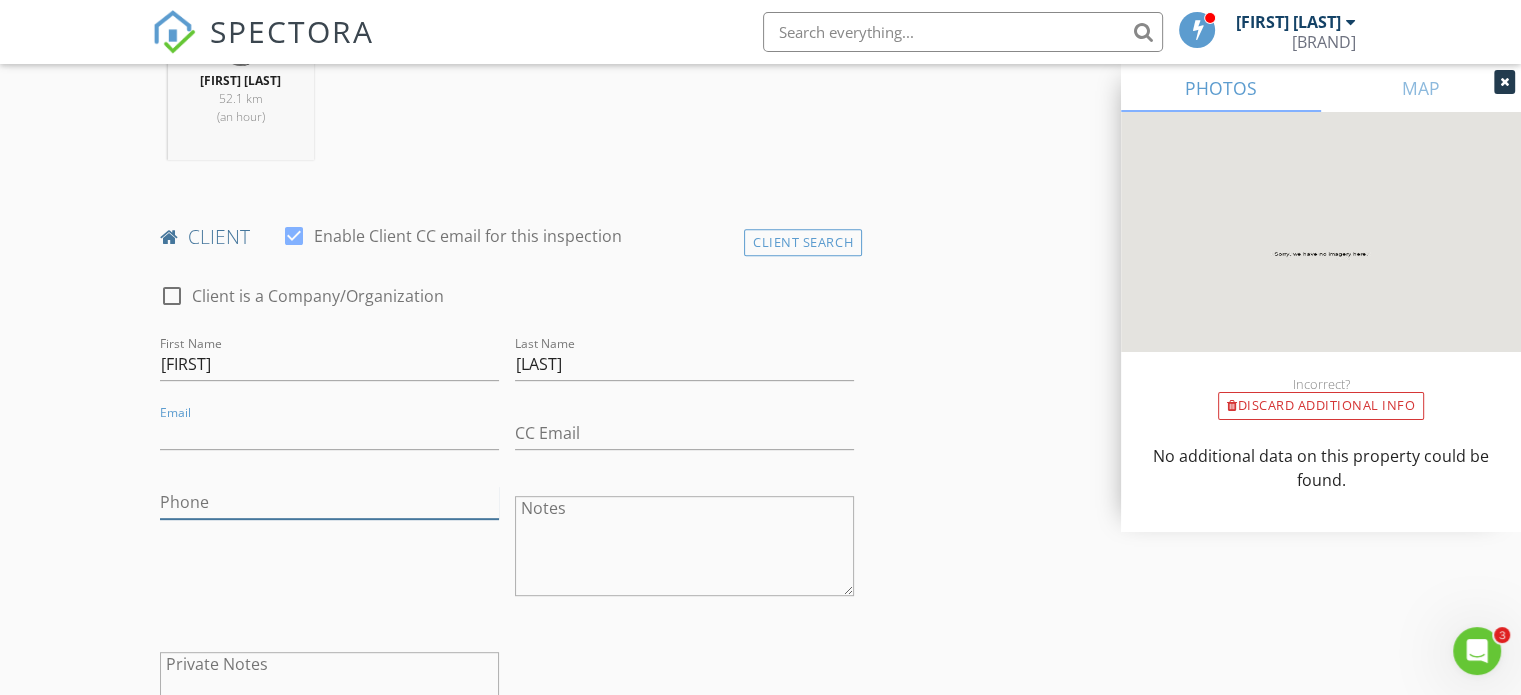 click on "Phone" at bounding box center [329, 502] 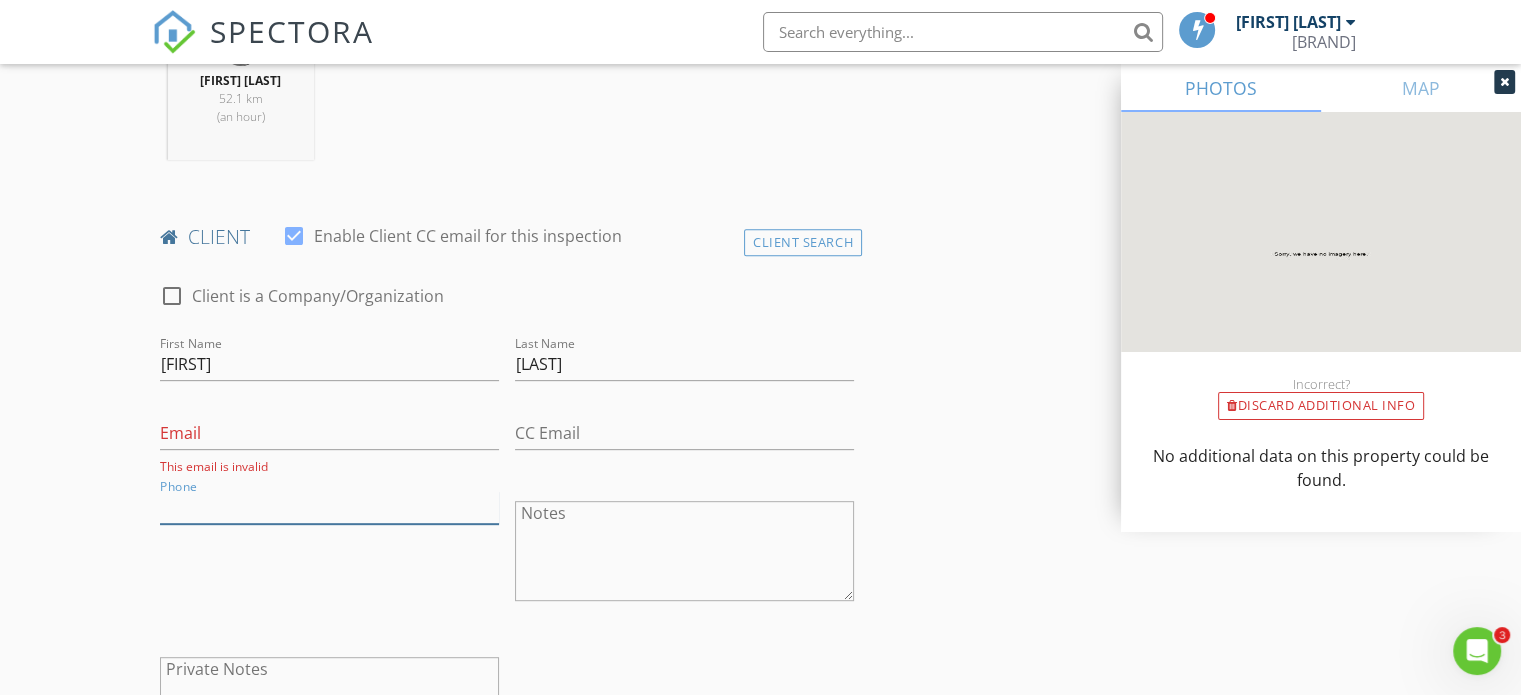 paste on "[PHONE]" 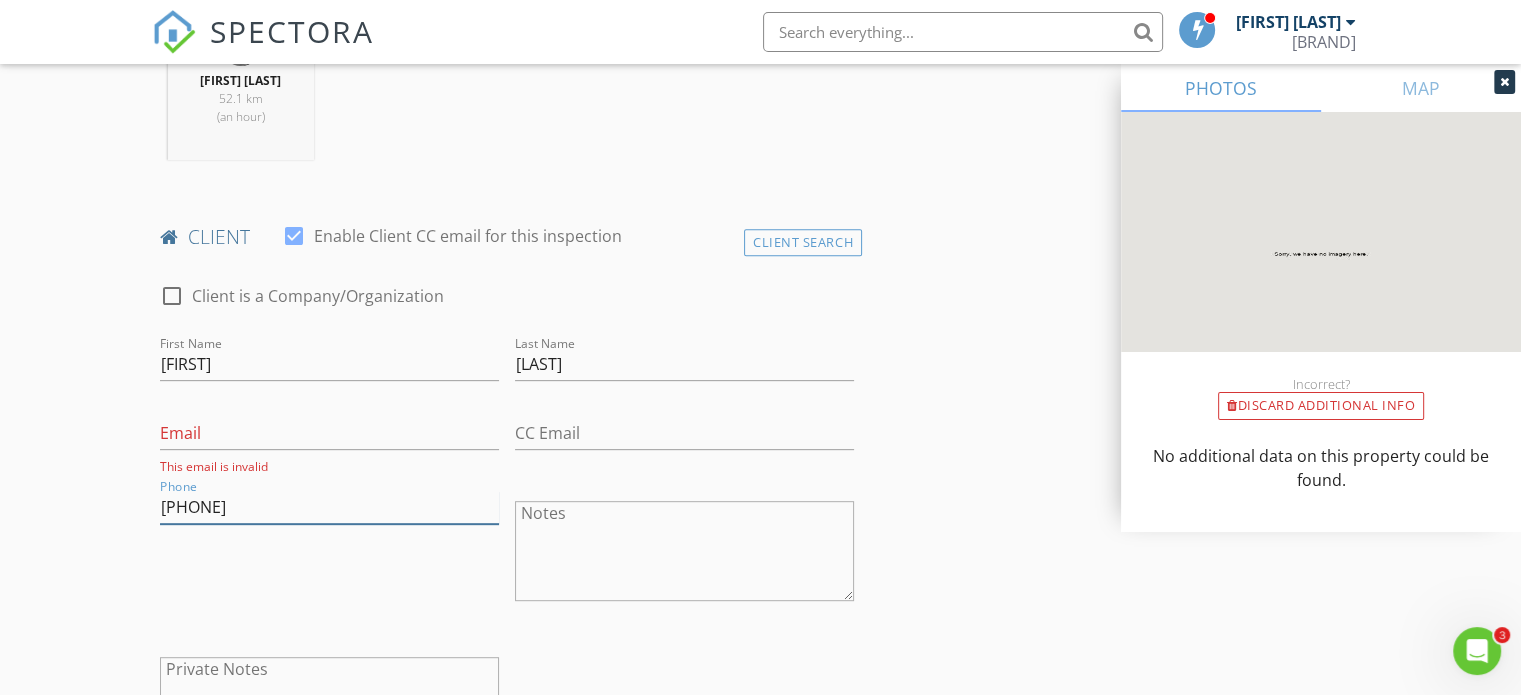 type on "[PHONE]" 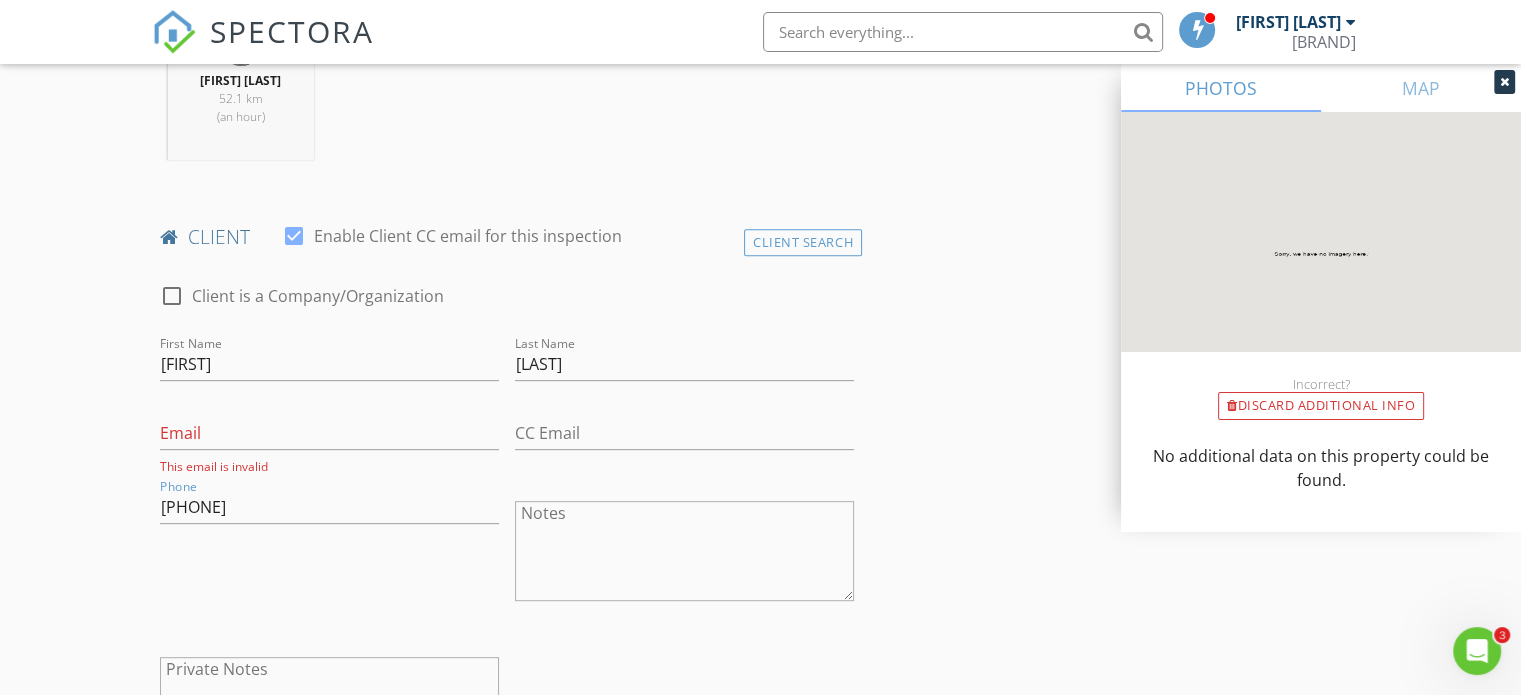 click on "Phone 416-735-2449" at bounding box center (329, 553) 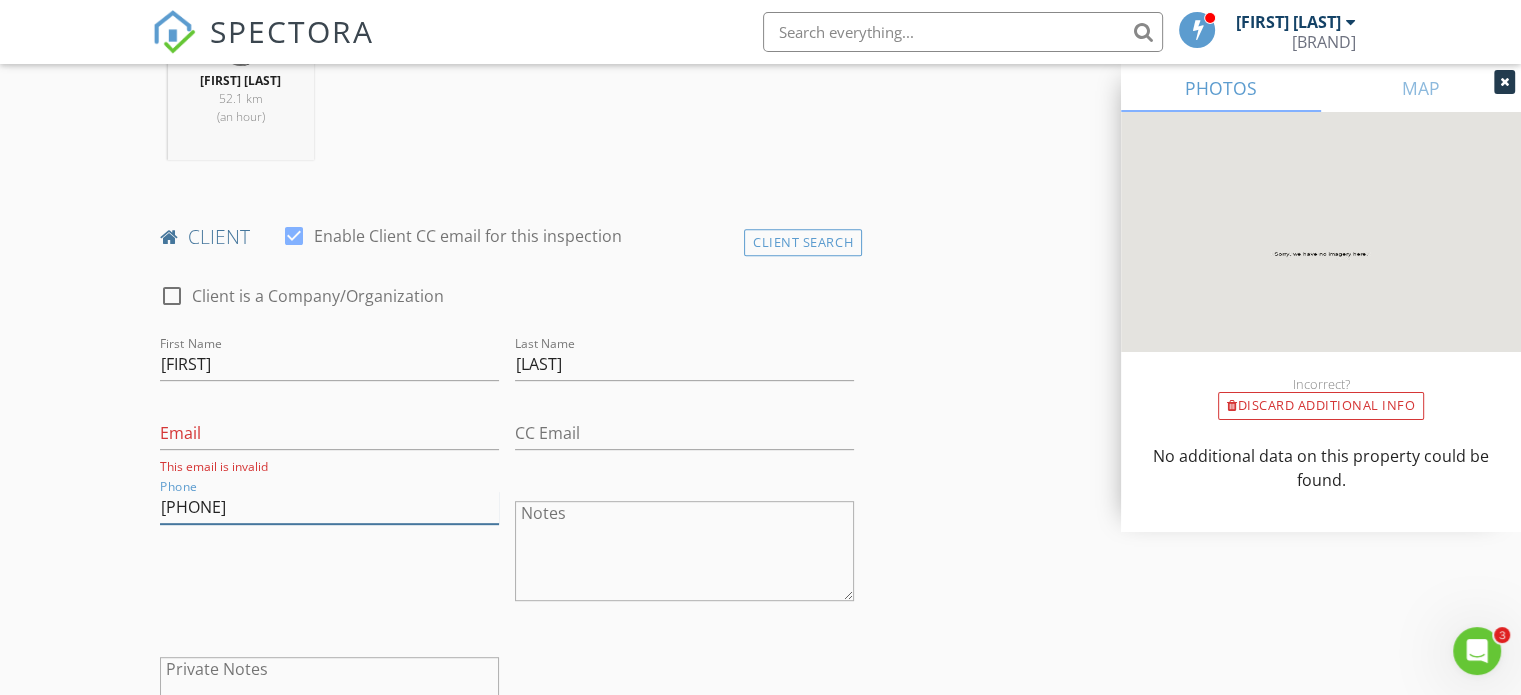 click on "[PHONE]" at bounding box center (329, 507) 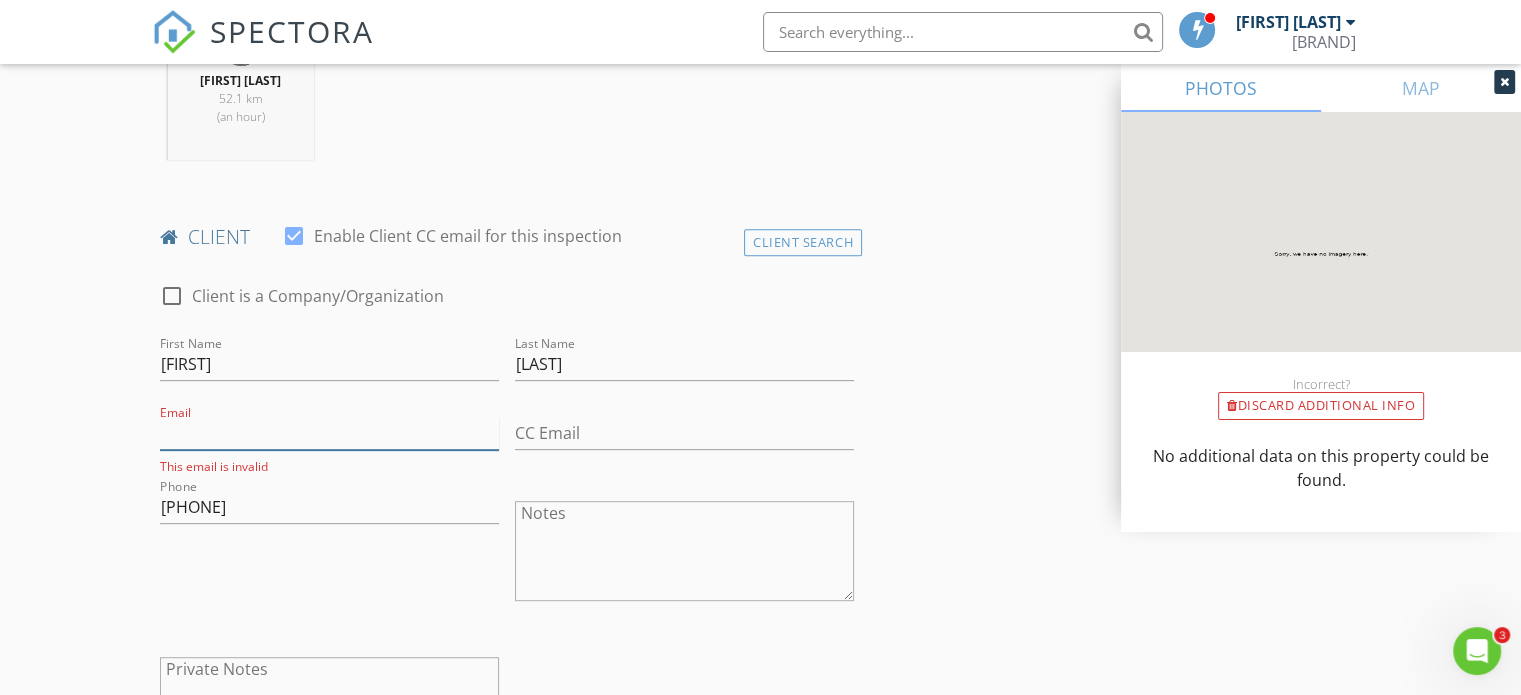 click on "Email" at bounding box center [329, 433] 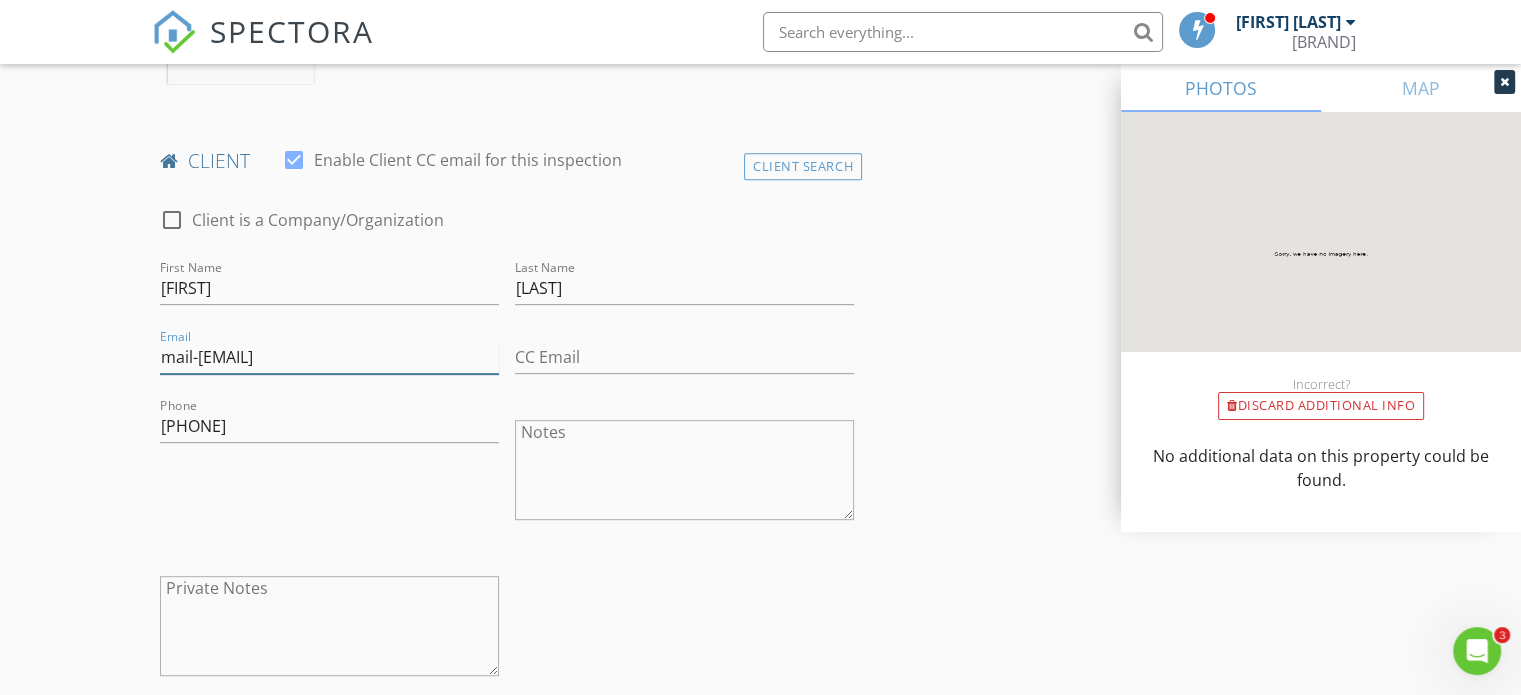 scroll, scrollTop: 1000, scrollLeft: 0, axis: vertical 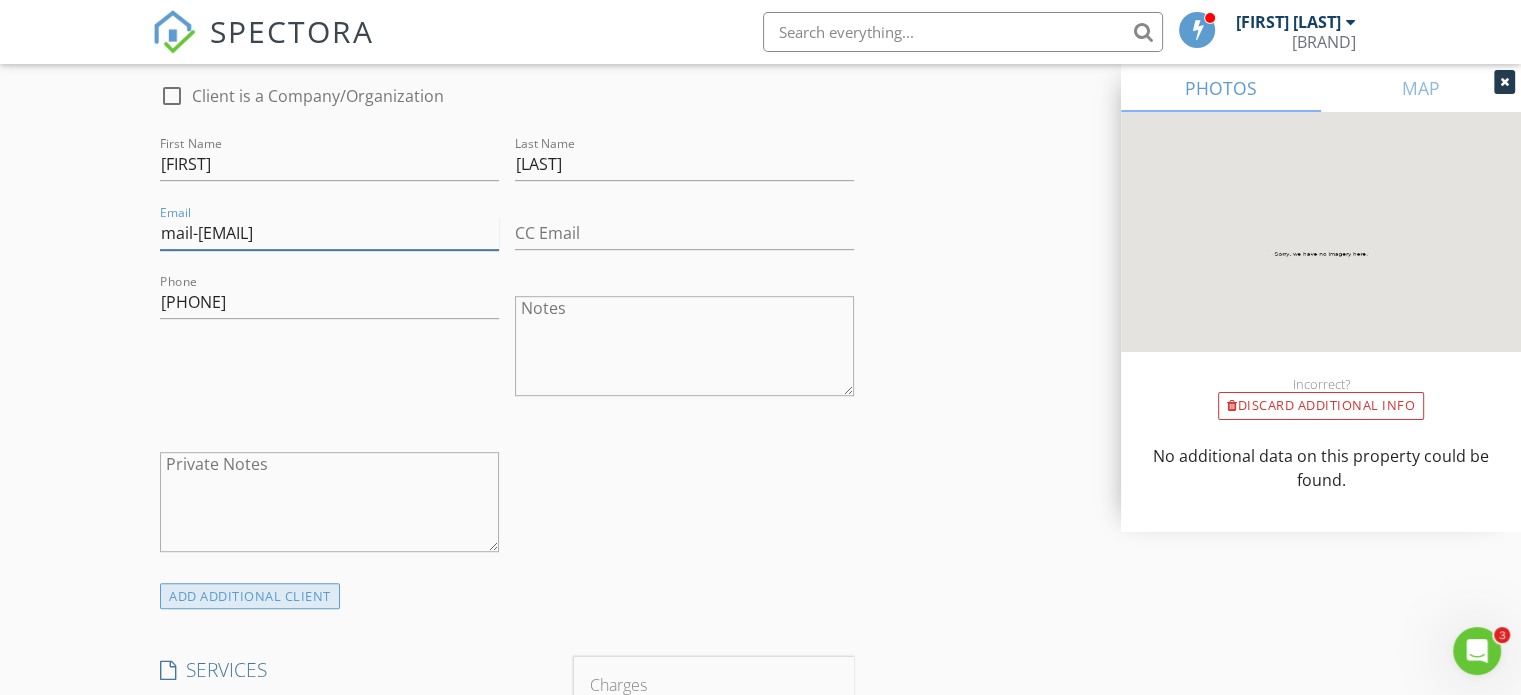 type on "mail-Colinnuber@gmail.com" 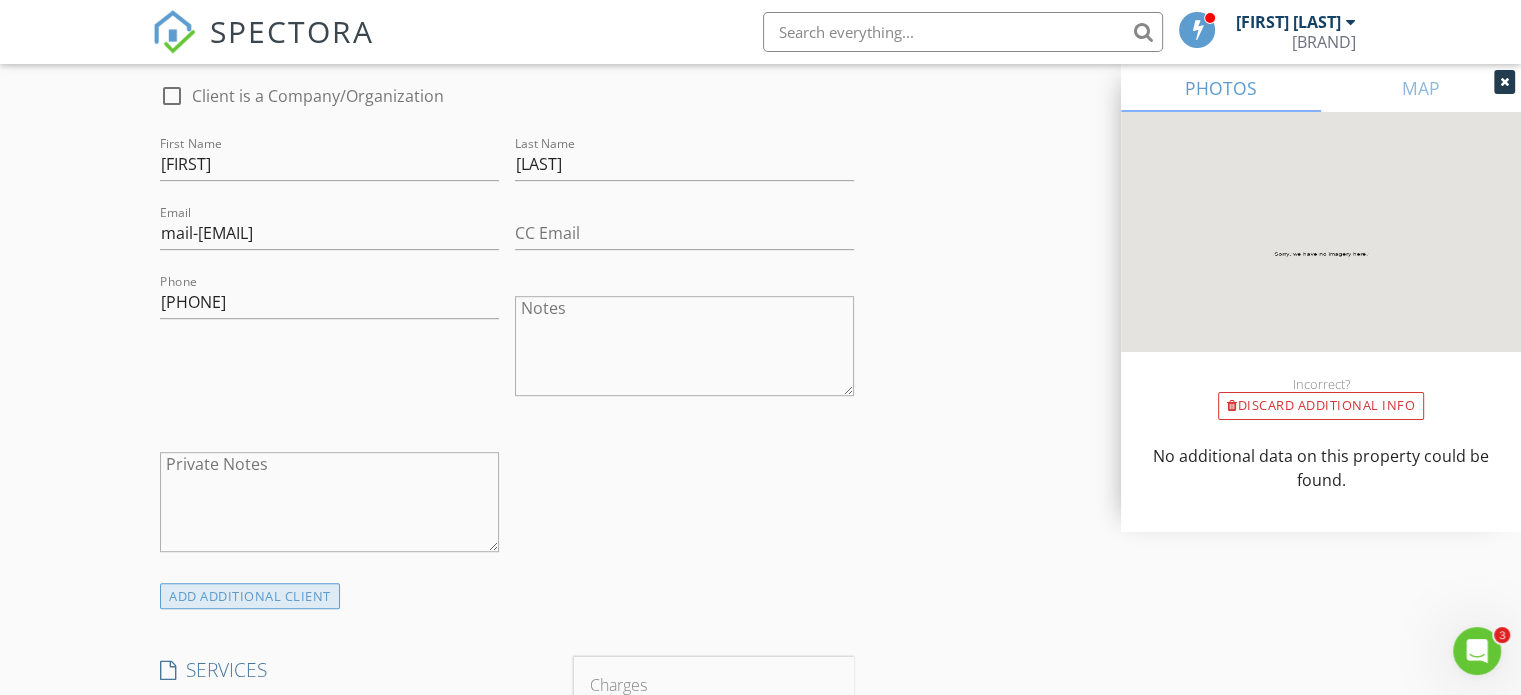 click on "ADD ADDITIONAL client" at bounding box center [250, 596] 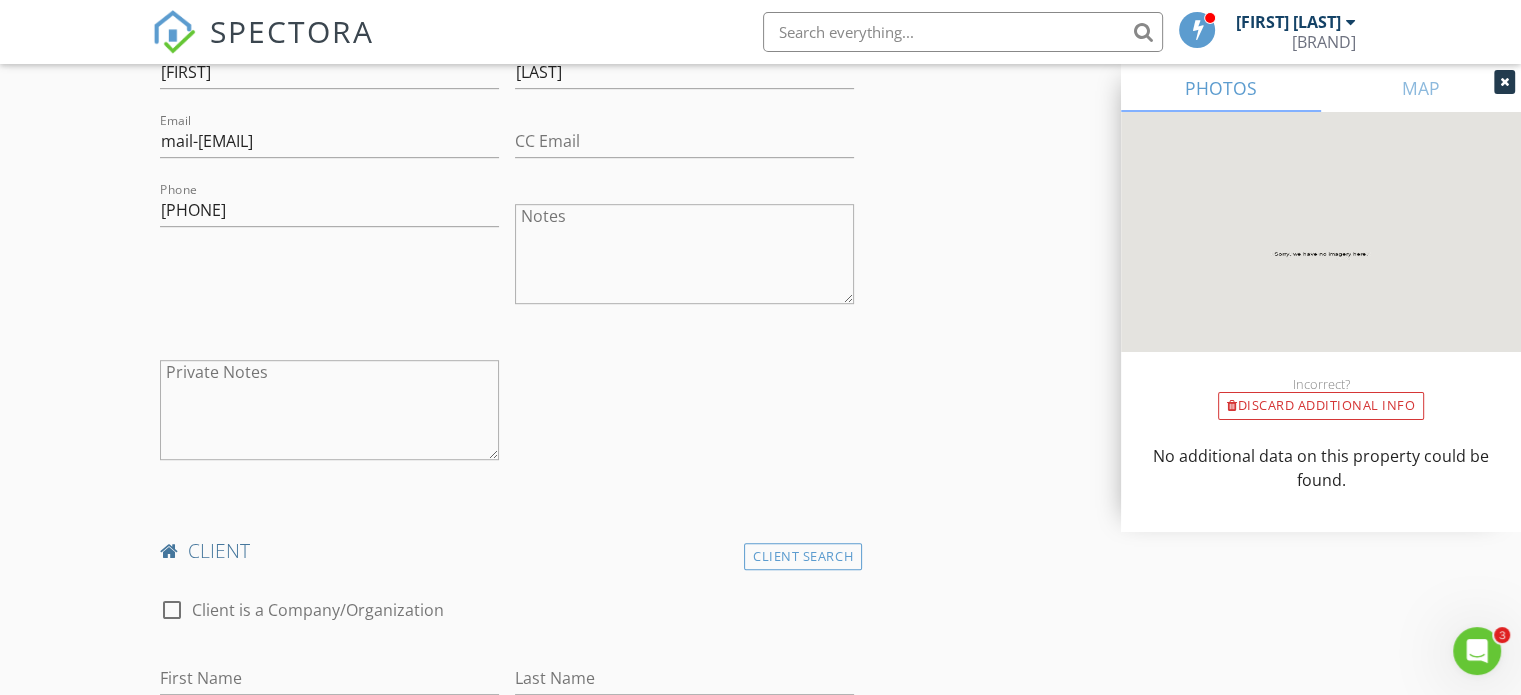 scroll, scrollTop: 1300, scrollLeft: 0, axis: vertical 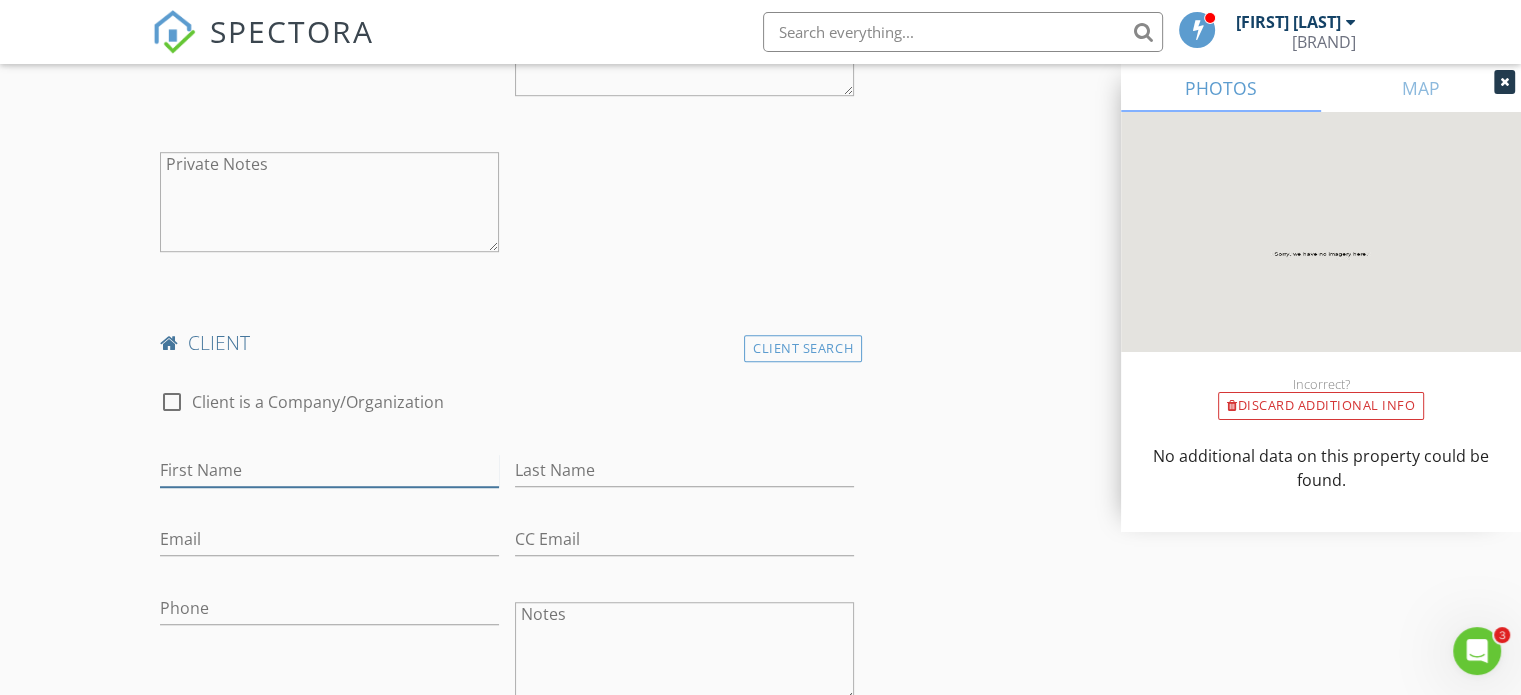 click on "First Name" at bounding box center (329, 470) 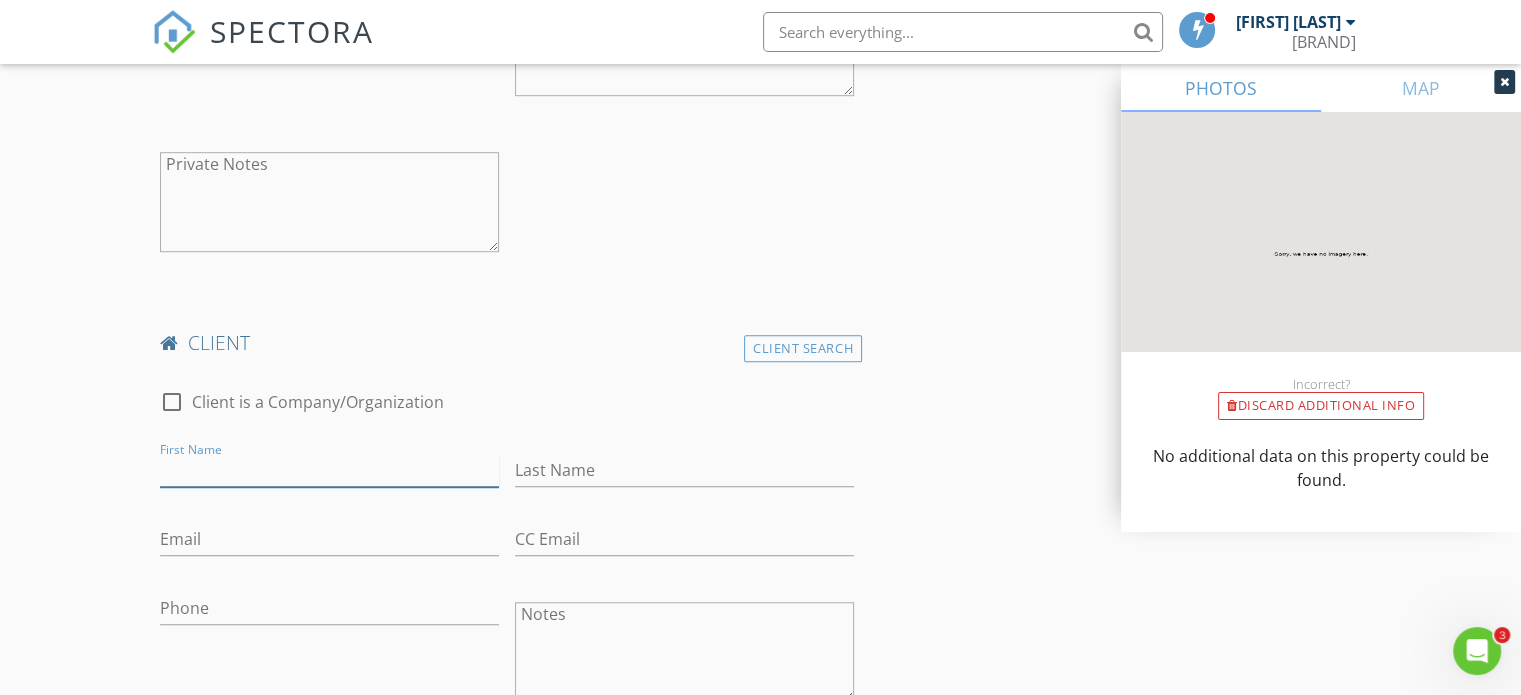 paste on "[FIRST] [LAST]" 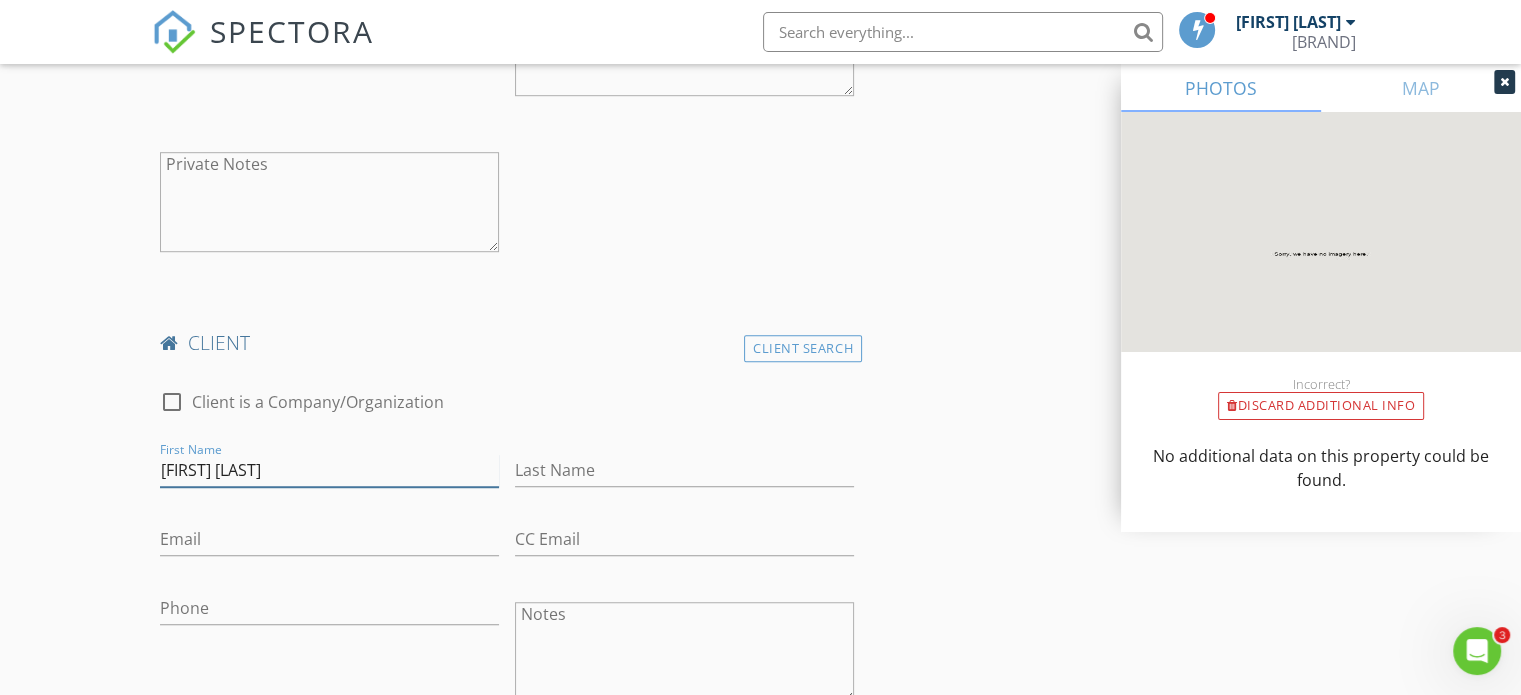 type on "[FIRST] [LAST]" 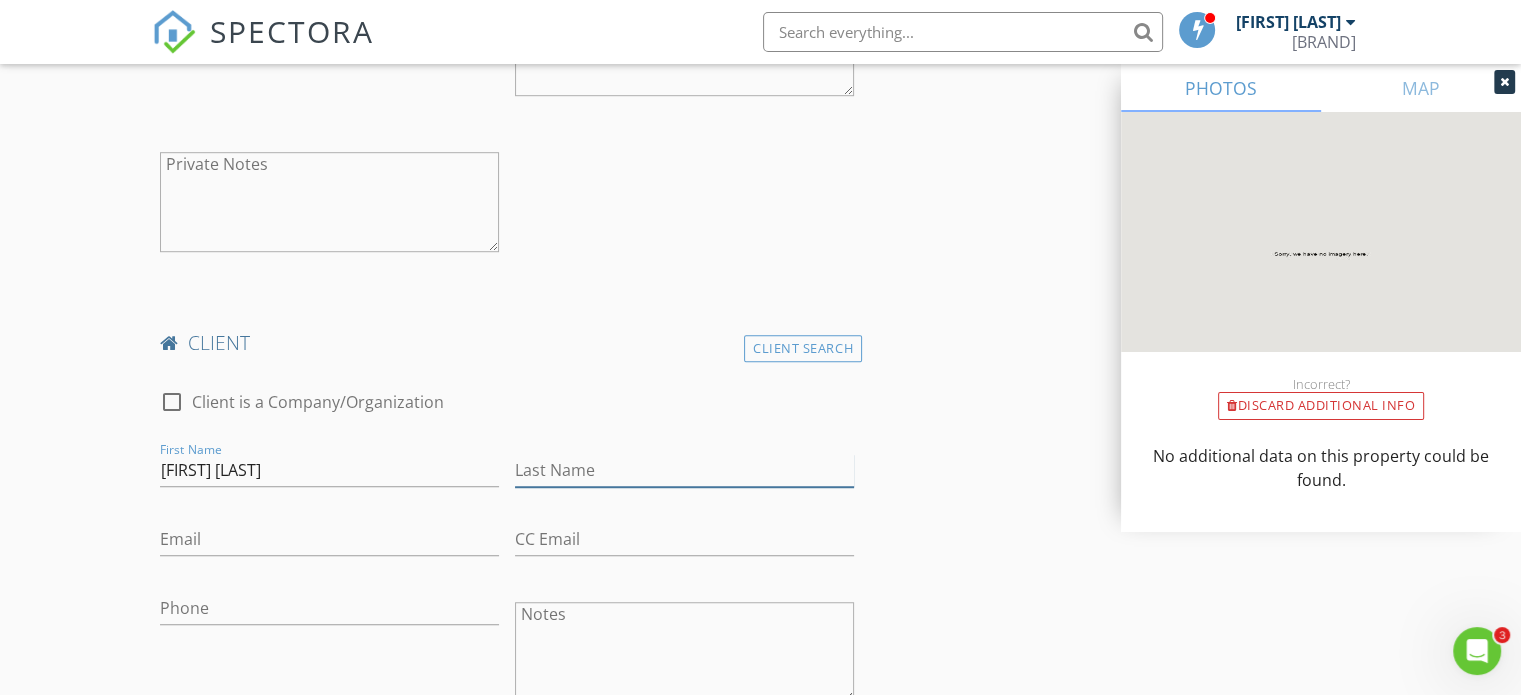 click on "Last Name" at bounding box center (684, 470) 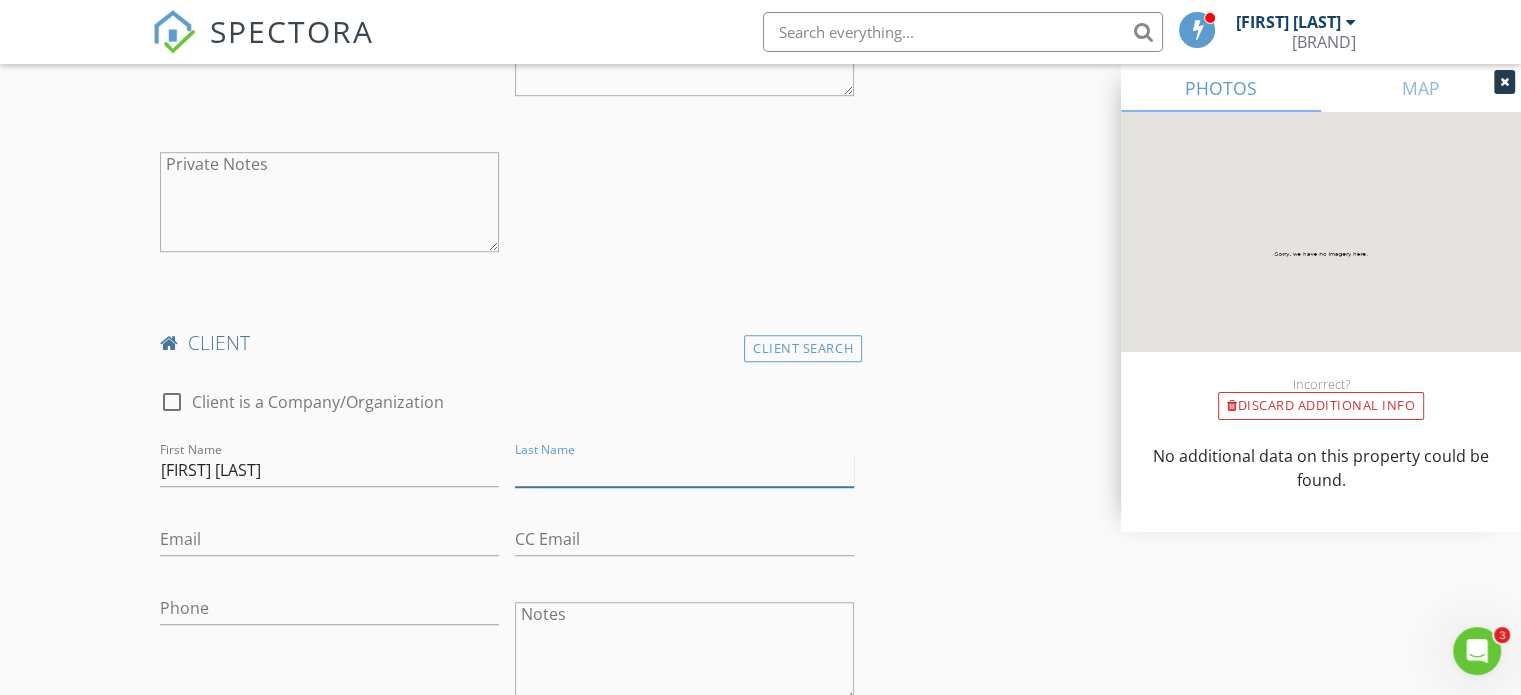 paste on "[FIRST] [LAST]" 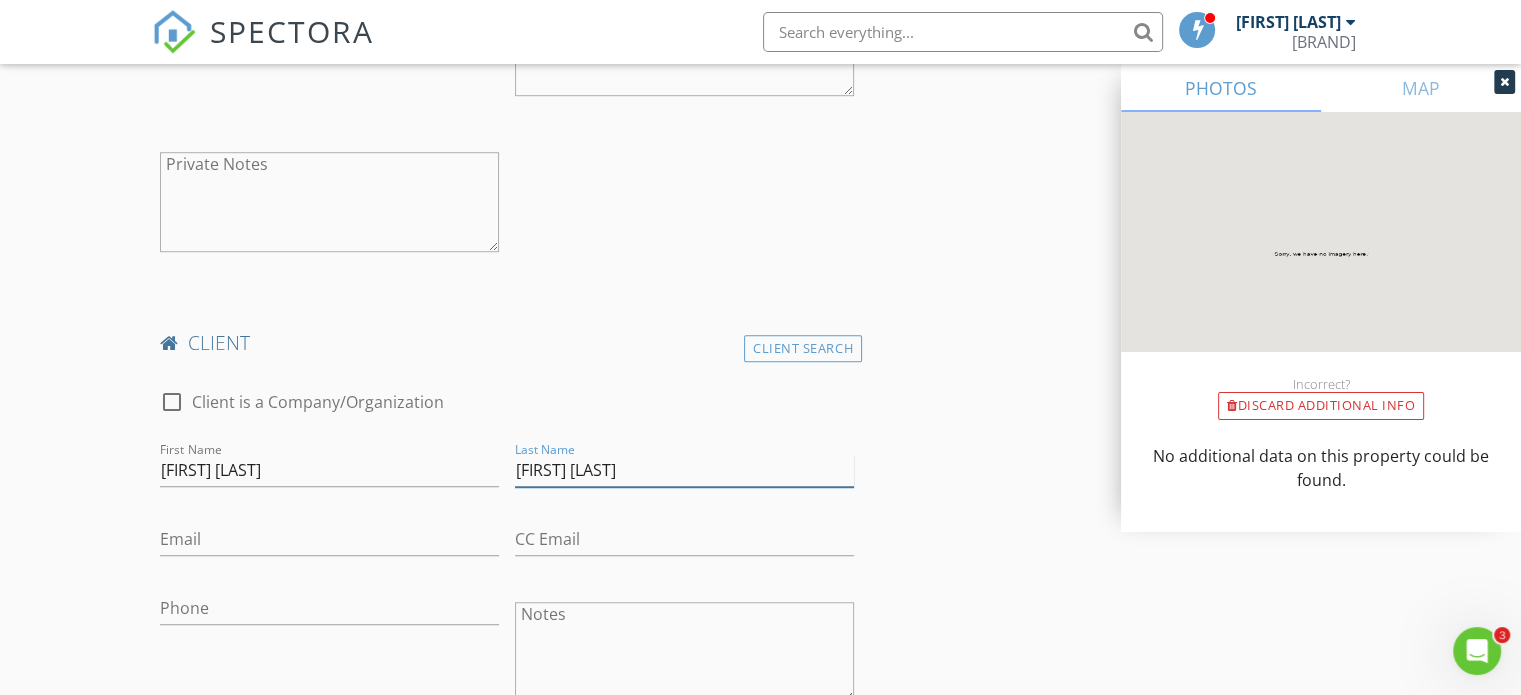 drag, startPoint x: 575, startPoint y: 474, endPoint x: 454, endPoint y: 485, distance: 121.49897 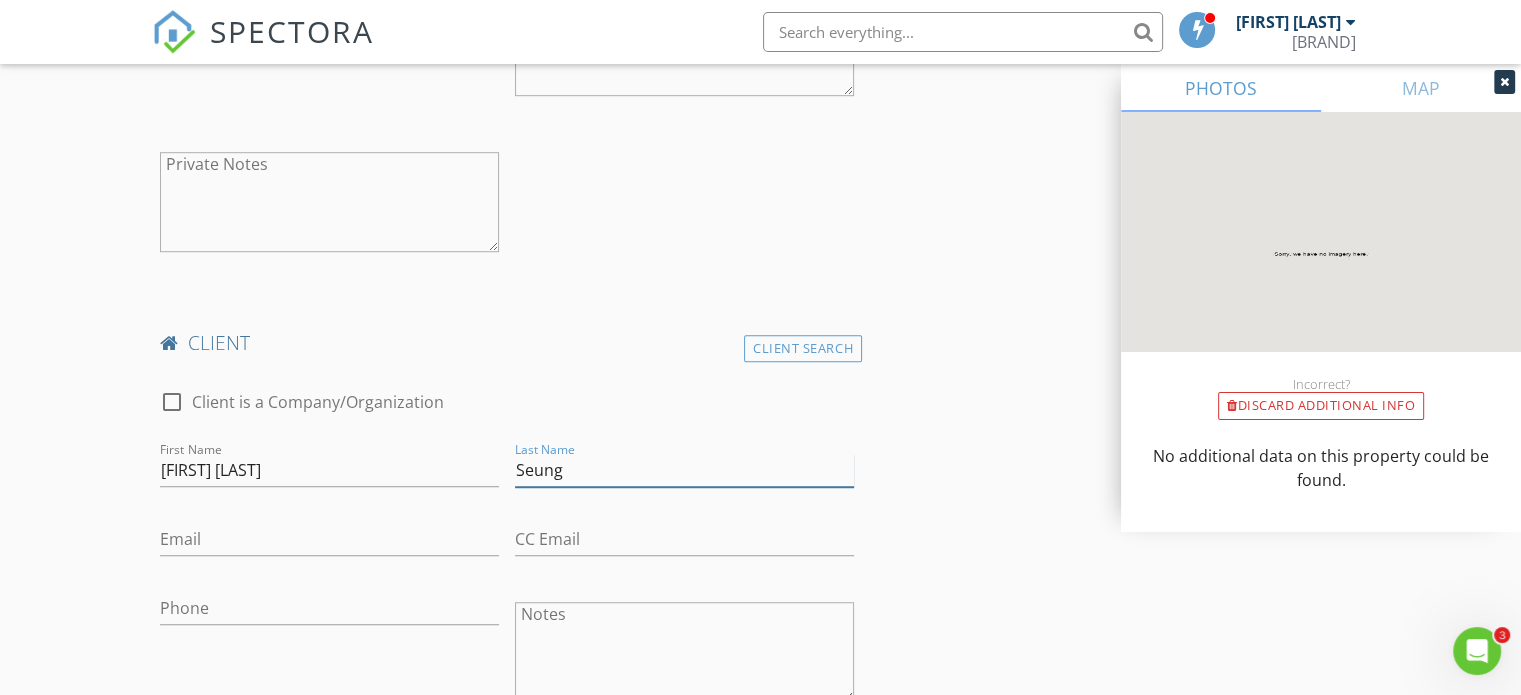 type on "Seung" 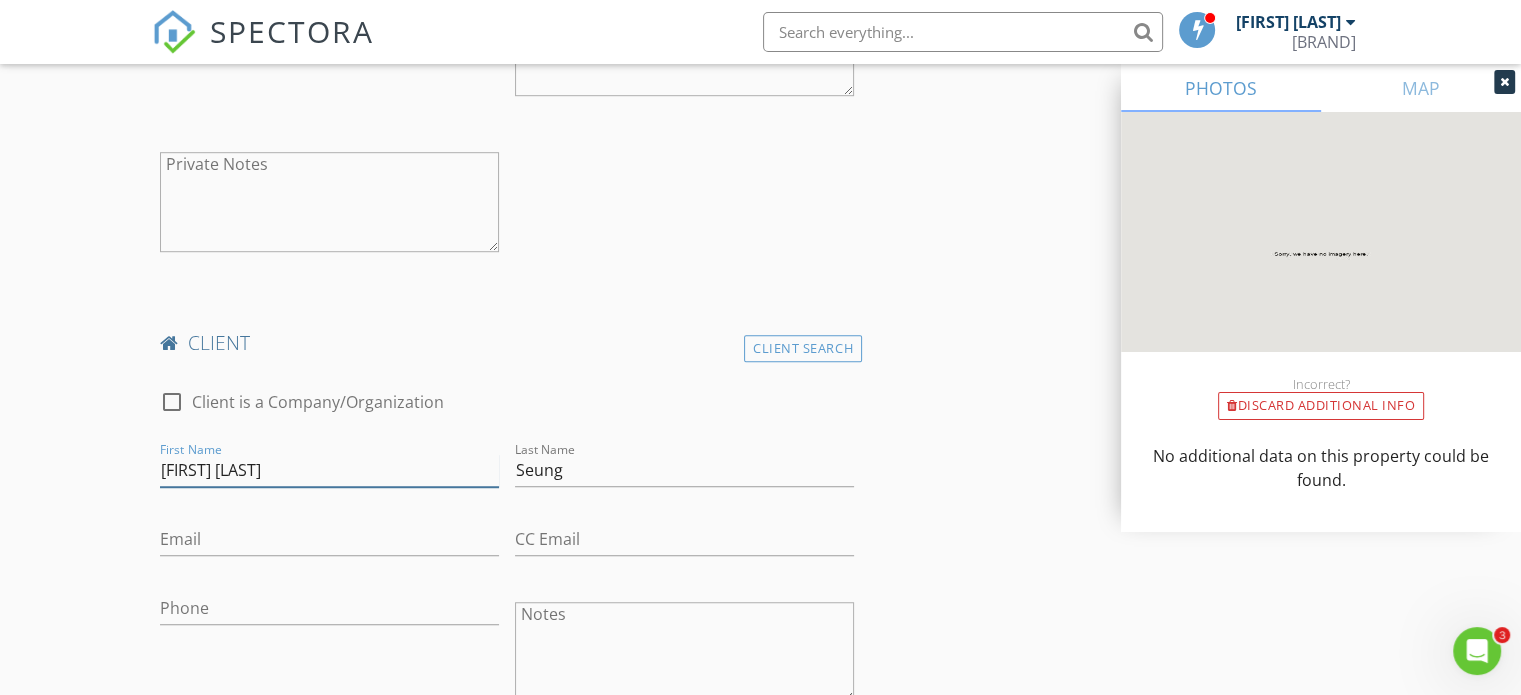 drag, startPoint x: 275, startPoint y: 462, endPoint x: 232, endPoint y: 465, distance: 43.104523 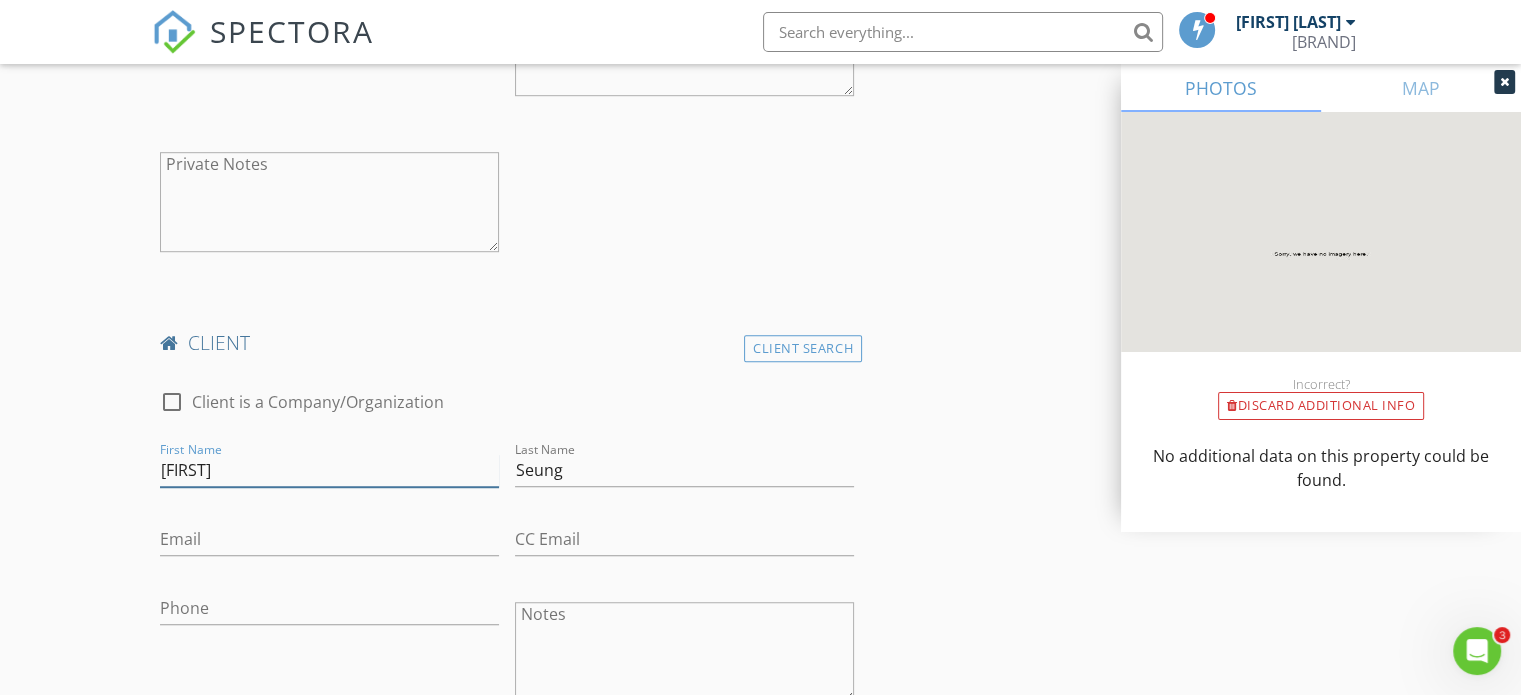 type on "Therisa" 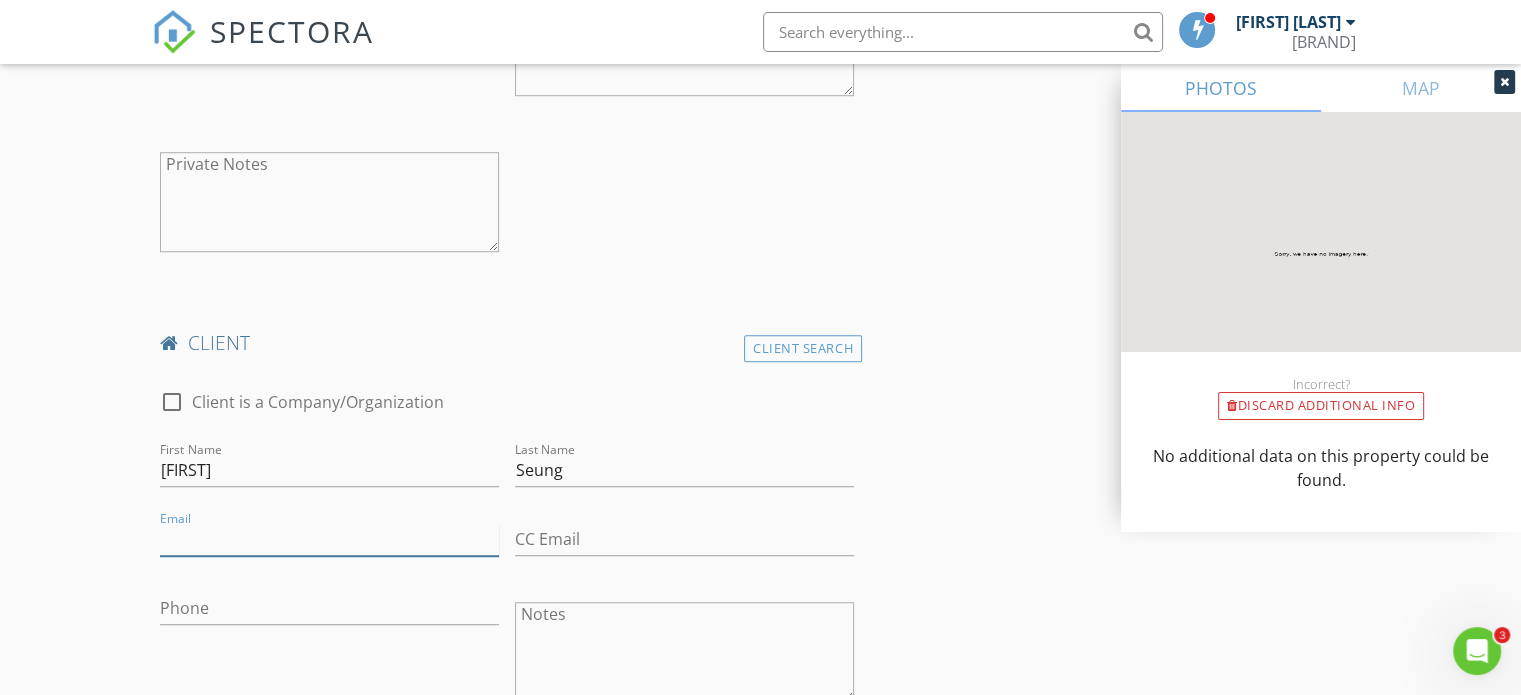 click on "Email" at bounding box center [329, 539] 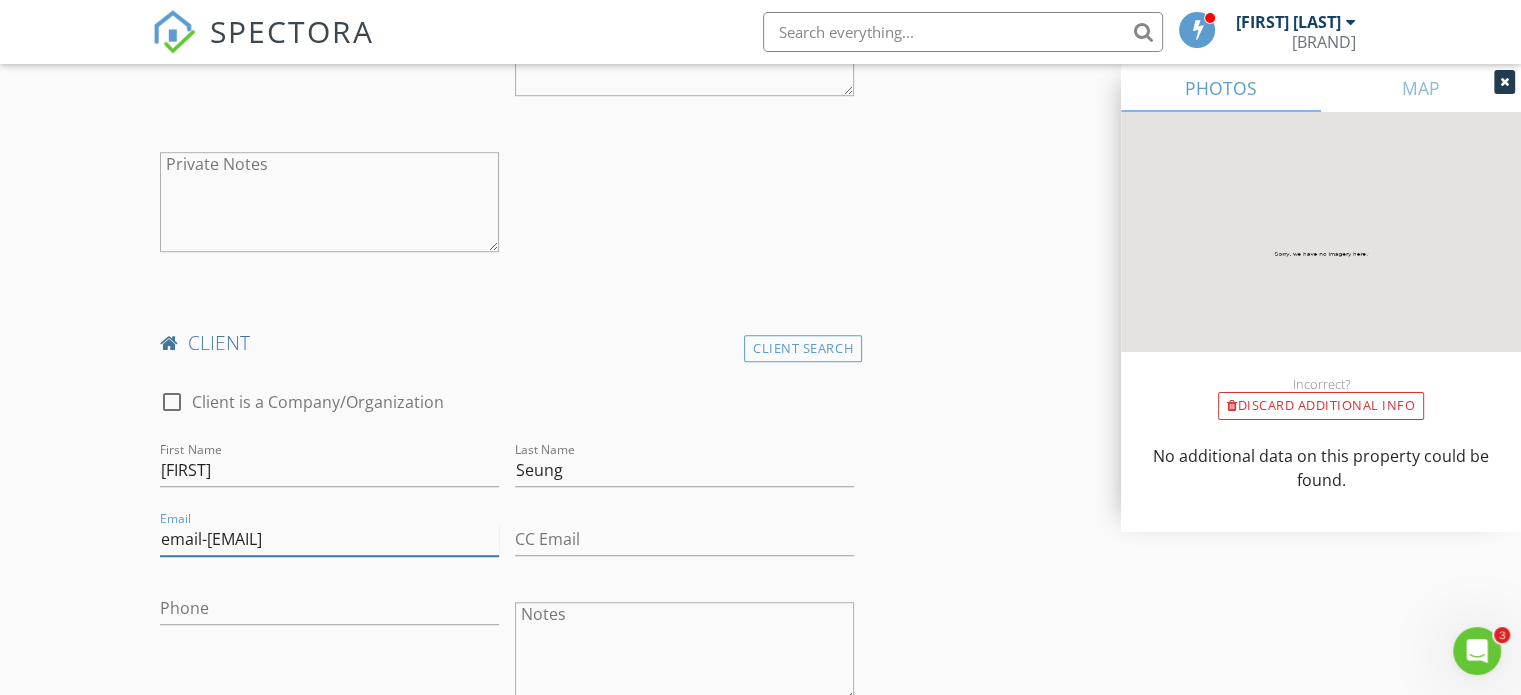type on "[EMAIL]" 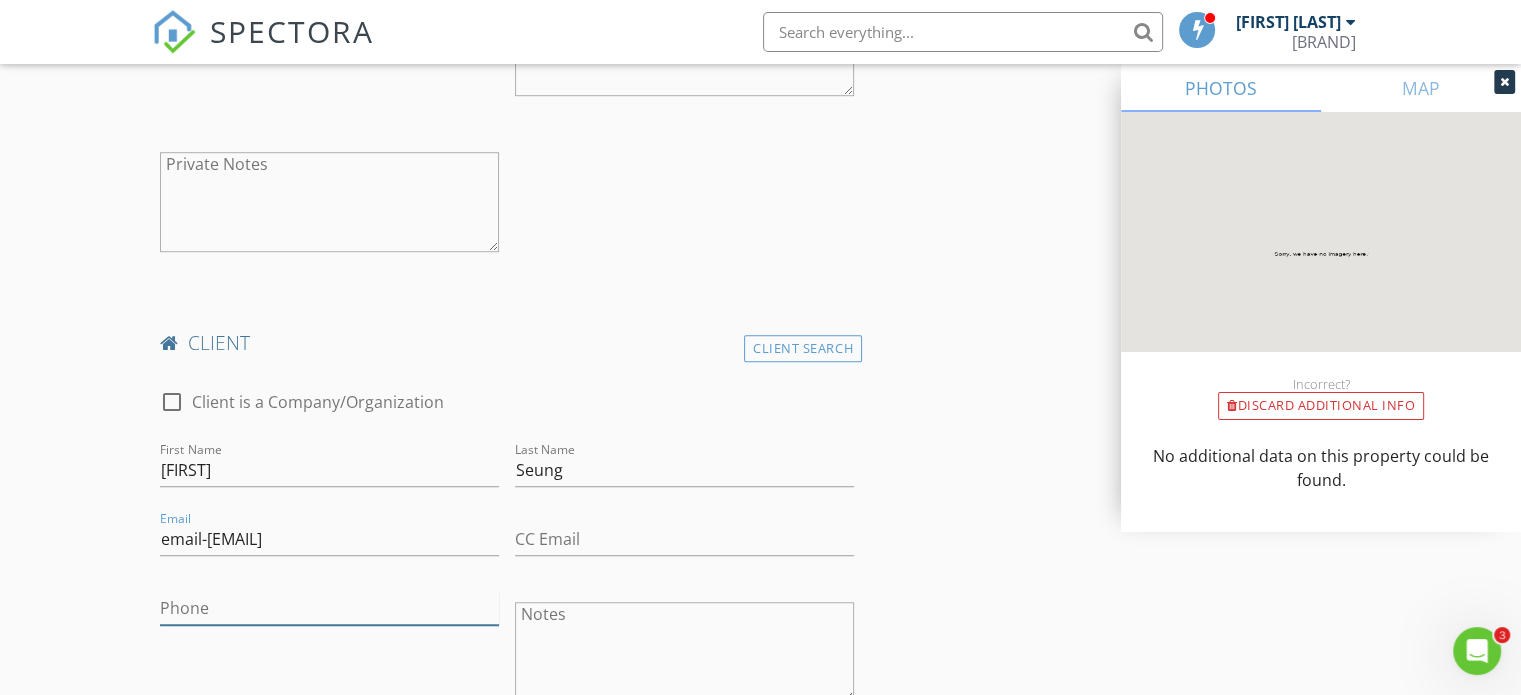 click on "Phone" at bounding box center (329, 608) 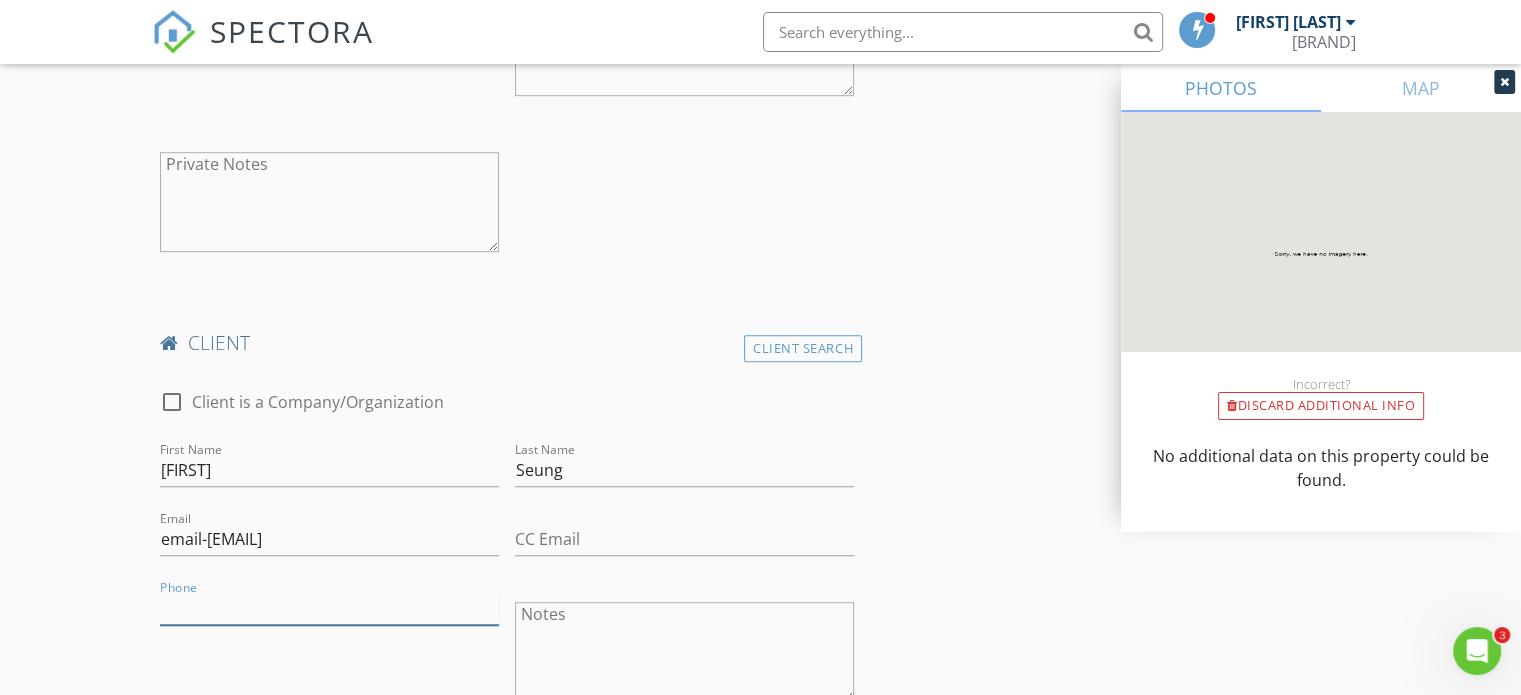 paste on "[PHONE]" 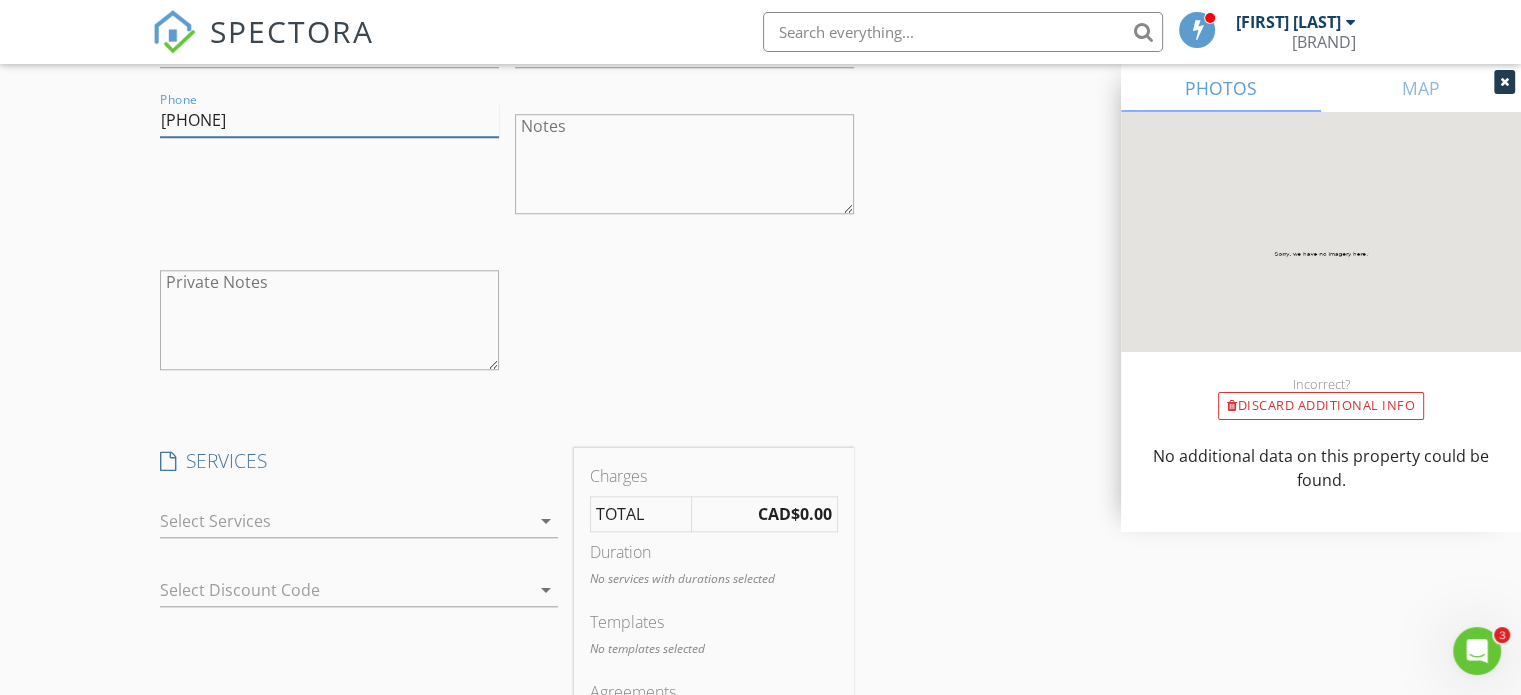 scroll, scrollTop: 1800, scrollLeft: 0, axis: vertical 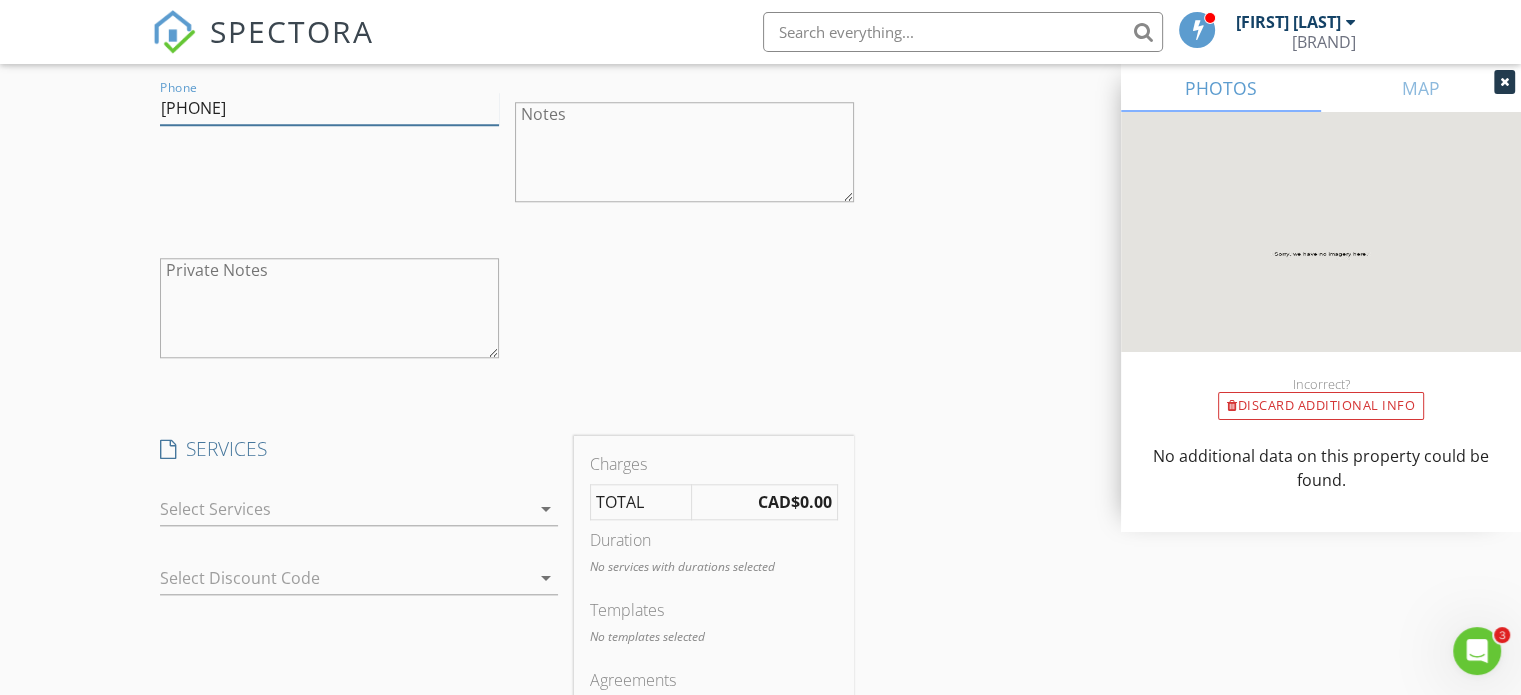 type on "[PHONE]" 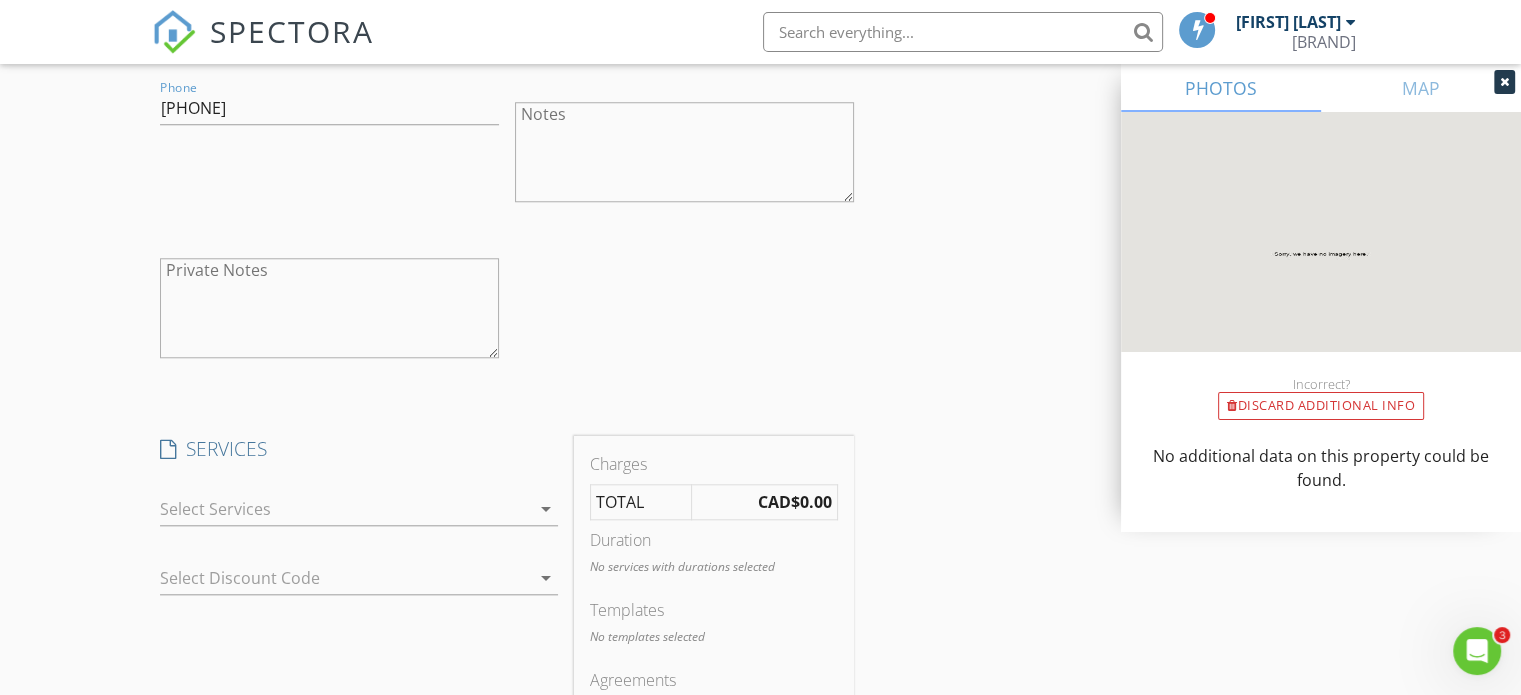 click at bounding box center (345, 509) 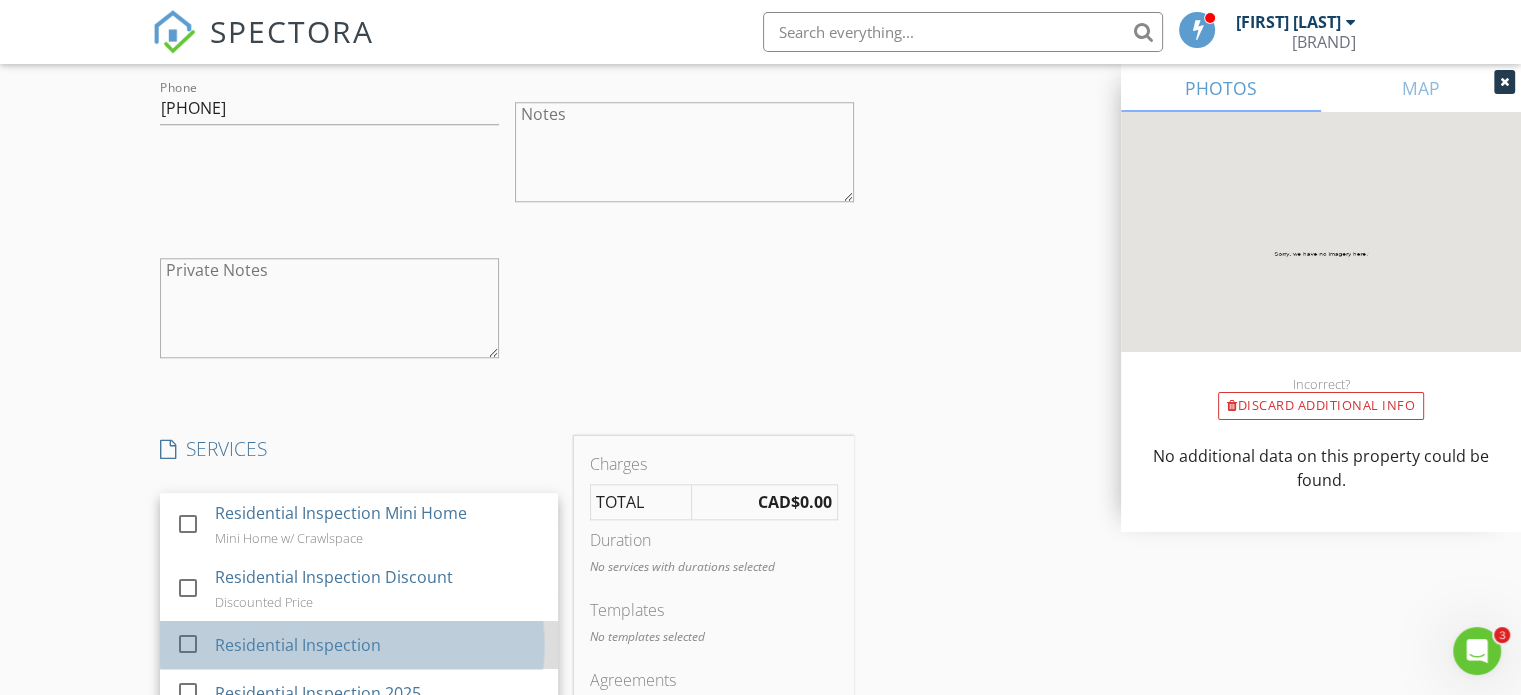 click on "Residential Inspection" at bounding box center [298, 645] 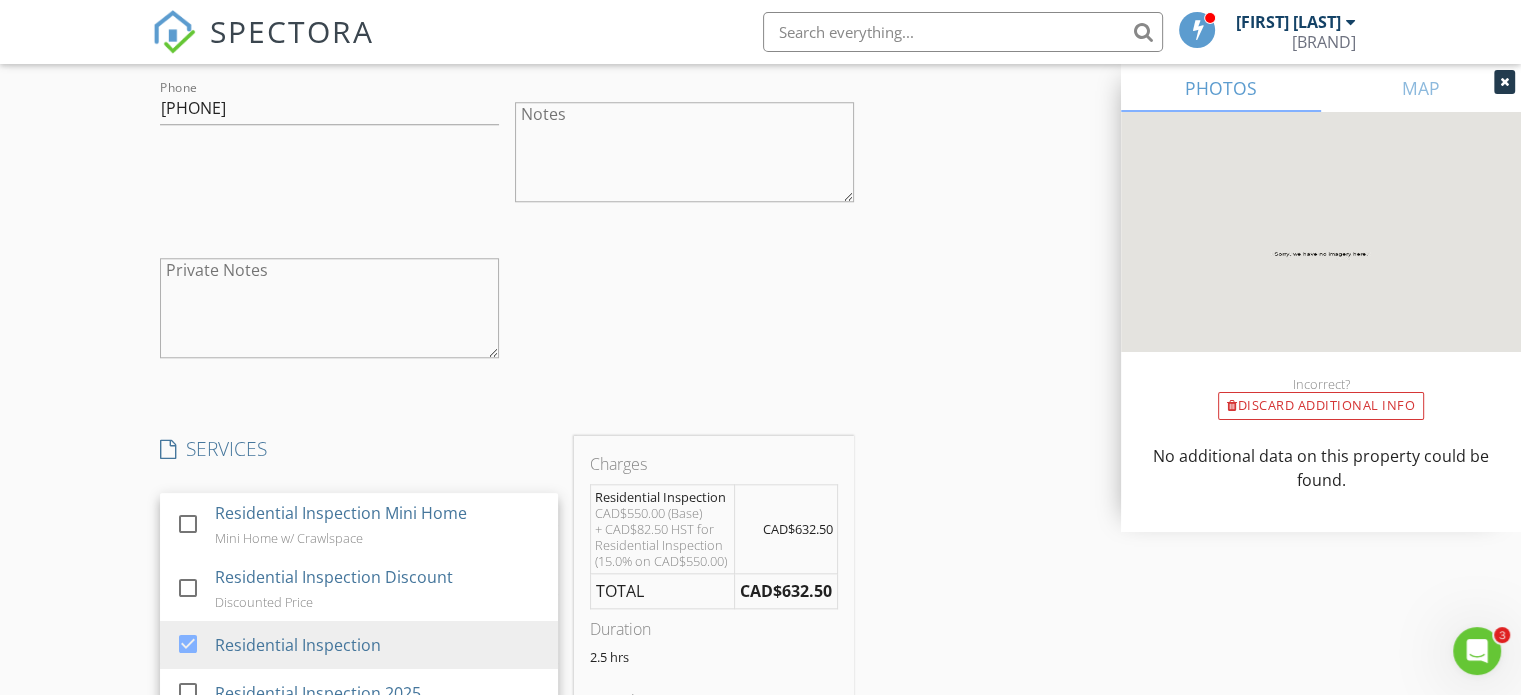 click on "New Inspection
Click here to use the New Order Form
INSPECTOR(S)
check_box   Robert Dunn   PRIMARY   Robert Dunn arrow_drop_down   check_box_outline_blank Robert Dunn specifically requested
Date/Time
08/08/2025 9:00 AM
Location
Address Search       Address 125 Vinces Ln   Unit   City Rocky Point   State PE   Zip C0A 1H2     Square Meters (m²)   Year Built   Foundation Crawlspace arrow_drop_down     Robert Dunn     52.1 km     (an hour)
client
check_box Enable Client CC email for this inspection   Client Search     check_box_outline_blank Client is a Company/Organization     First Name Colin   Last Name Nuber   Email mail-Colinnuber@gmail.com   CC Email   Phone 416-735-2449           Notes   Private Notes
client
Client Search     check_box_outline_blank Client is a Company/Organization     First Name" at bounding box center (760, 412) 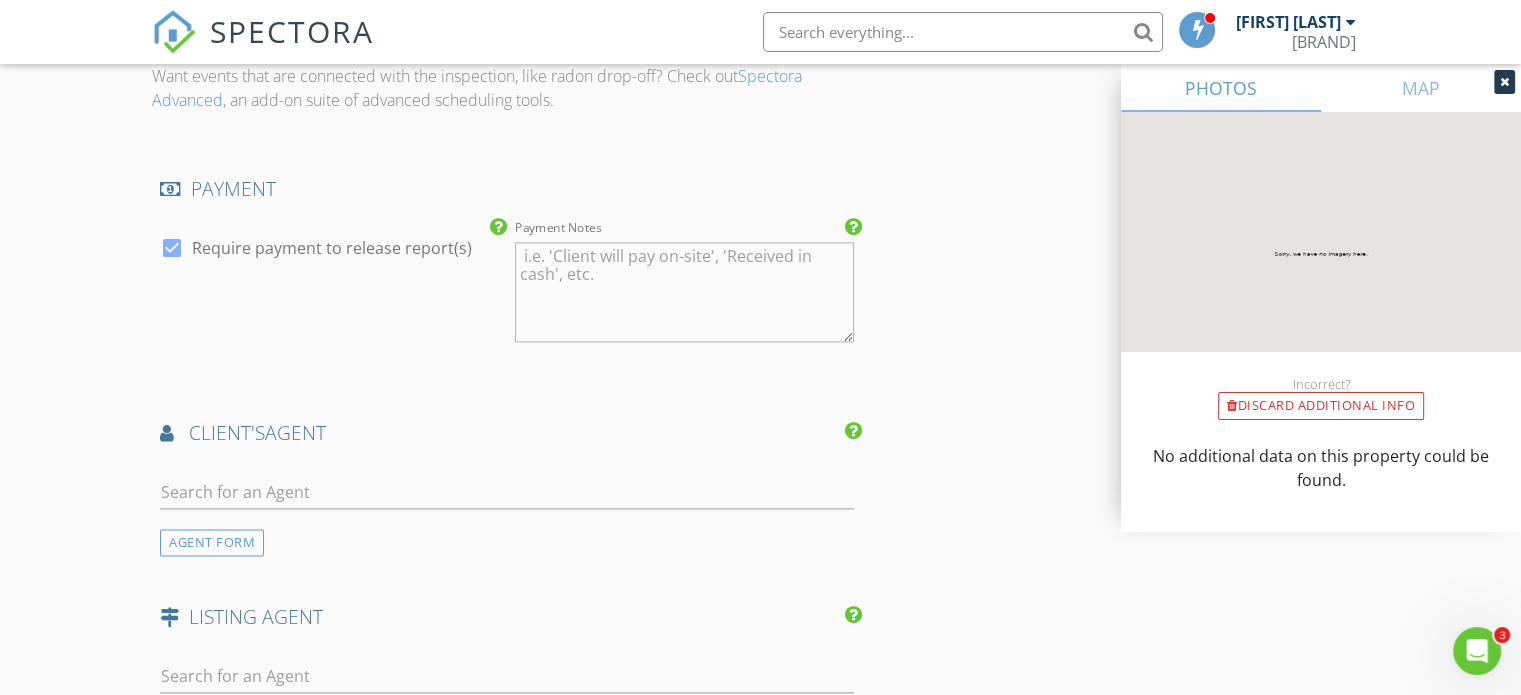 scroll, scrollTop: 2700, scrollLeft: 0, axis: vertical 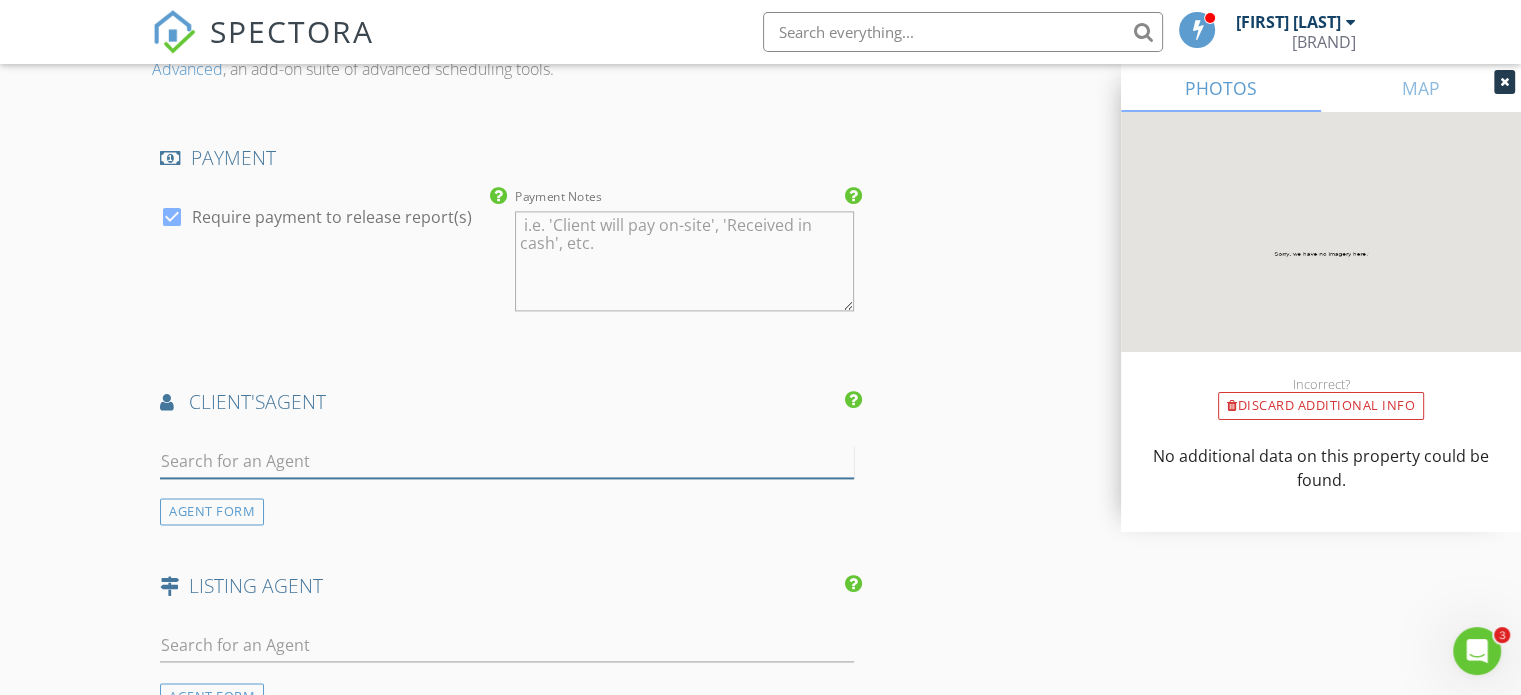 click at bounding box center (507, 461) 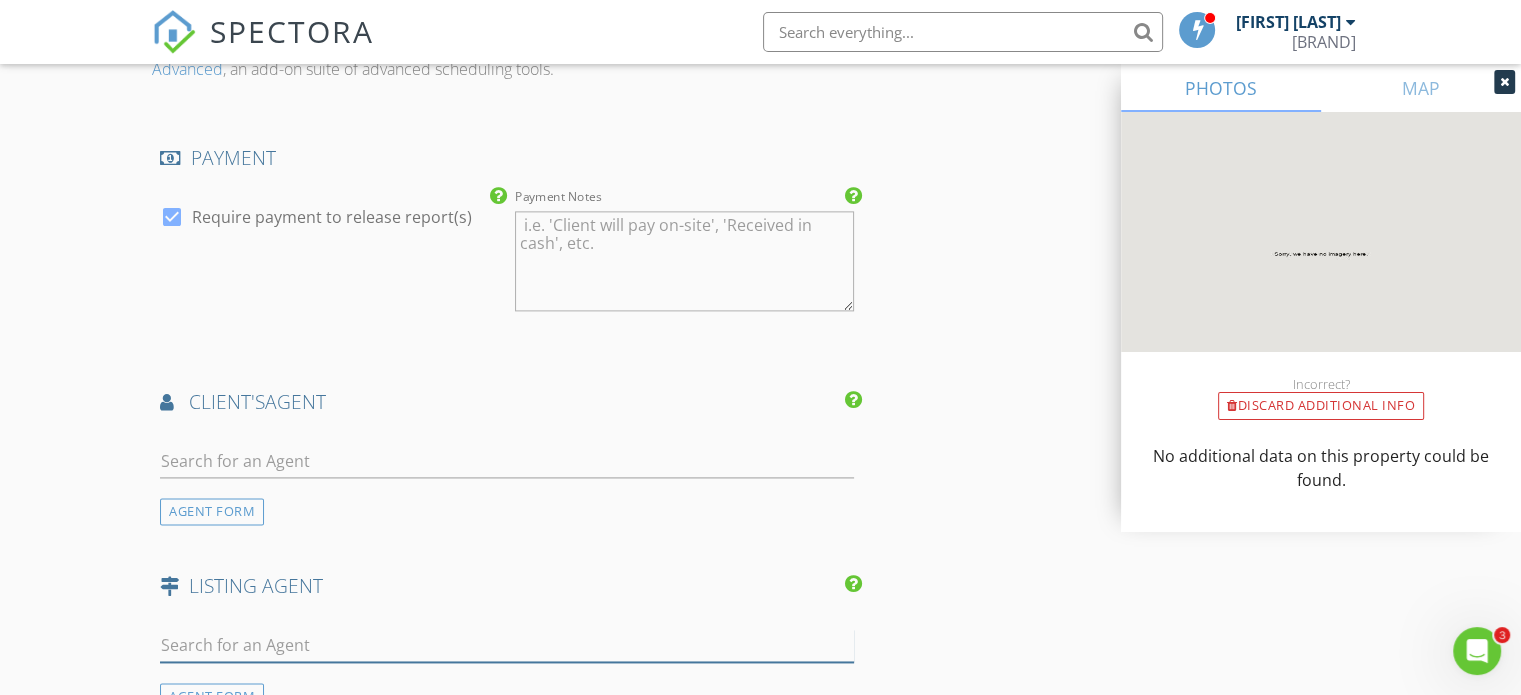 click at bounding box center [507, 645] 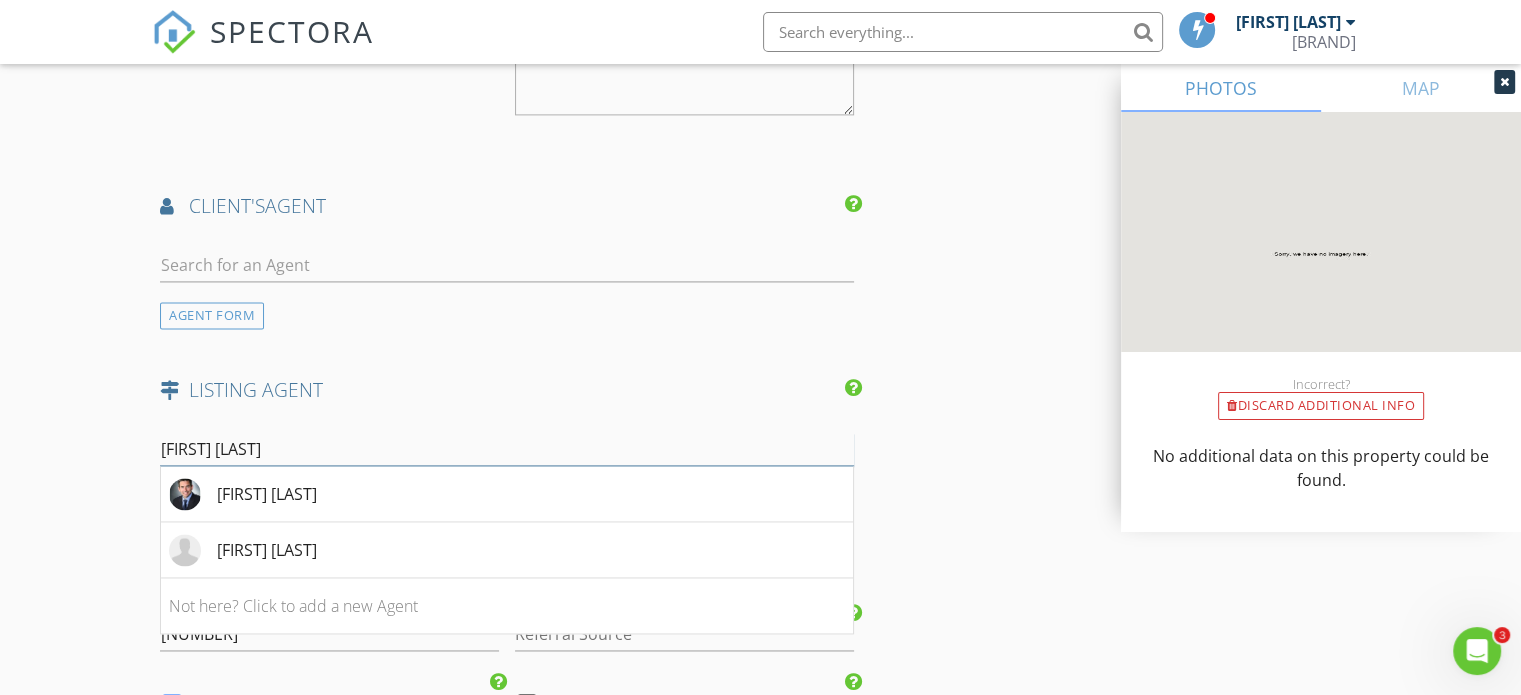 scroll, scrollTop: 2900, scrollLeft: 0, axis: vertical 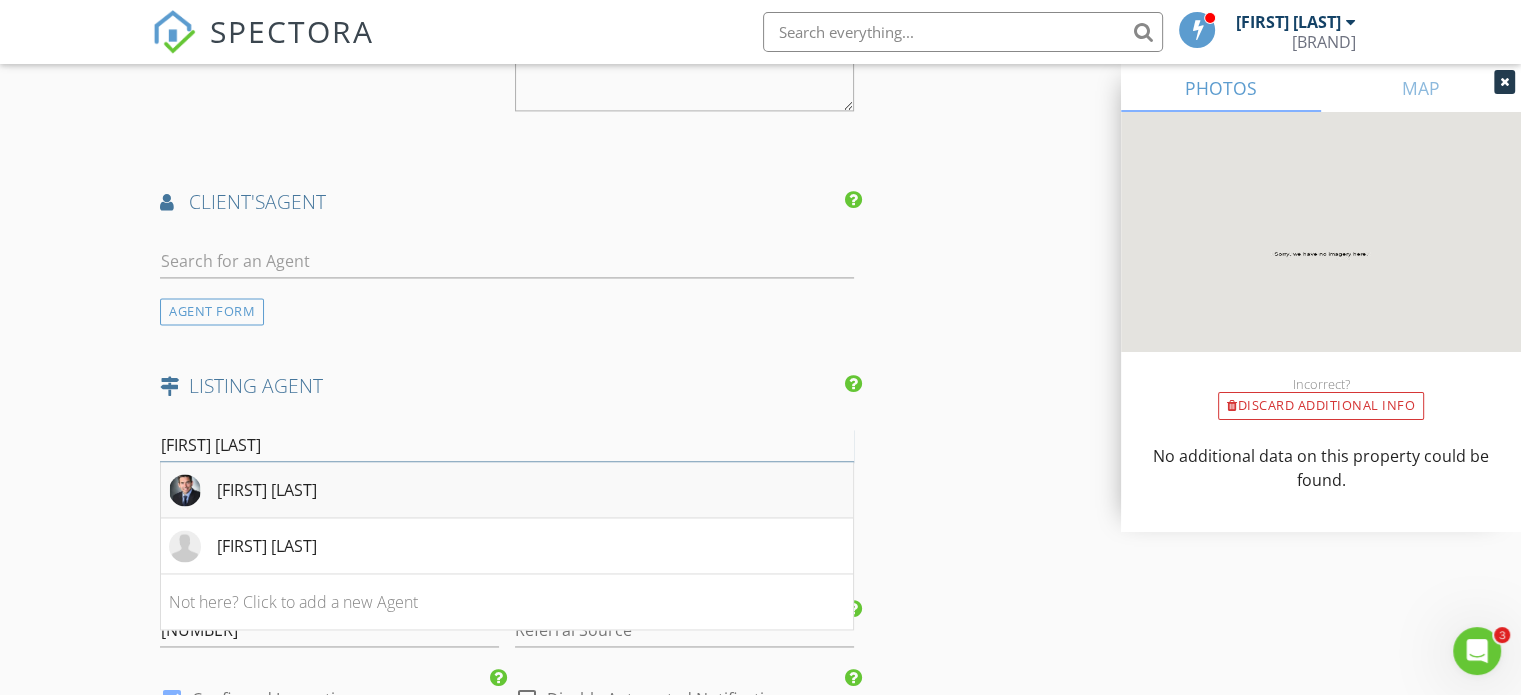 type on "keith m" 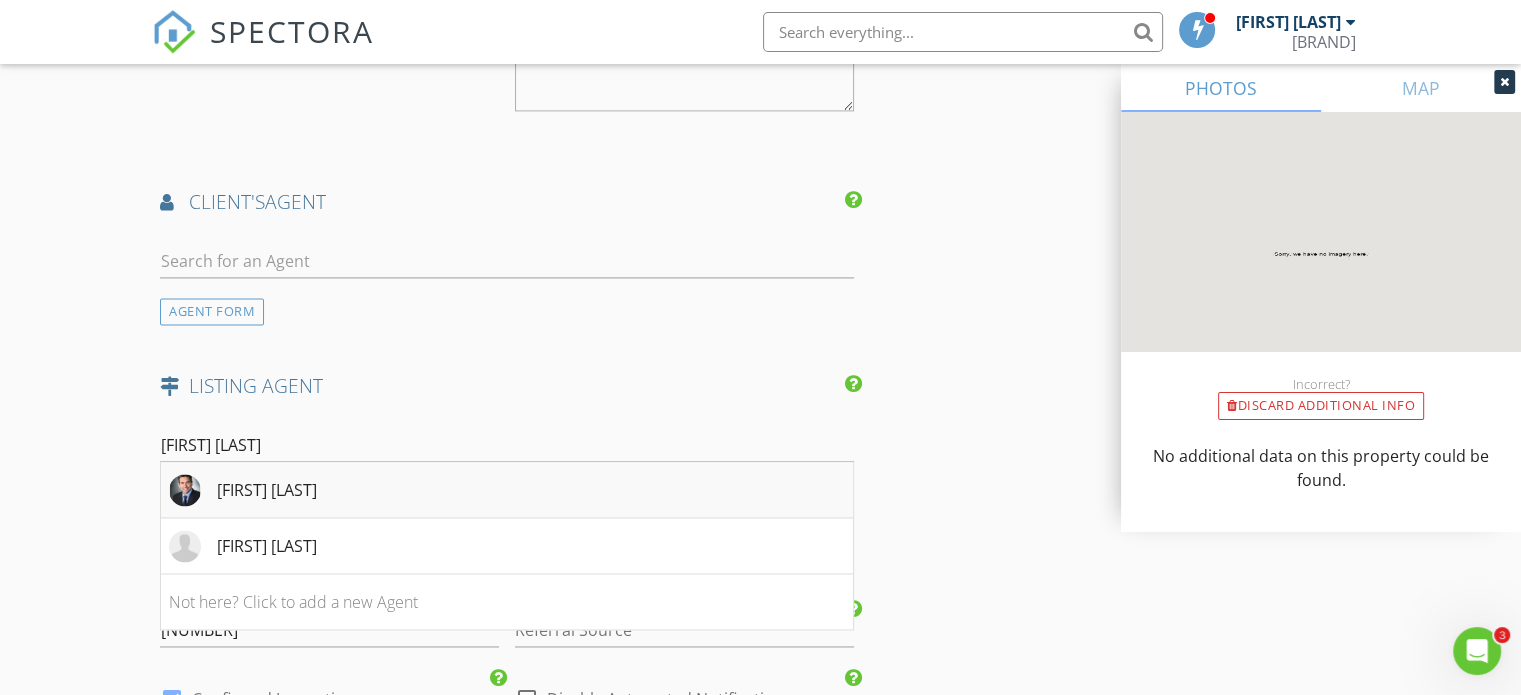 click on "[FIRST] [LAST]" at bounding box center [267, 490] 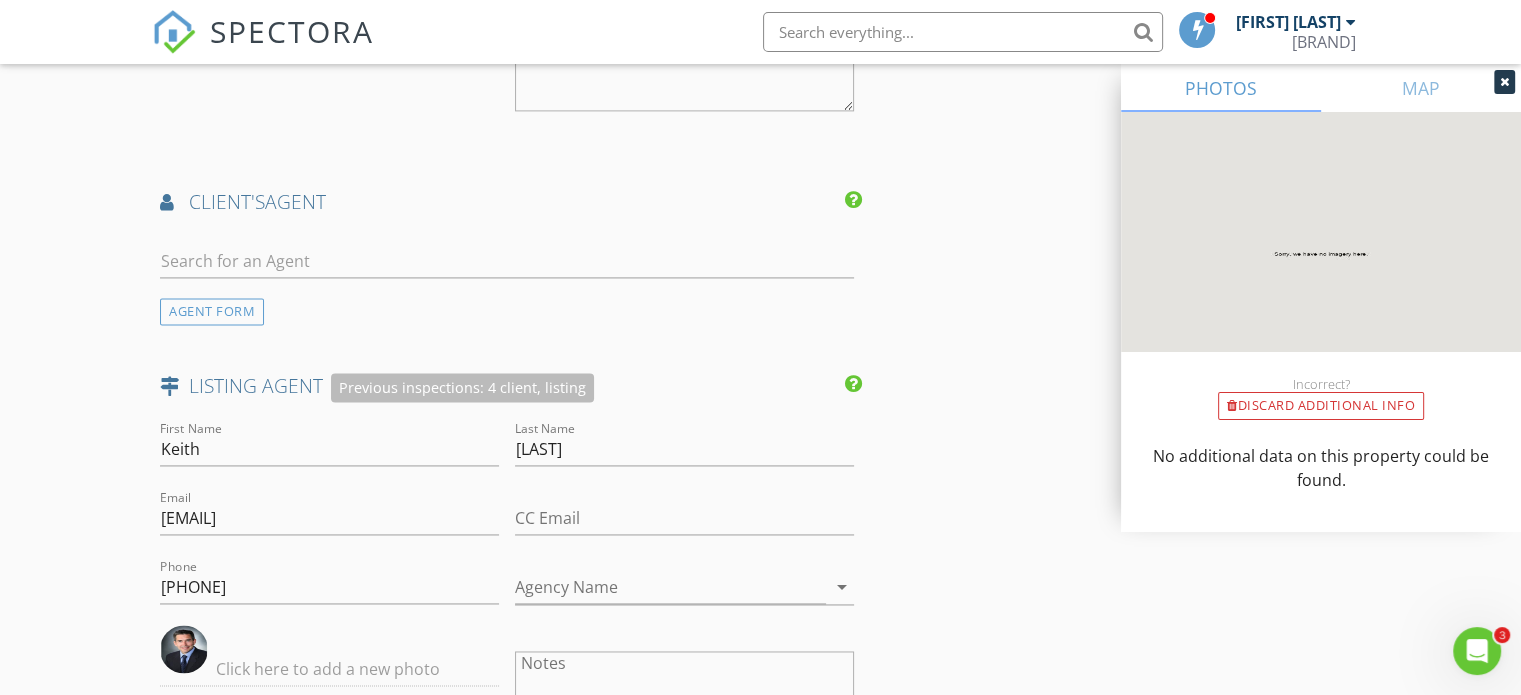 click on "AGENT FORM" at bounding box center [507, 277] 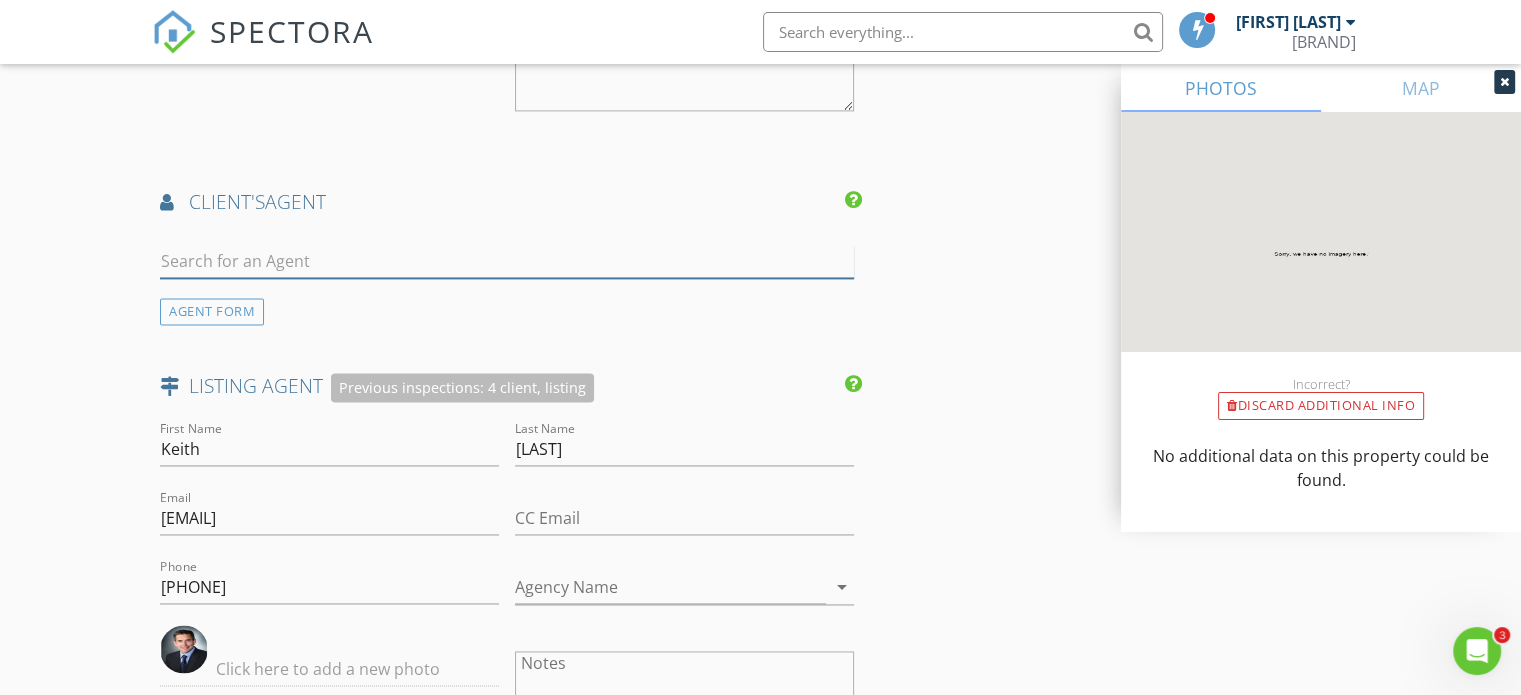 click at bounding box center [507, 261] 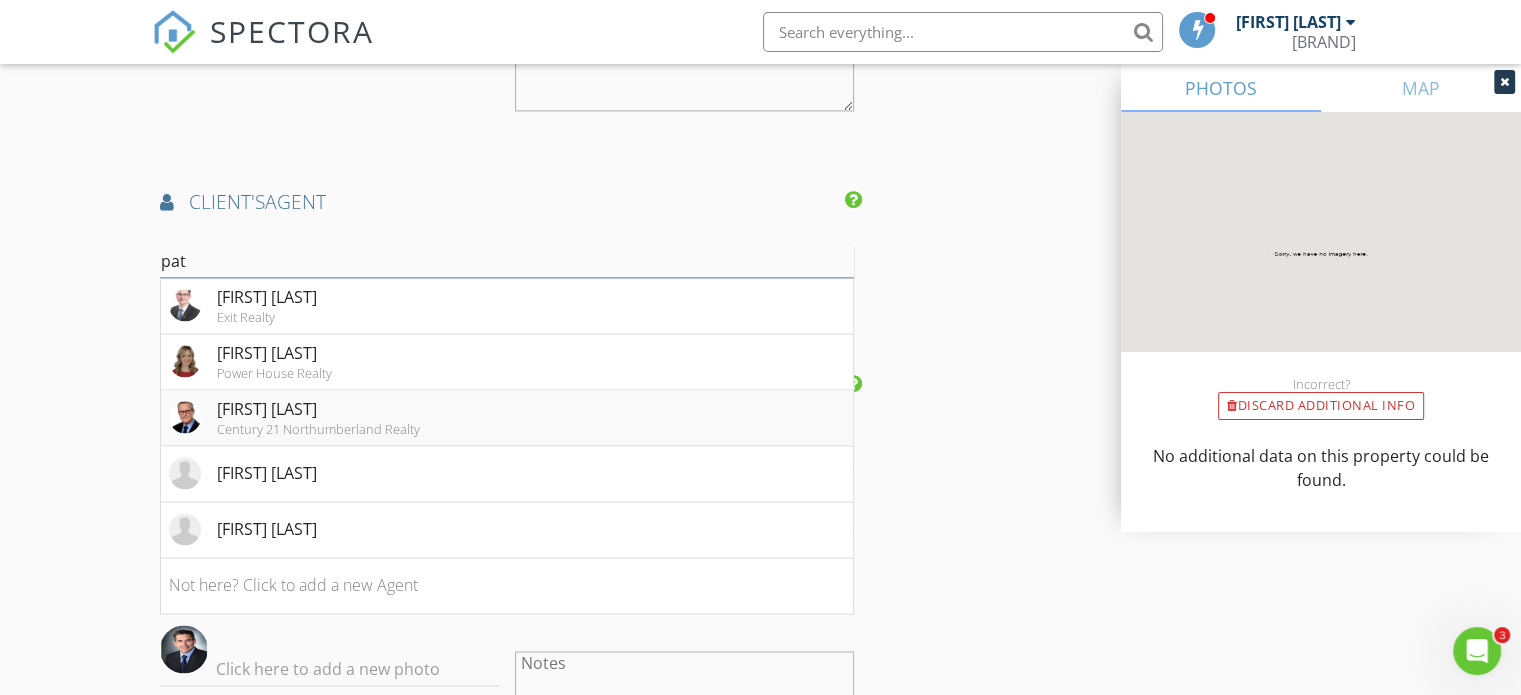 type on "pat" 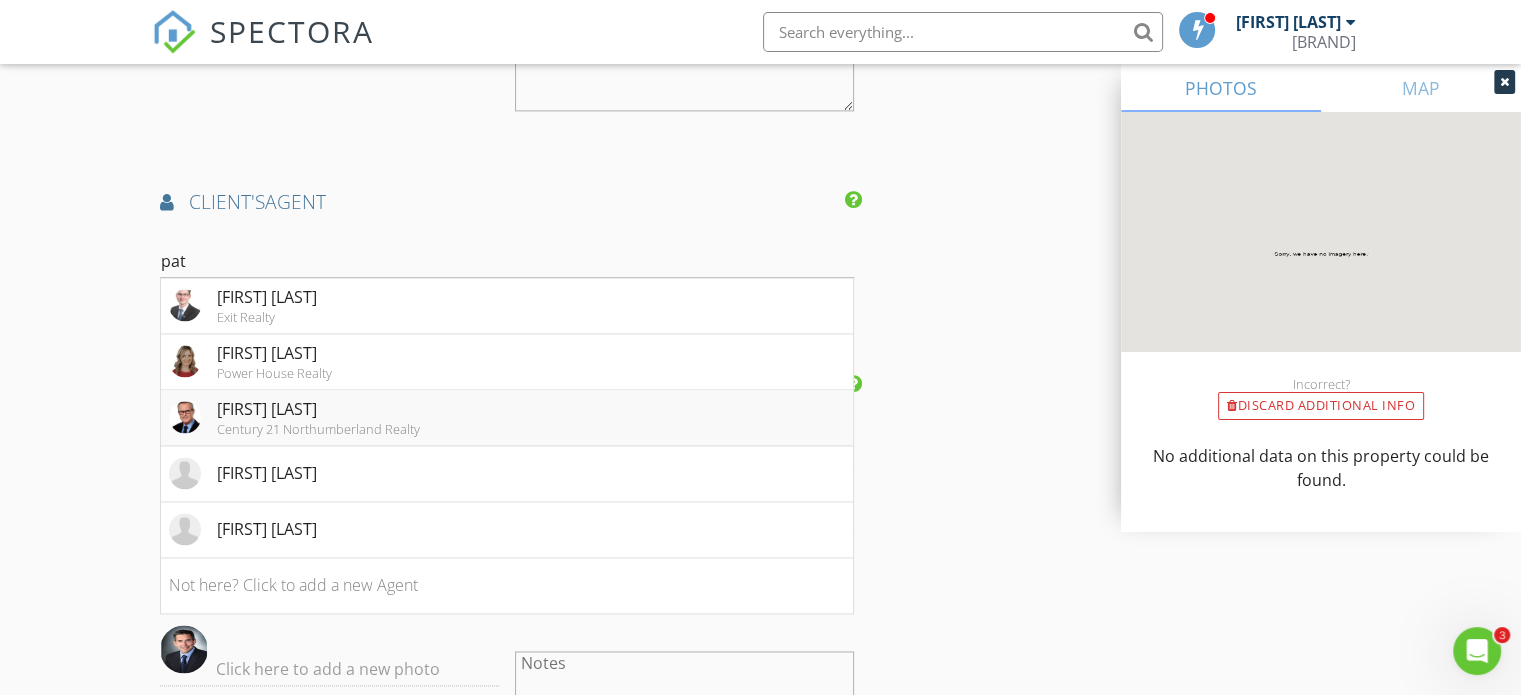click on "Century 21 Northumberland Realty" at bounding box center [318, 429] 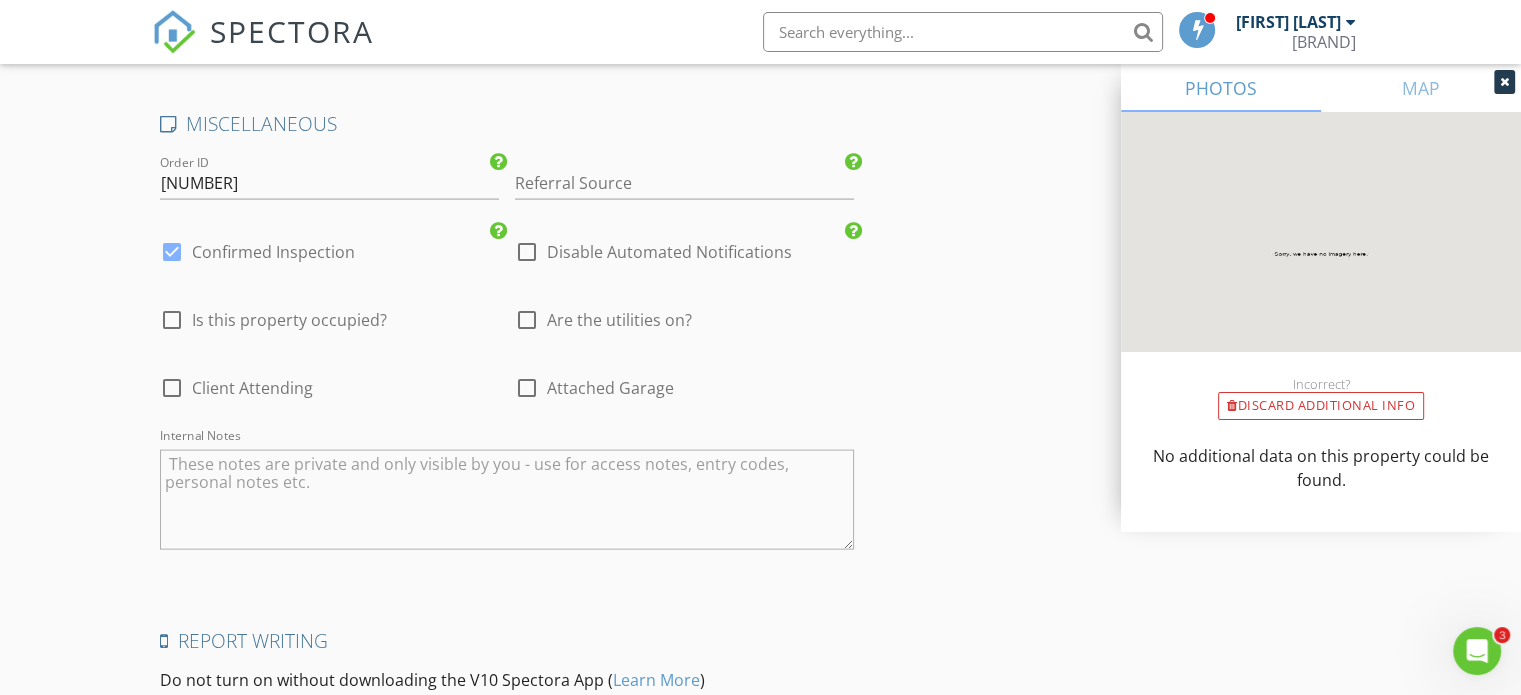 scroll, scrollTop: 4300, scrollLeft: 0, axis: vertical 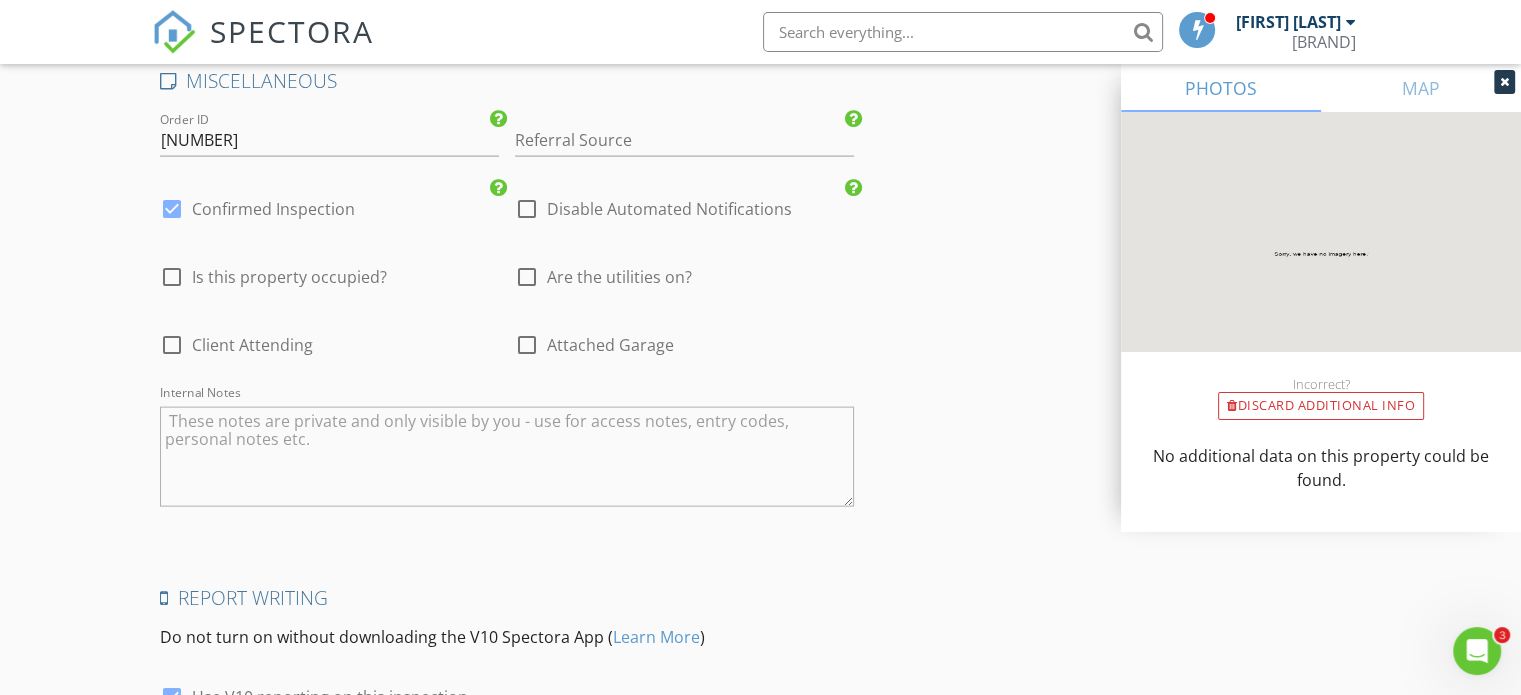 click at bounding box center [172, 277] 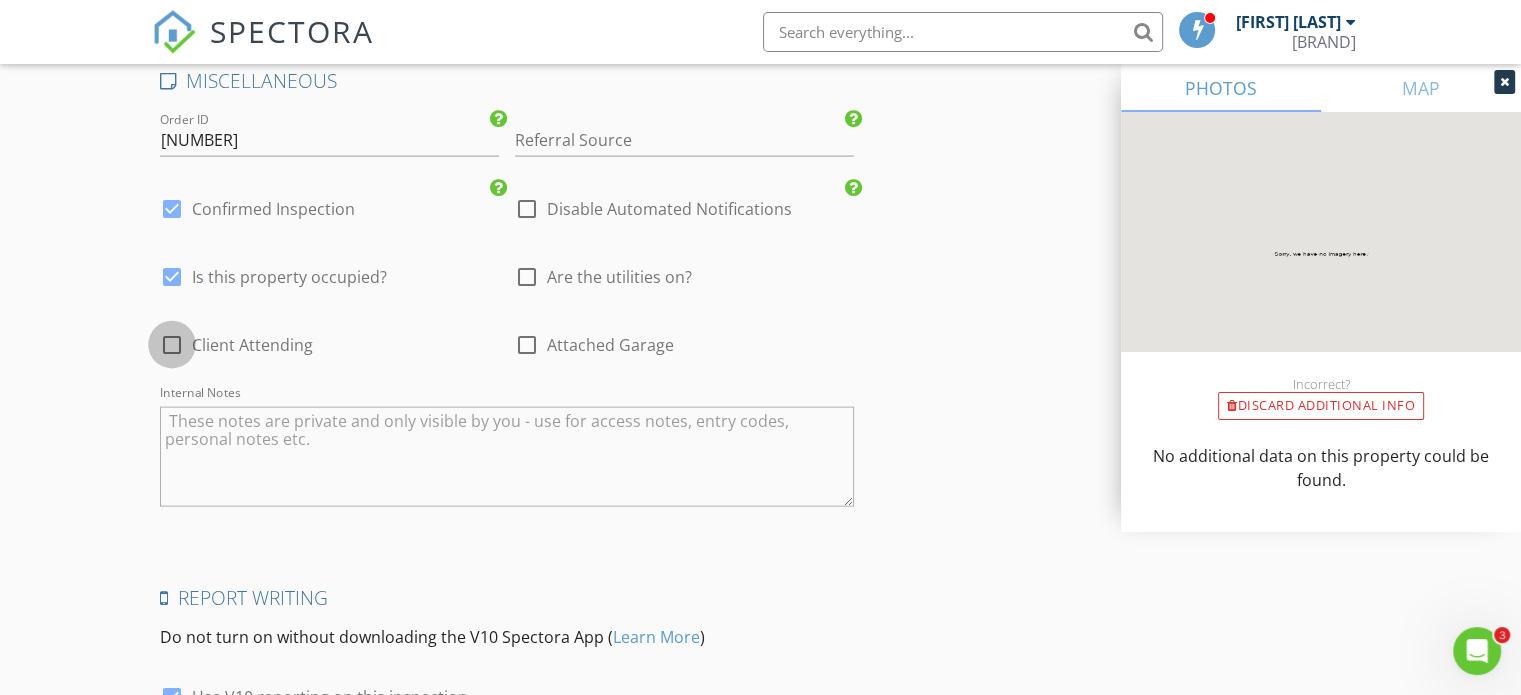 click at bounding box center (172, 345) 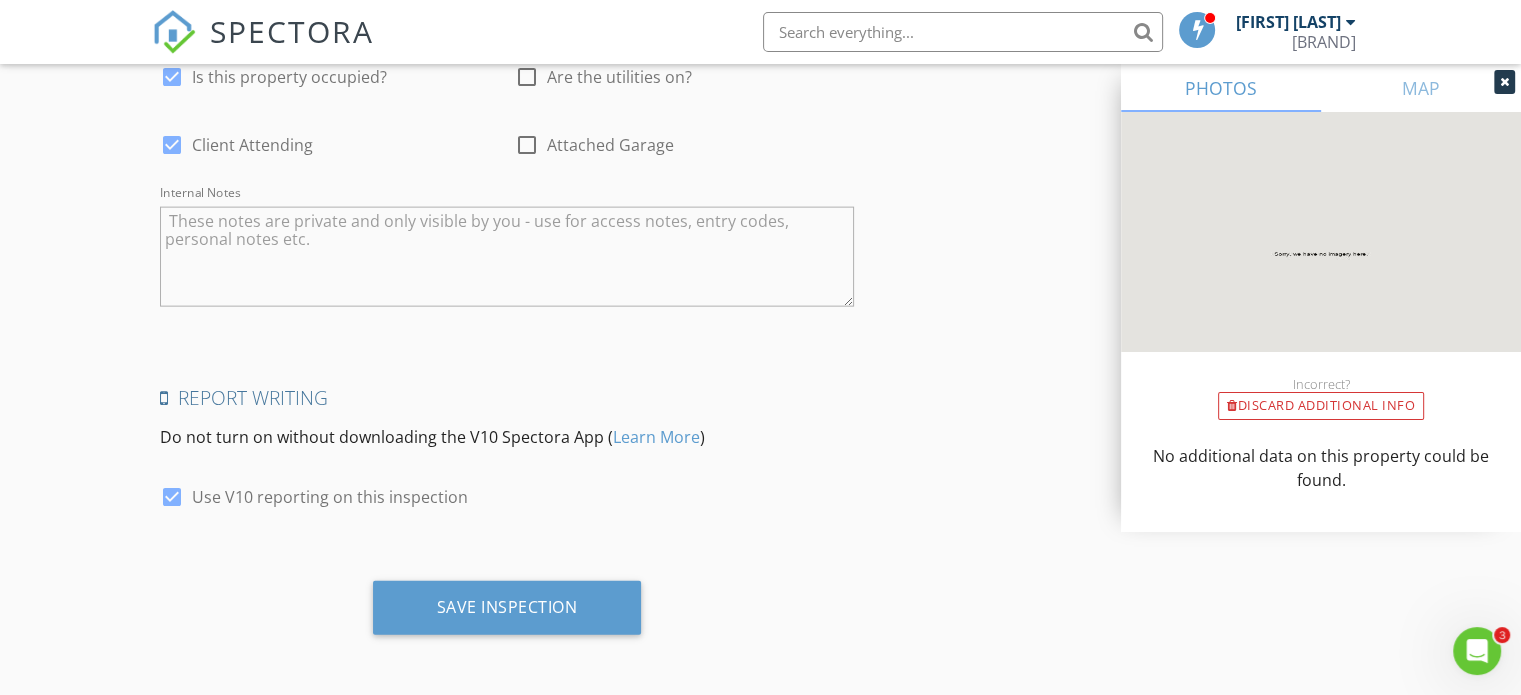 scroll, scrollTop: 4510, scrollLeft: 0, axis: vertical 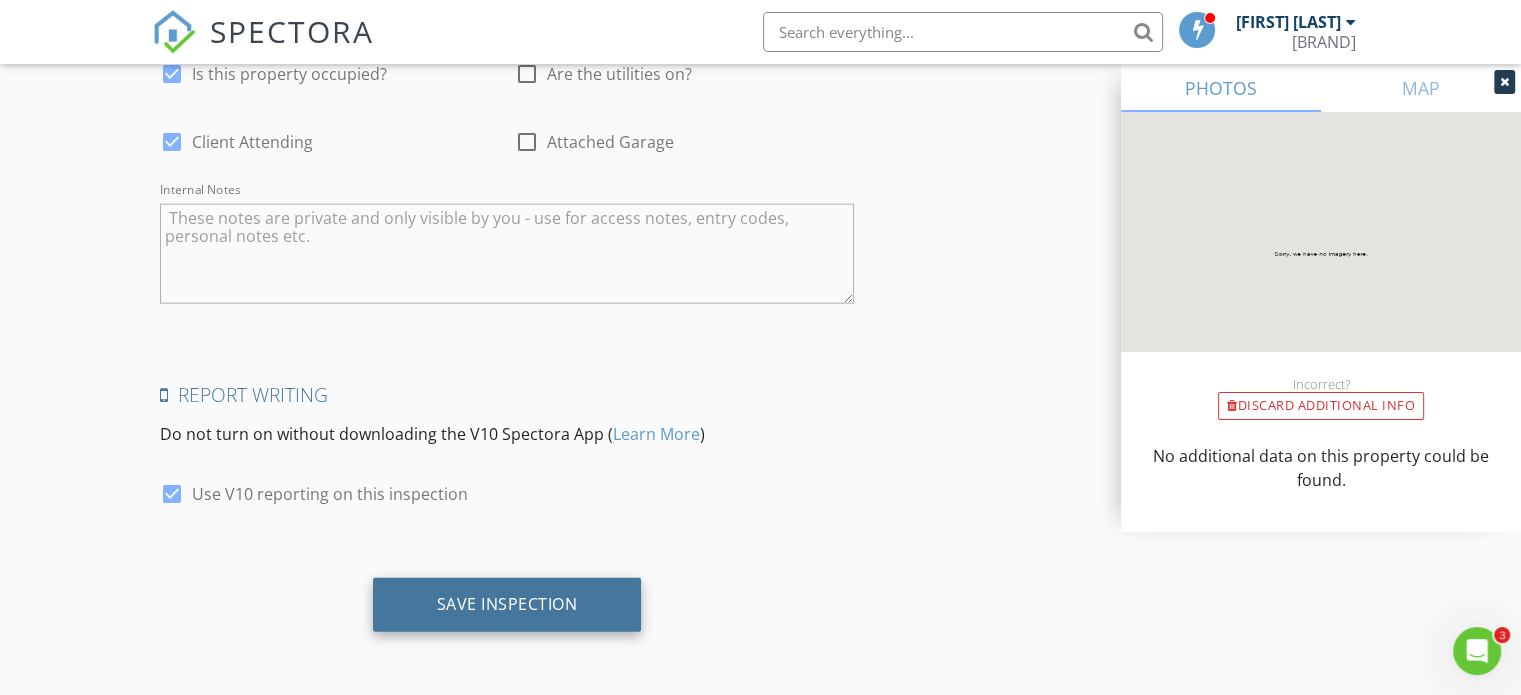 click on "Save Inspection" at bounding box center (507, 604) 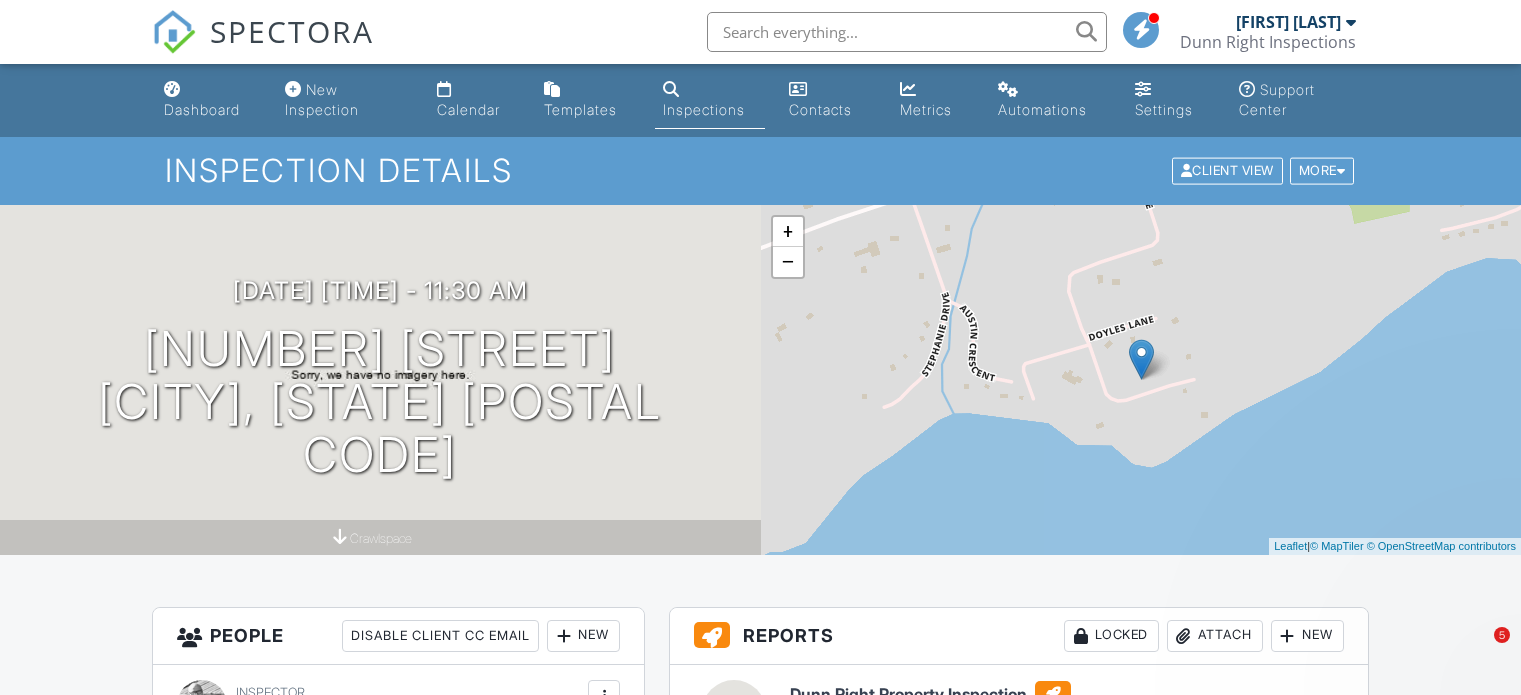 scroll, scrollTop: 0, scrollLeft: 0, axis: both 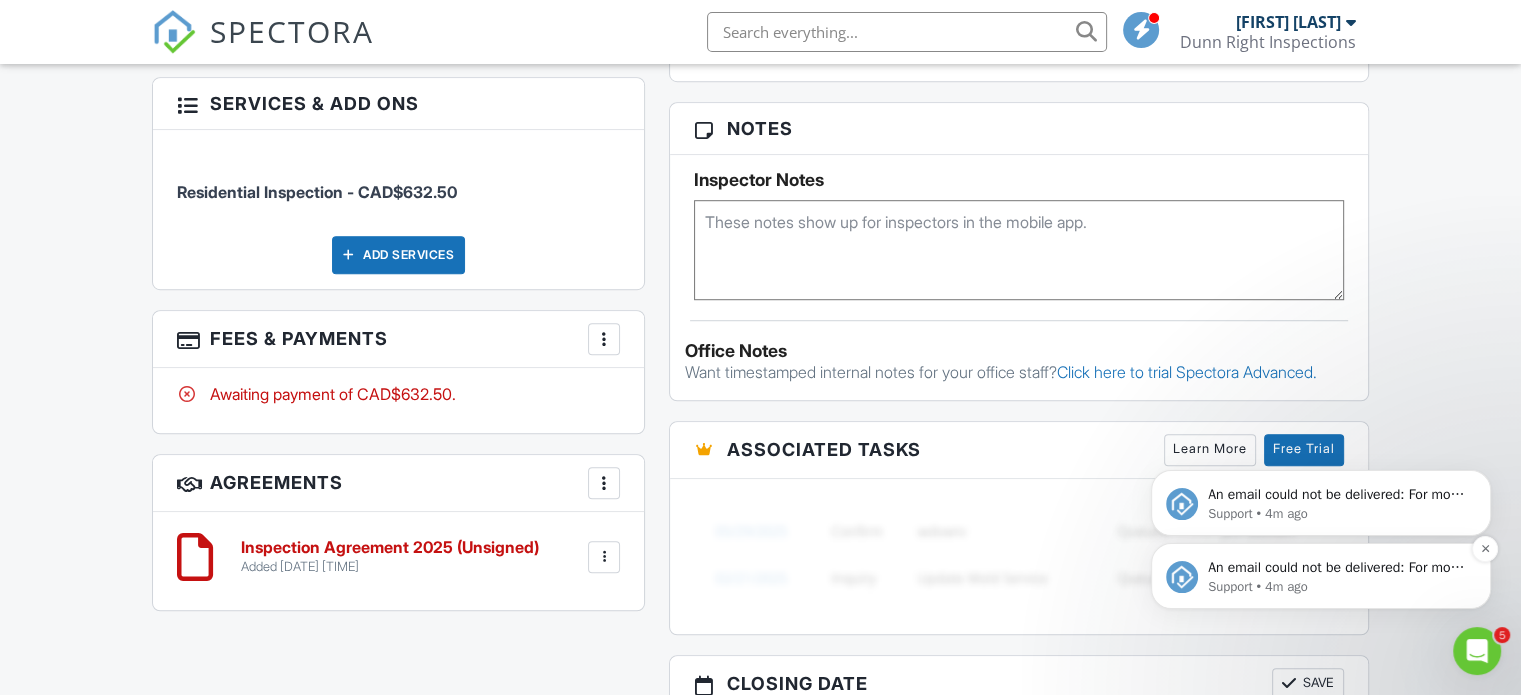 click on "Support • 4m ago" at bounding box center [1337, 587] 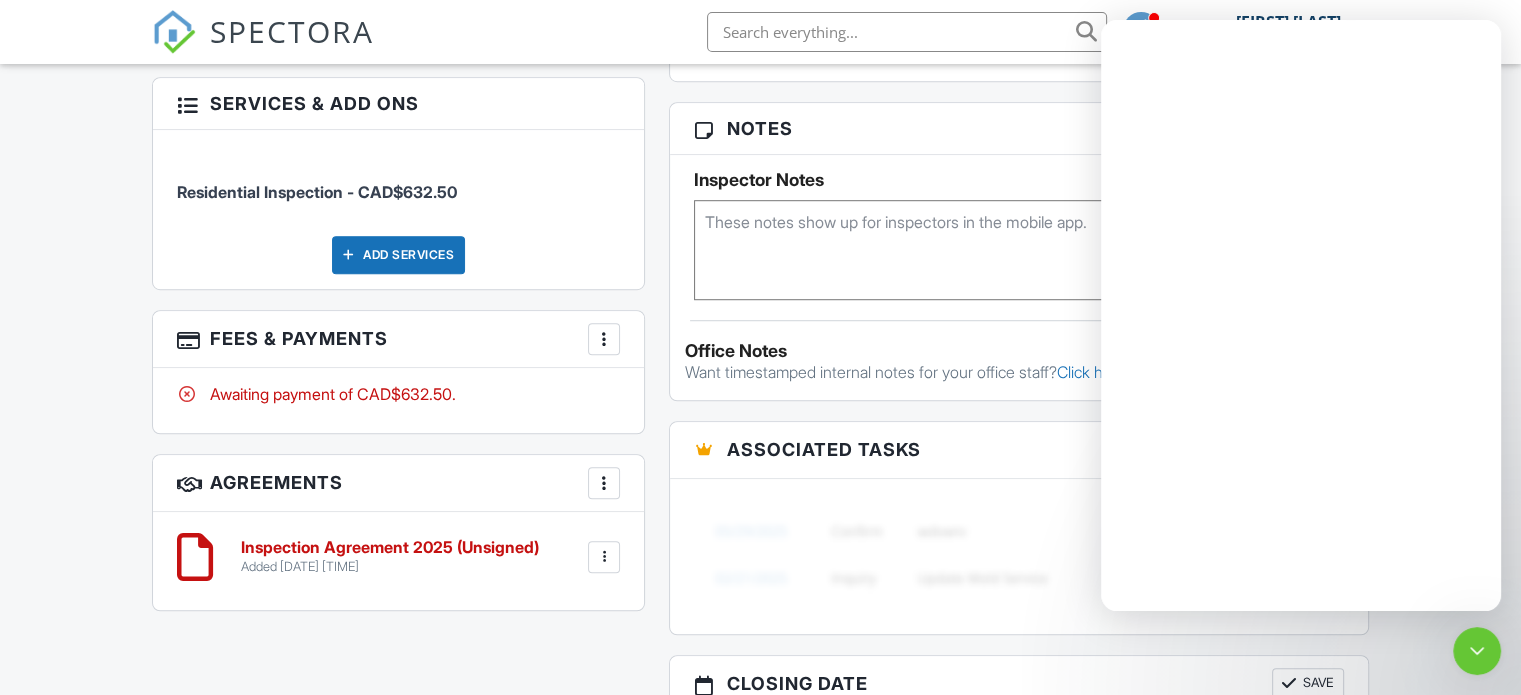 scroll, scrollTop: 0, scrollLeft: 0, axis: both 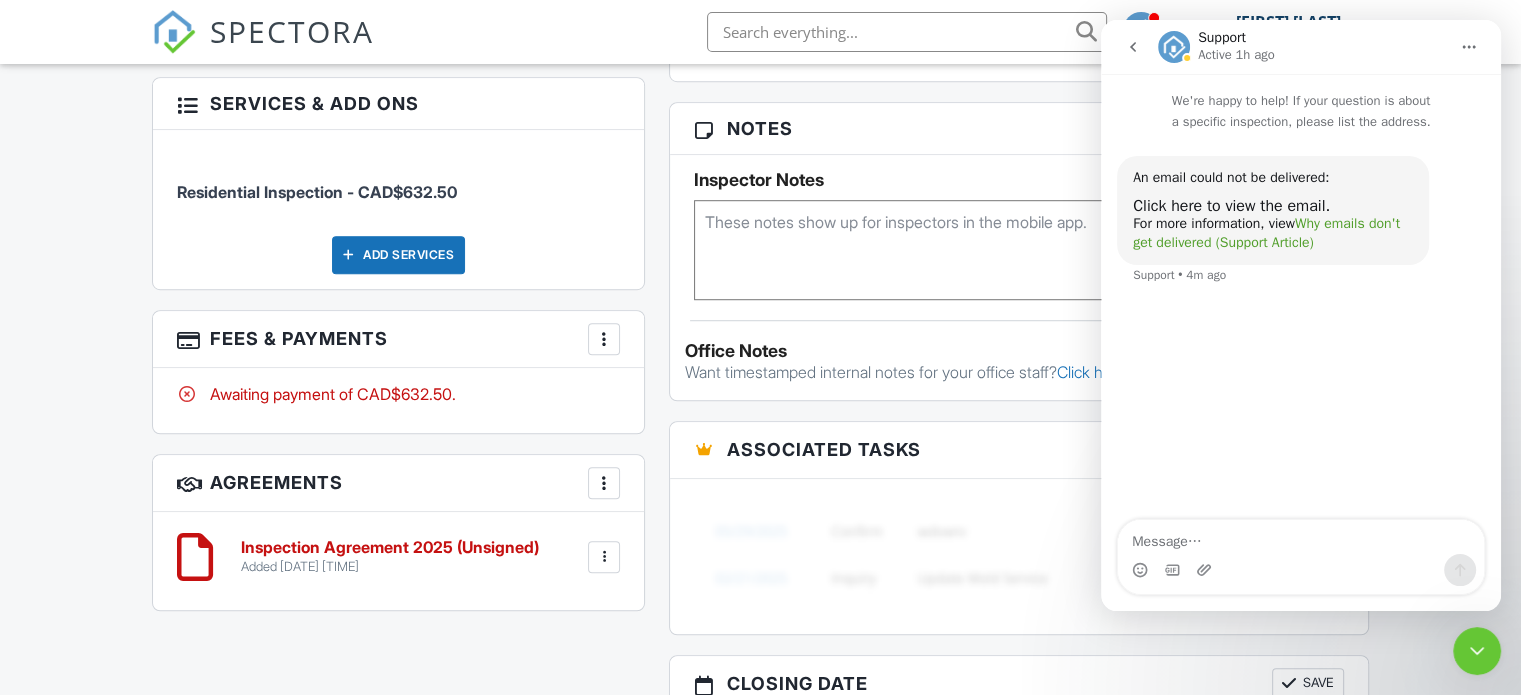 click on "Why emails don't get delivered (Support Article)" at bounding box center [1266, 233] 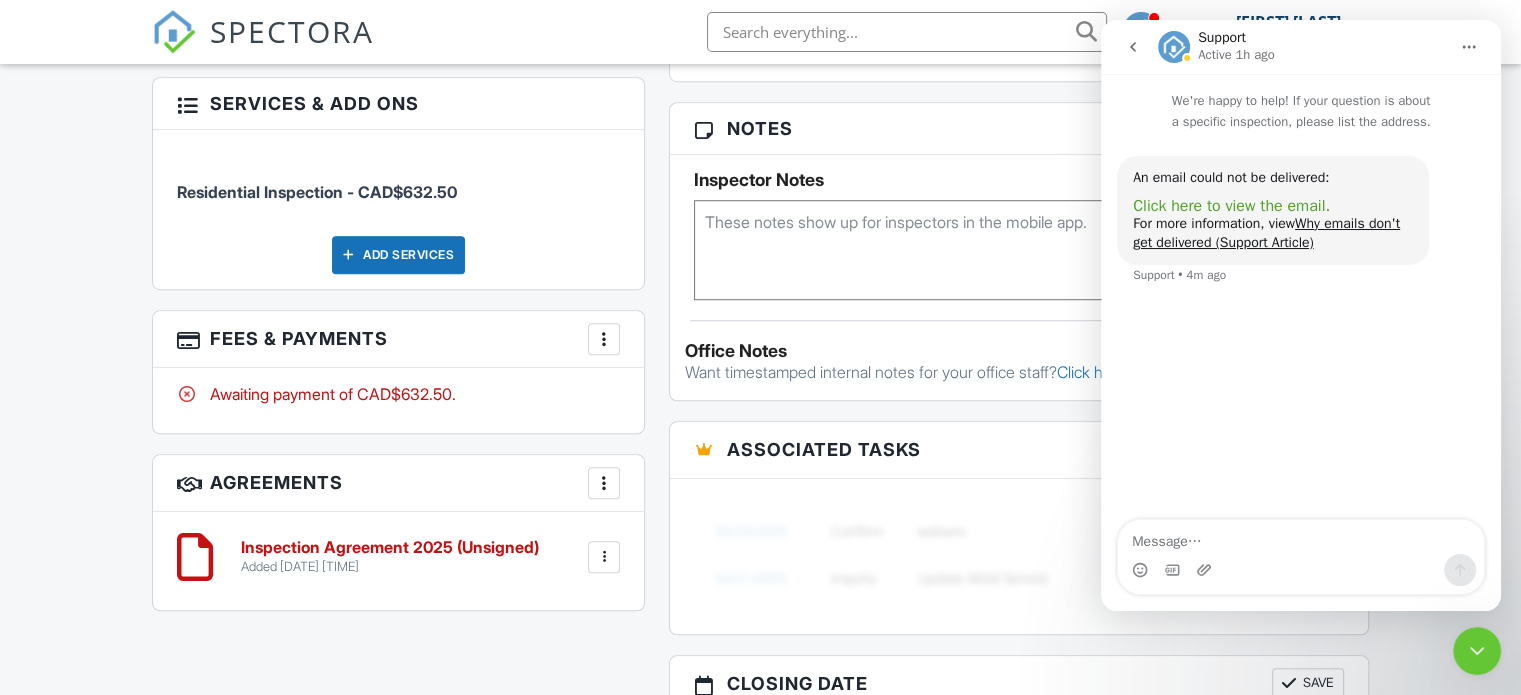 click on "Click here to view the email." at bounding box center [1231, 206] 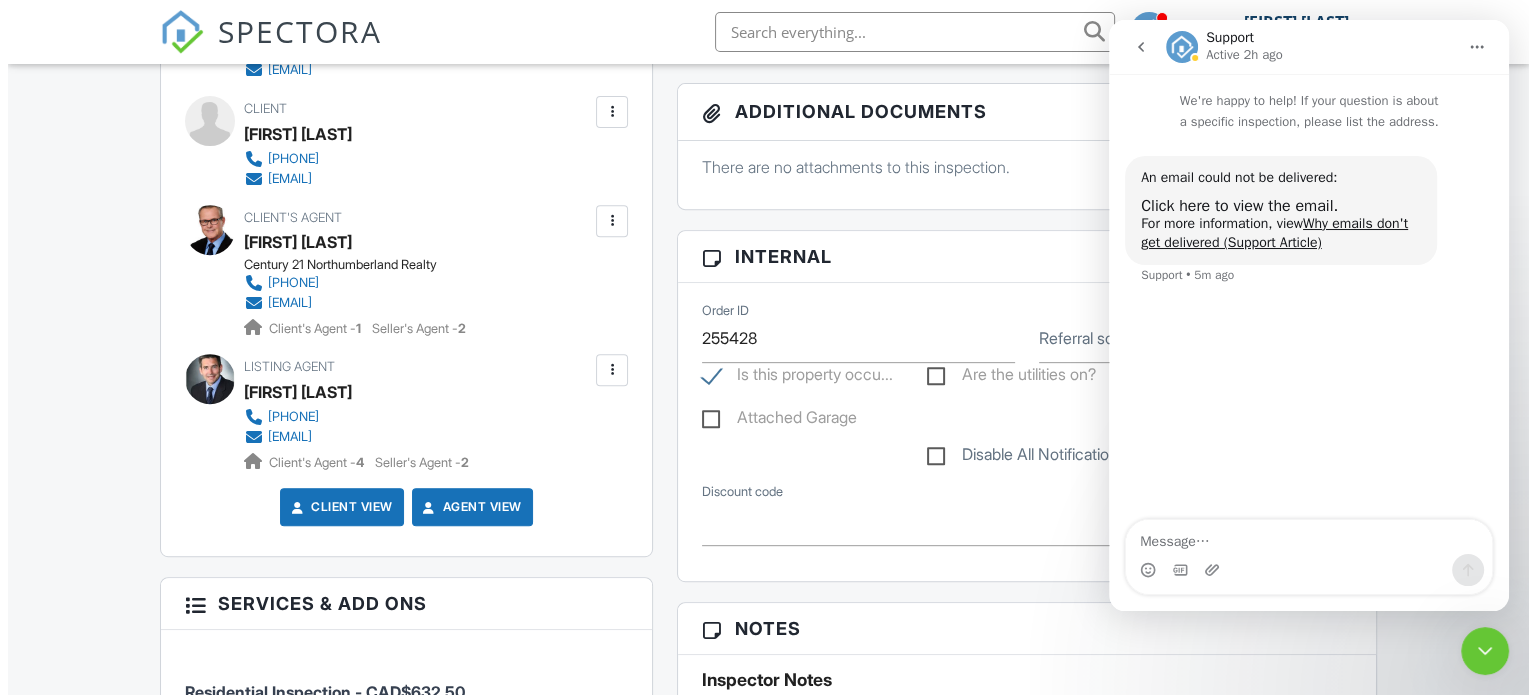 scroll, scrollTop: 700, scrollLeft: 0, axis: vertical 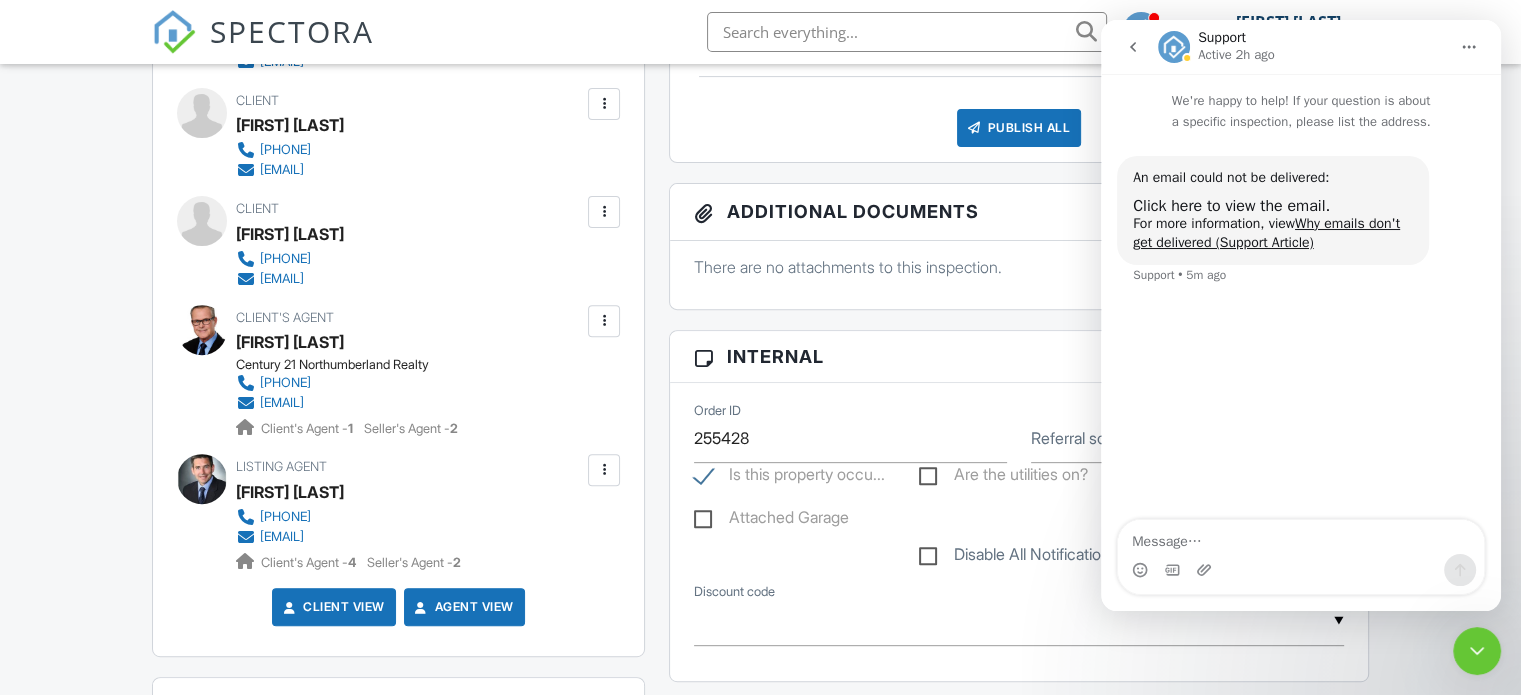click at bounding box center (604, 212) 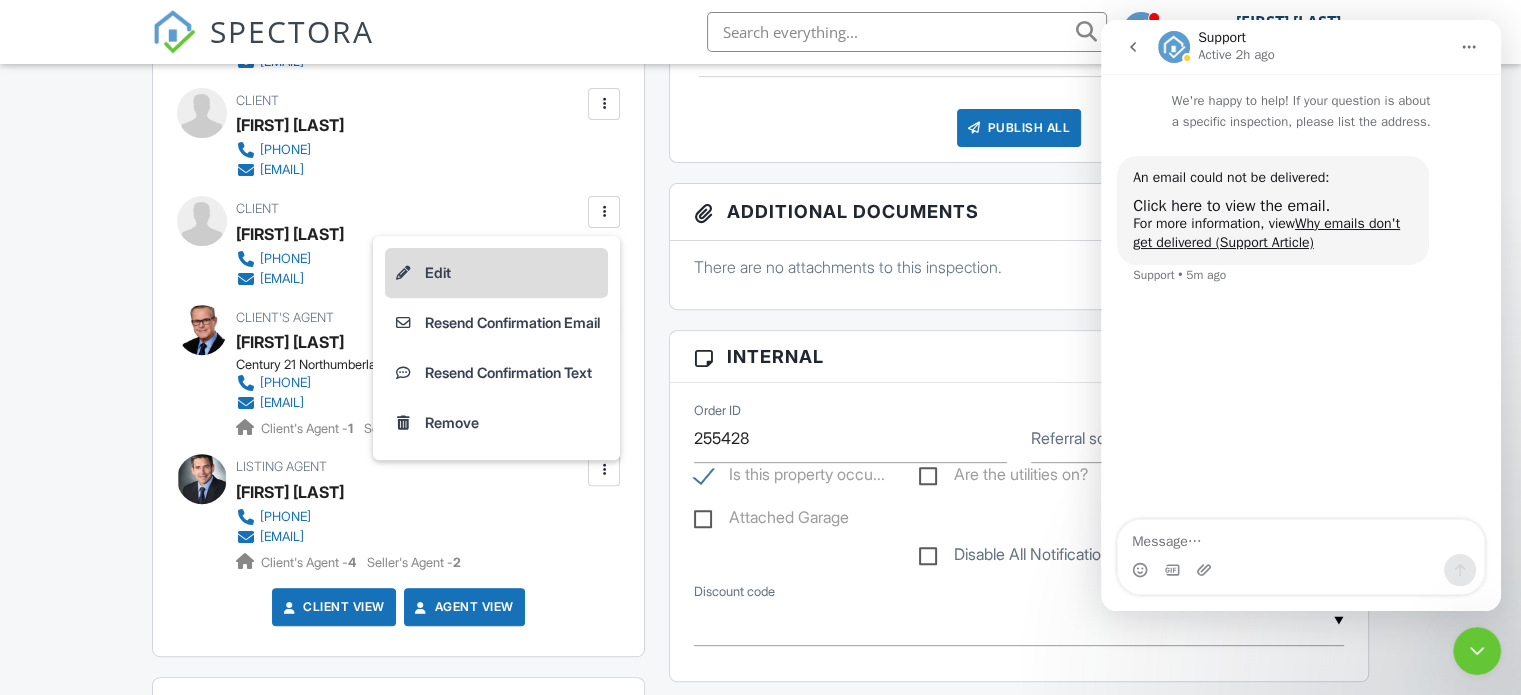 click on "Edit" at bounding box center [496, 273] 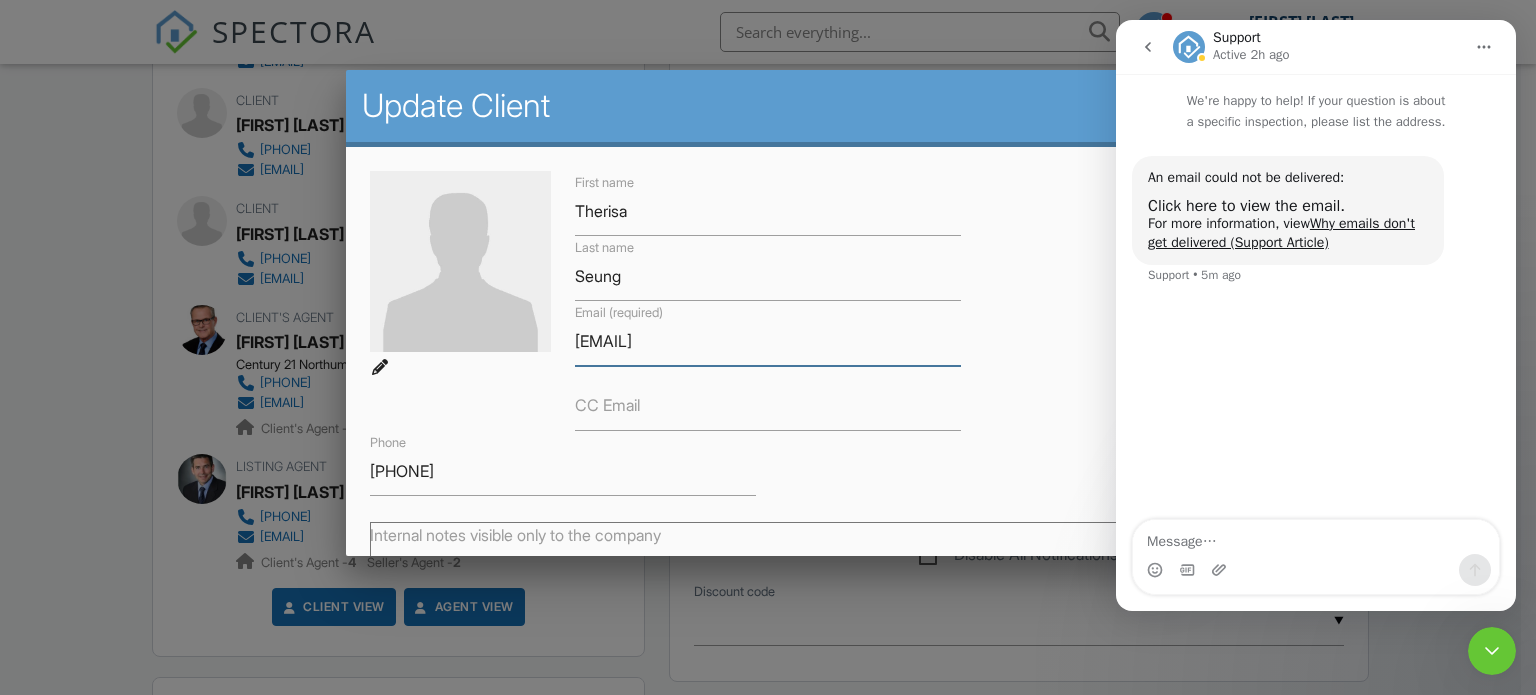 drag, startPoint x: 621, startPoint y: 340, endPoint x: 590, endPoint y: 339, distance: 31.016125 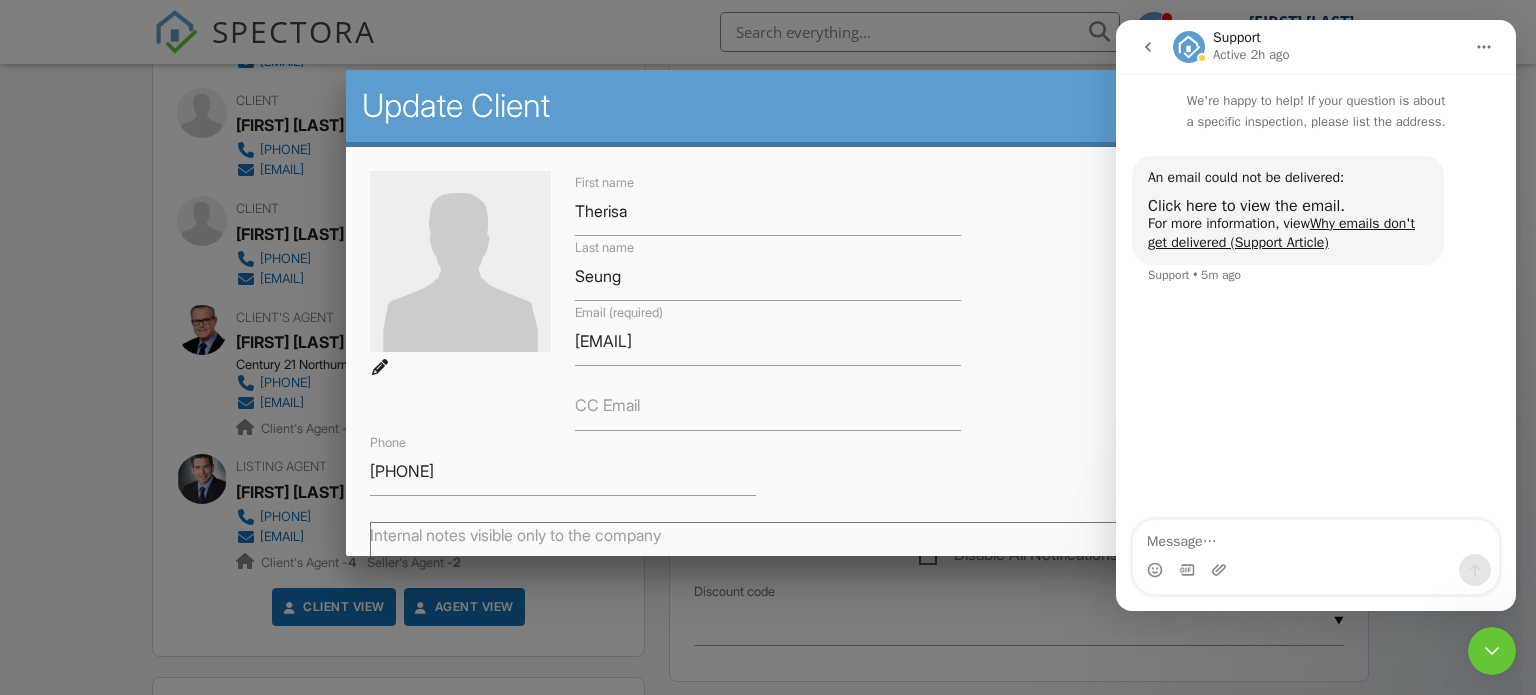 click 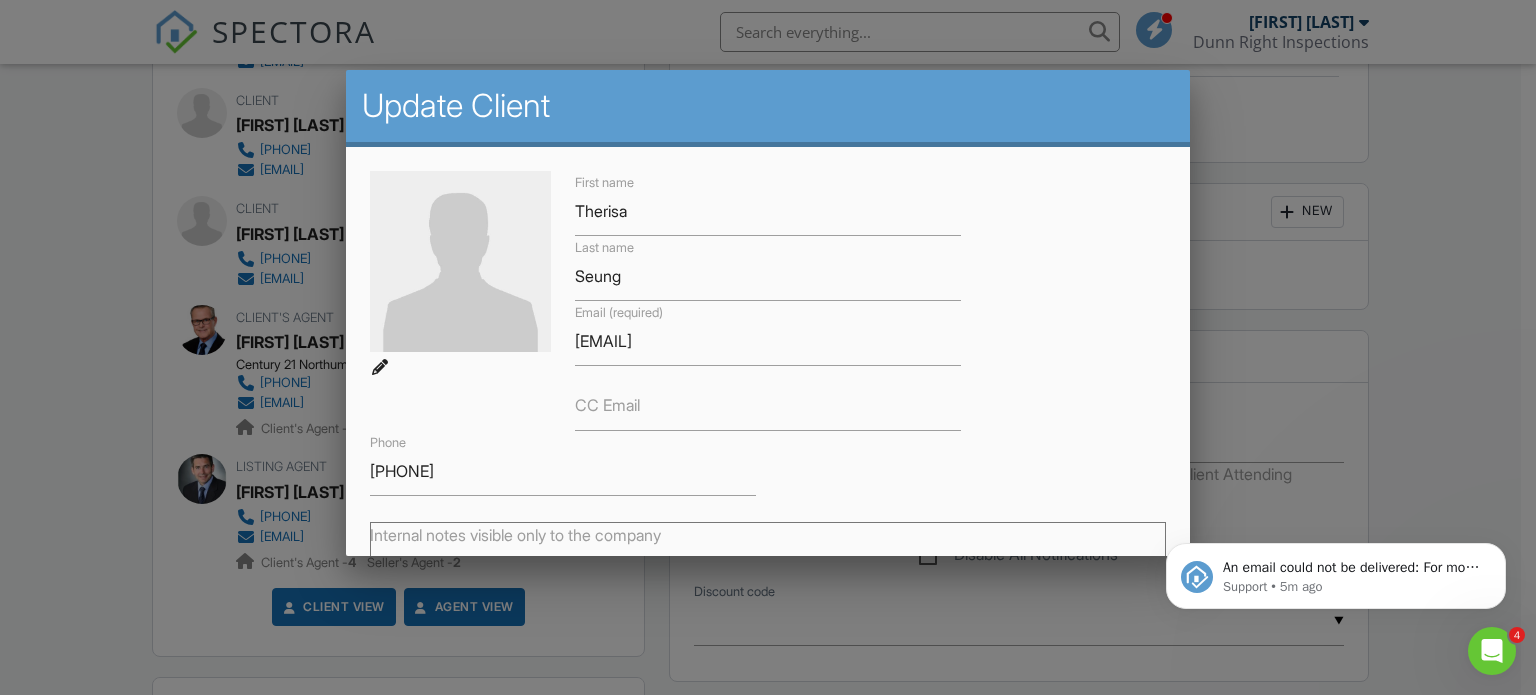 scroll, scrollTop: 0, scrollLeft: 0, axis: both 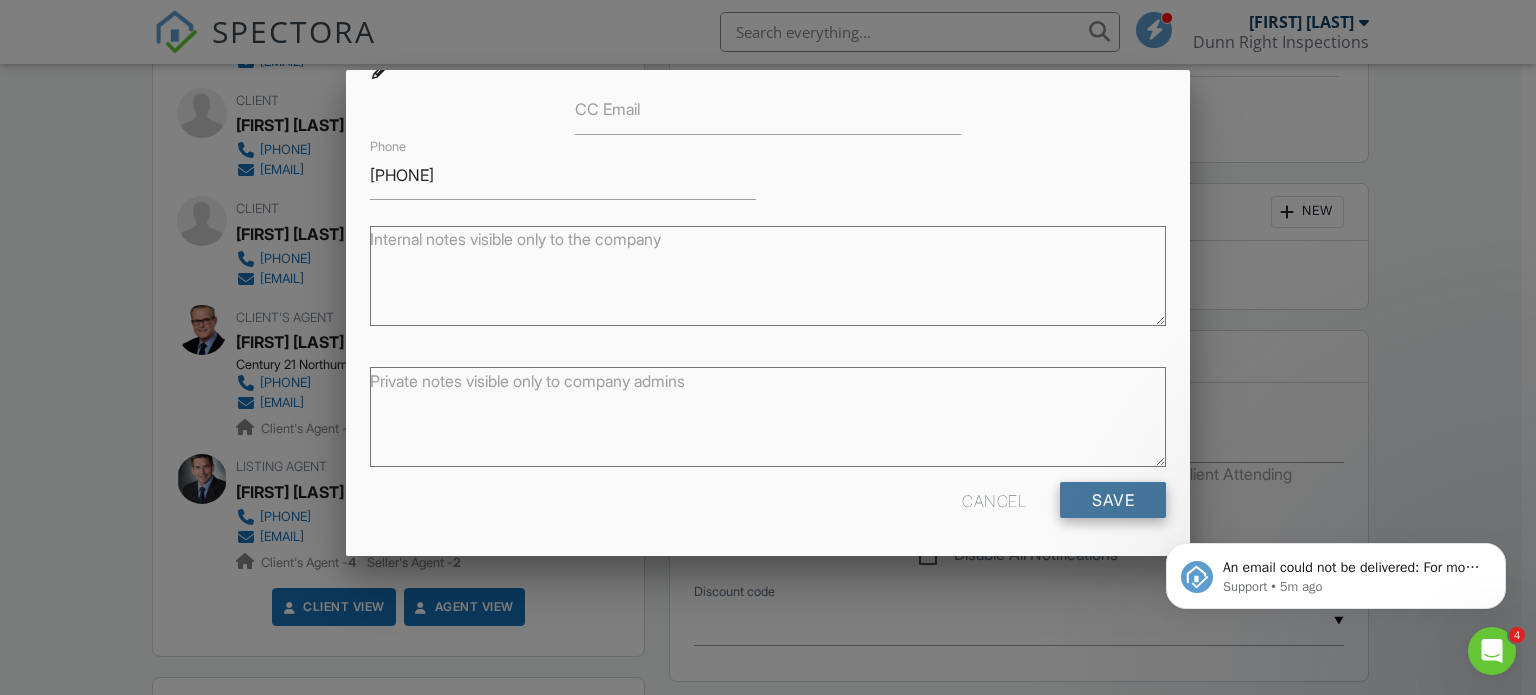 click on "Save" at bounding box center [1113, 500] 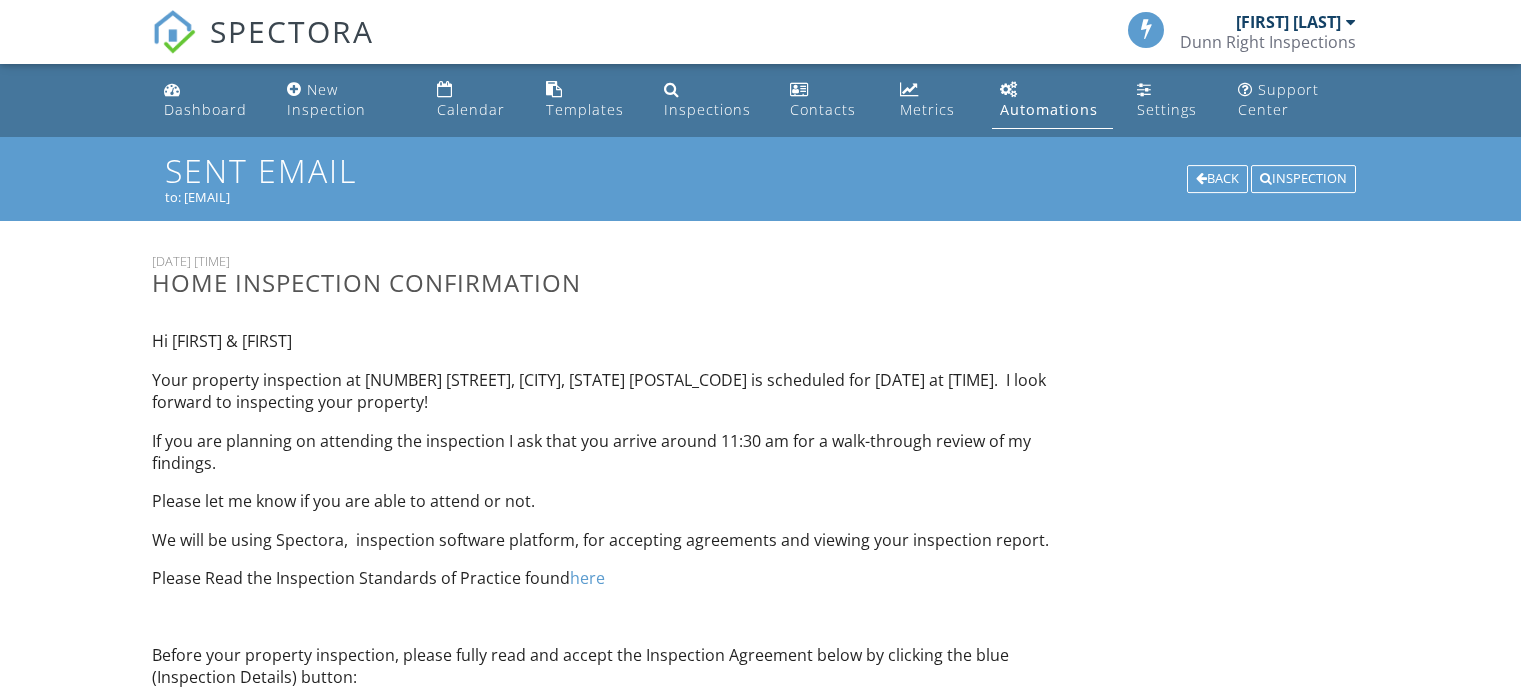 scroll, scrollTop: 0, scrollLeft: 0, axis: both 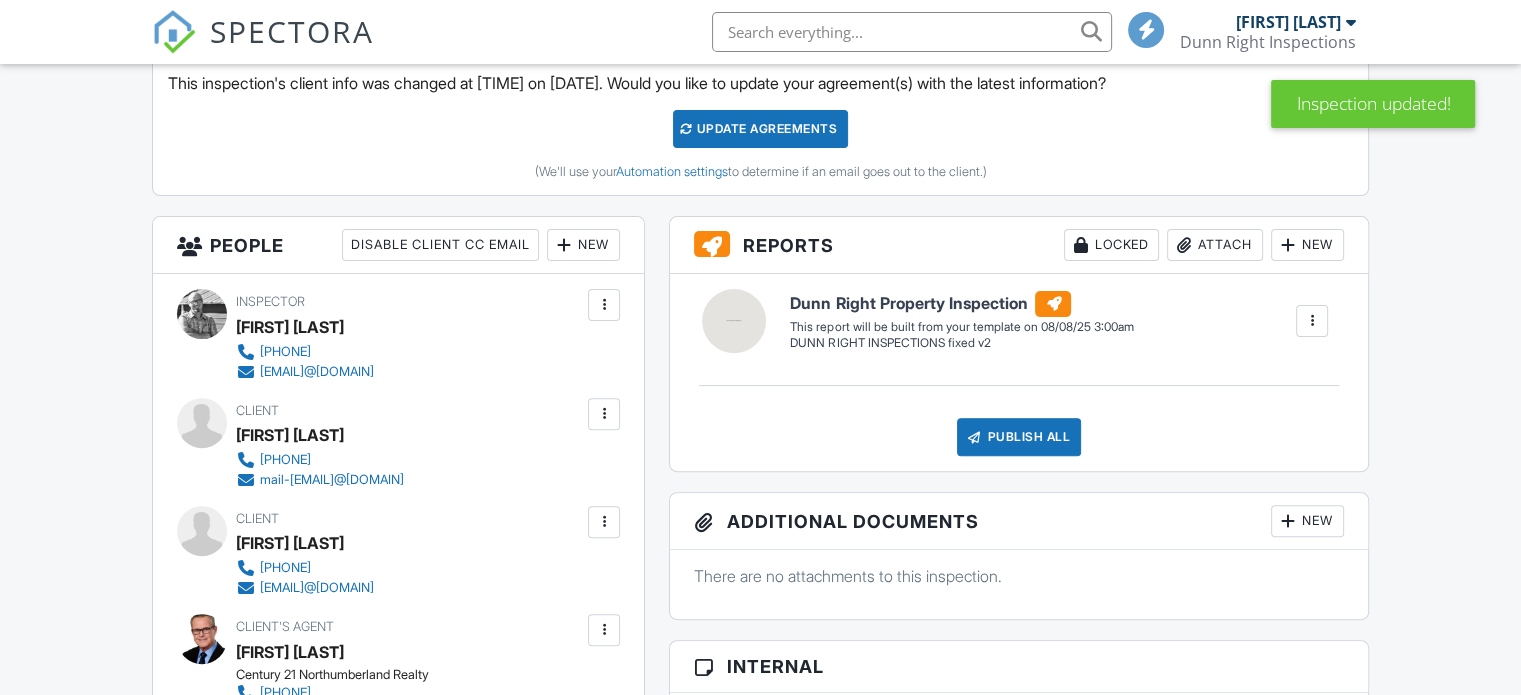 click at bounding box center (604, 414) 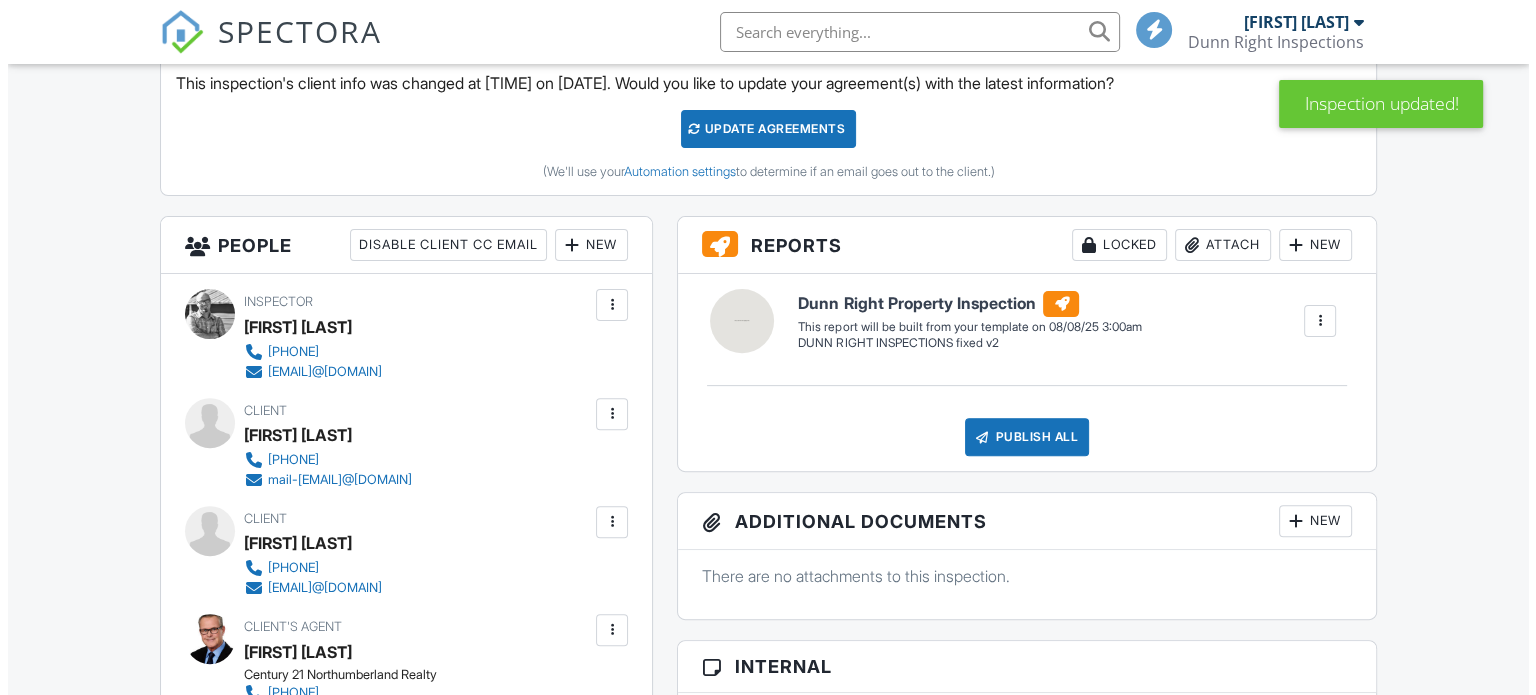 scroll, scrollTop: 0, scrollLeft: 0, axis: both 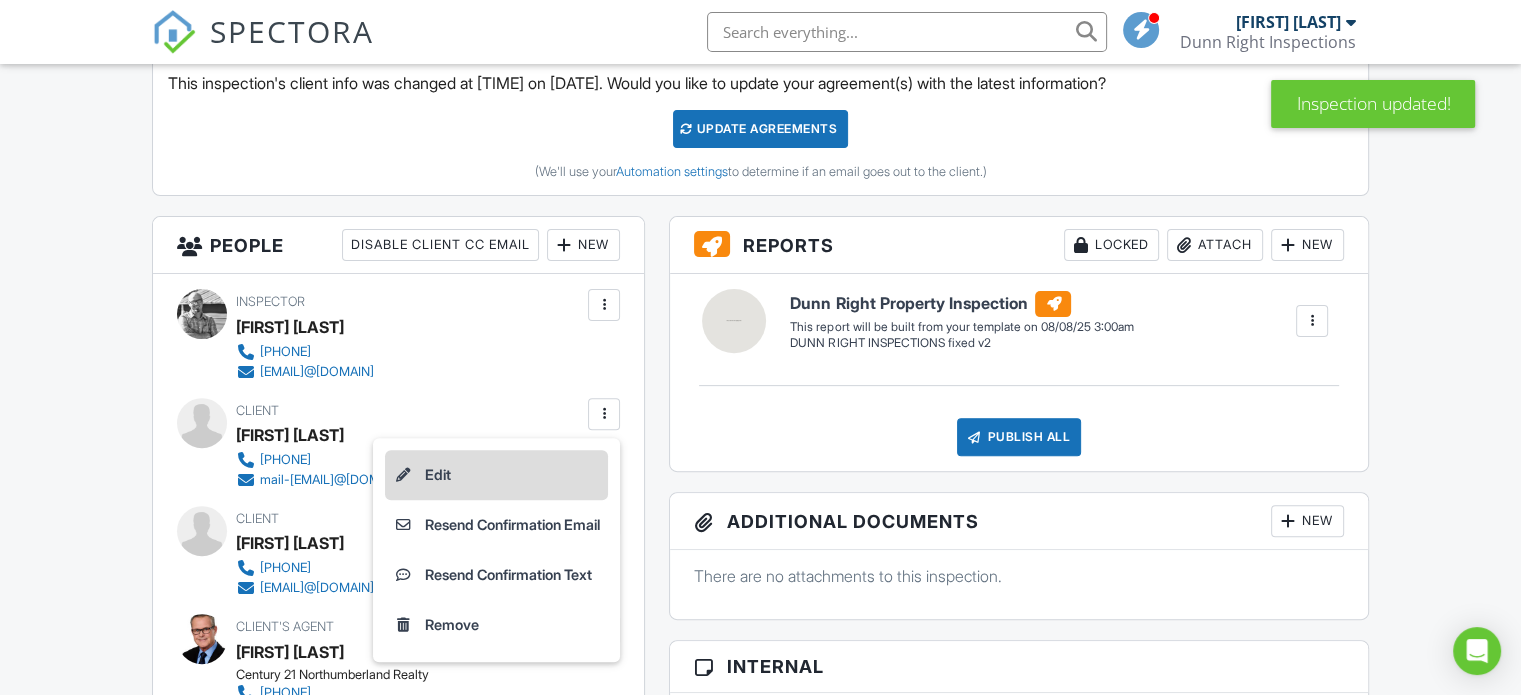 click on "Edit" at bounding box center (496, 475) 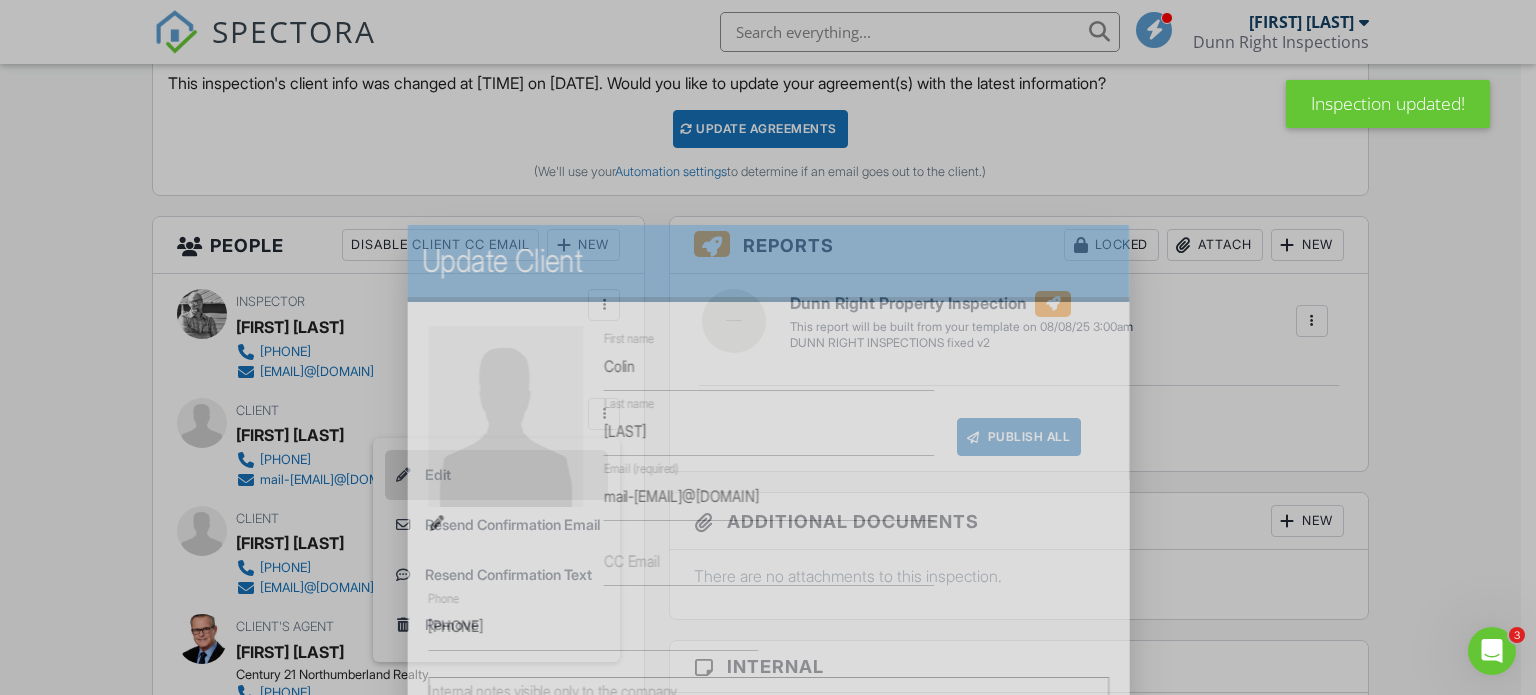 scroll, scrollTop: 0, scrollLeft: 0, axis: both 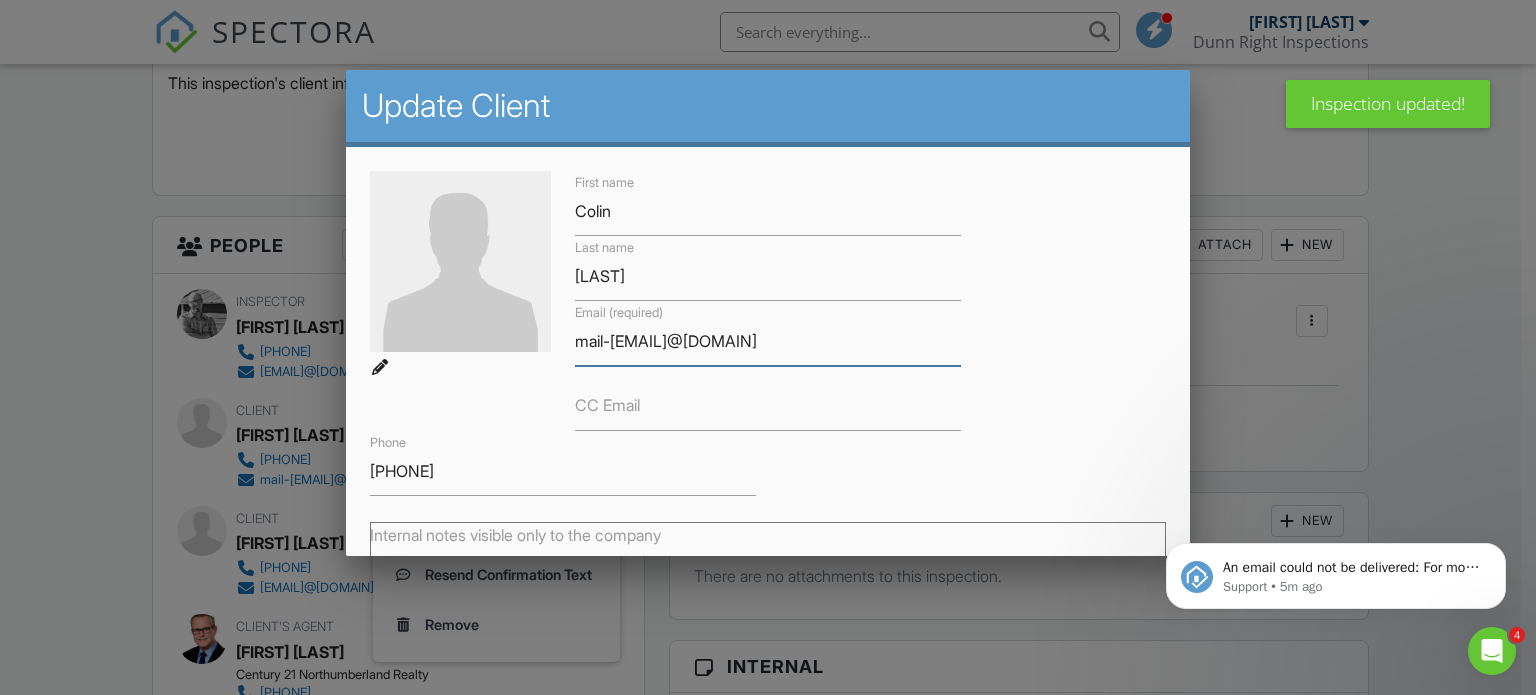 drag, startPoint x: 608, startPoint y: 339, endPoint x: 567, endPoint y: 340, distance: 41.01219 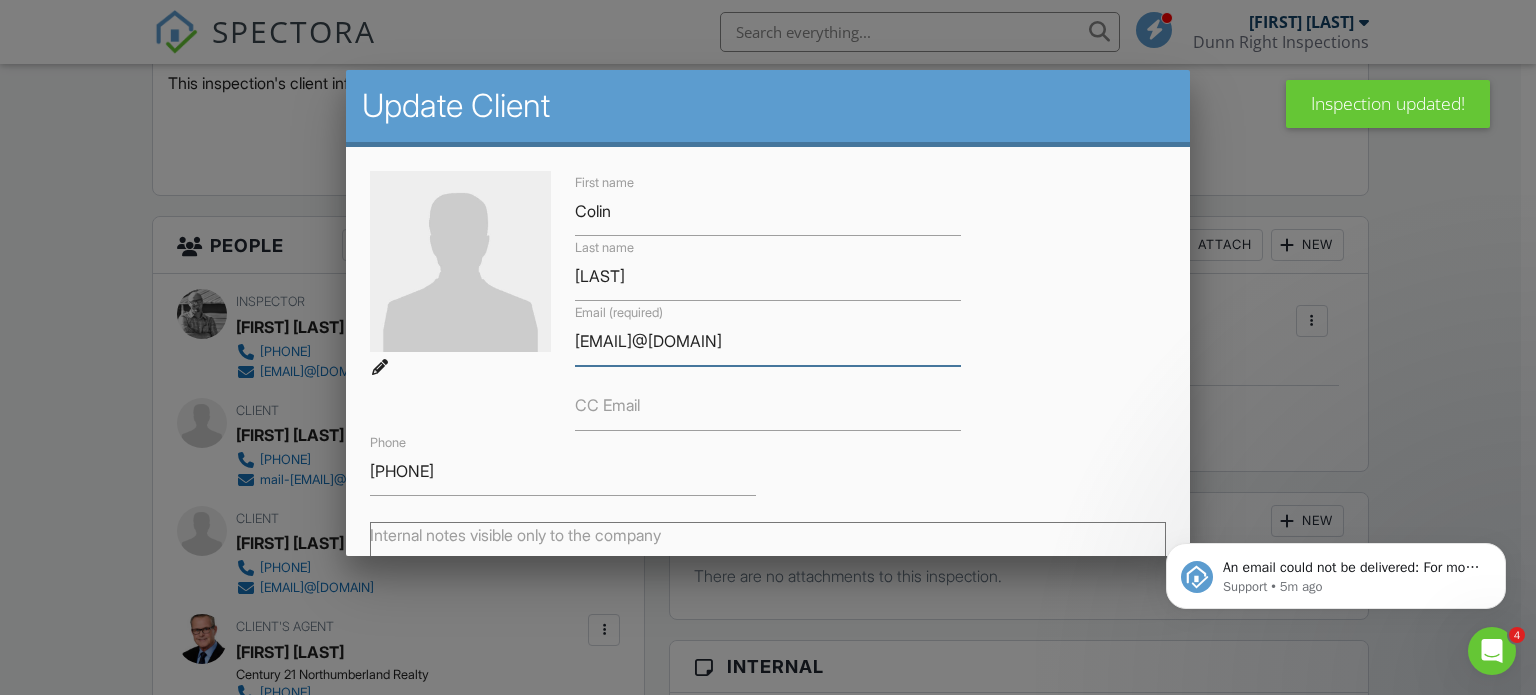 type on "[EMAIL]@[DOMAIN]" 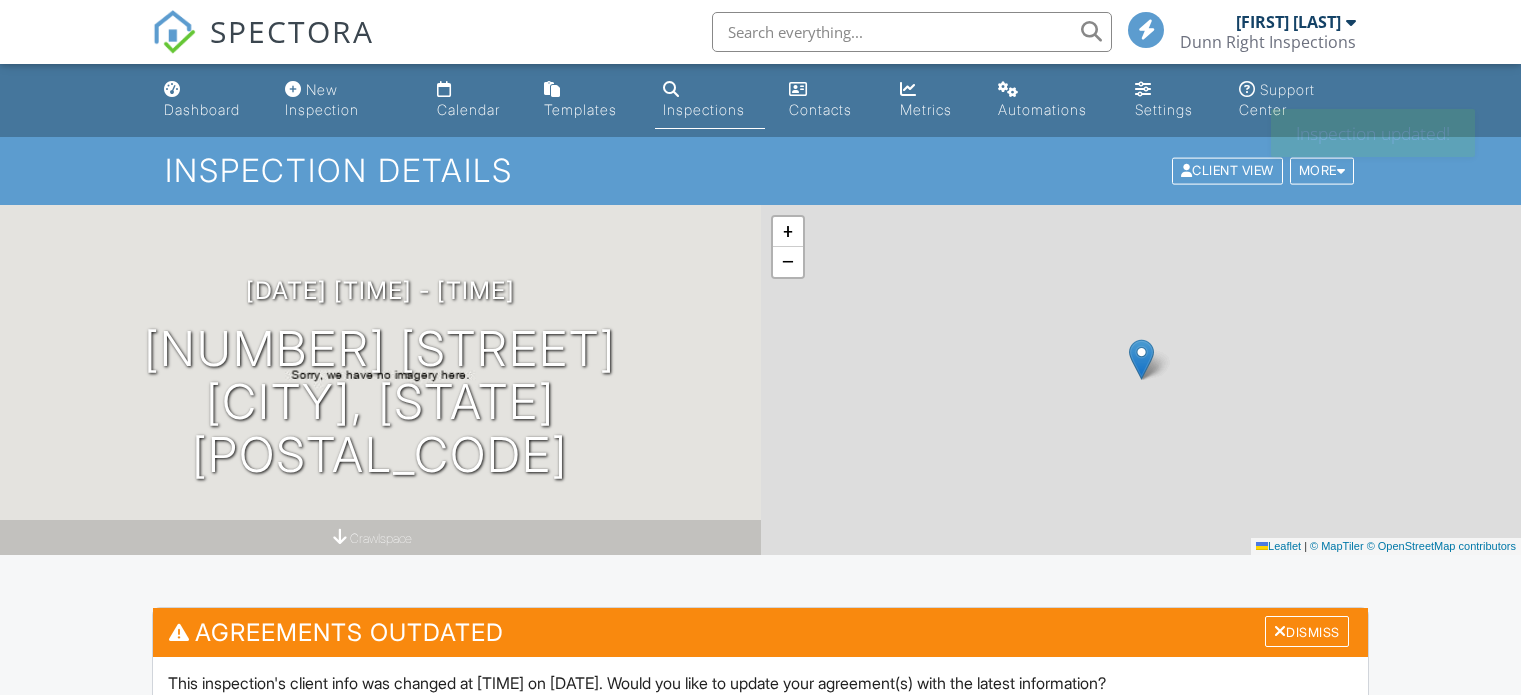 scroll, scrollTop: 300, scrollLeft: 0, axis: vertical 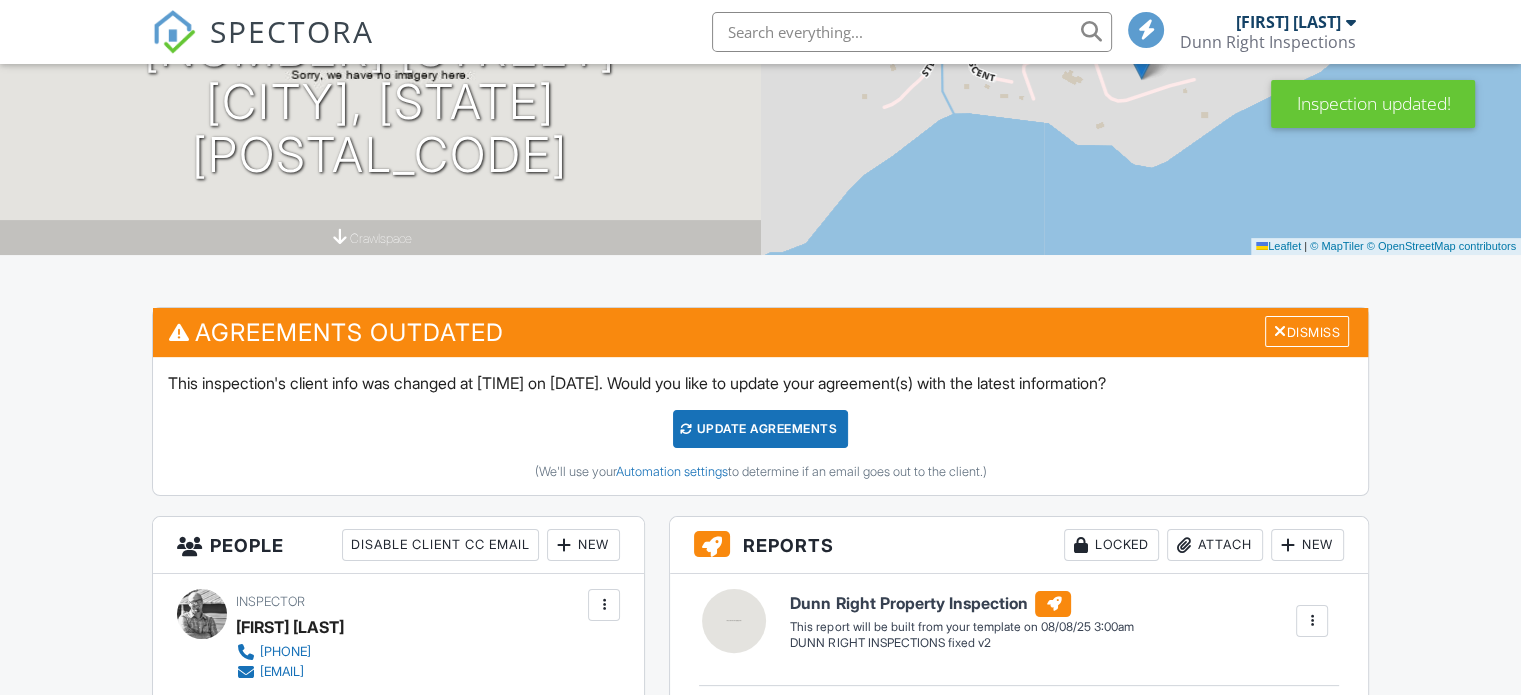 click on "Update Agreements" at bounding box center [760, 429] 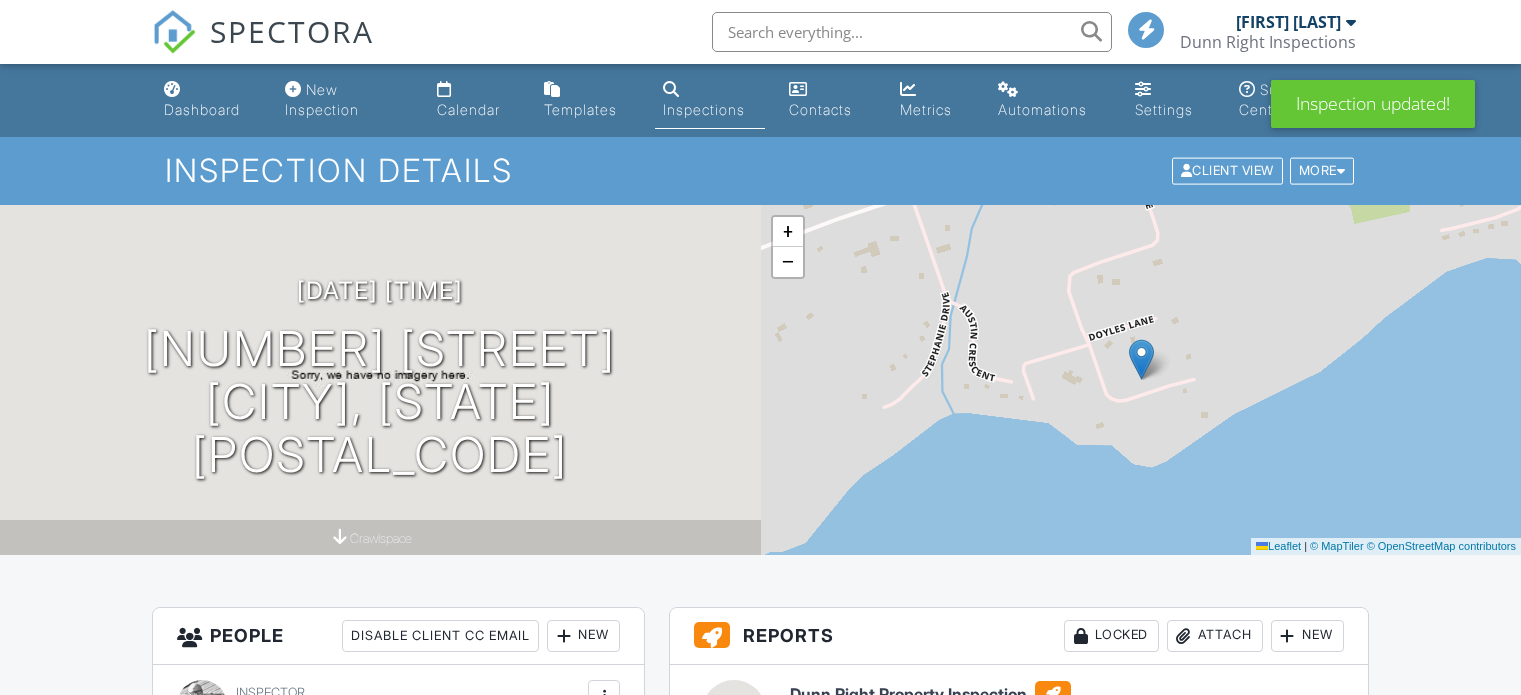 scroll, scrollTop: 0, scrollLeft: 0, axis: both 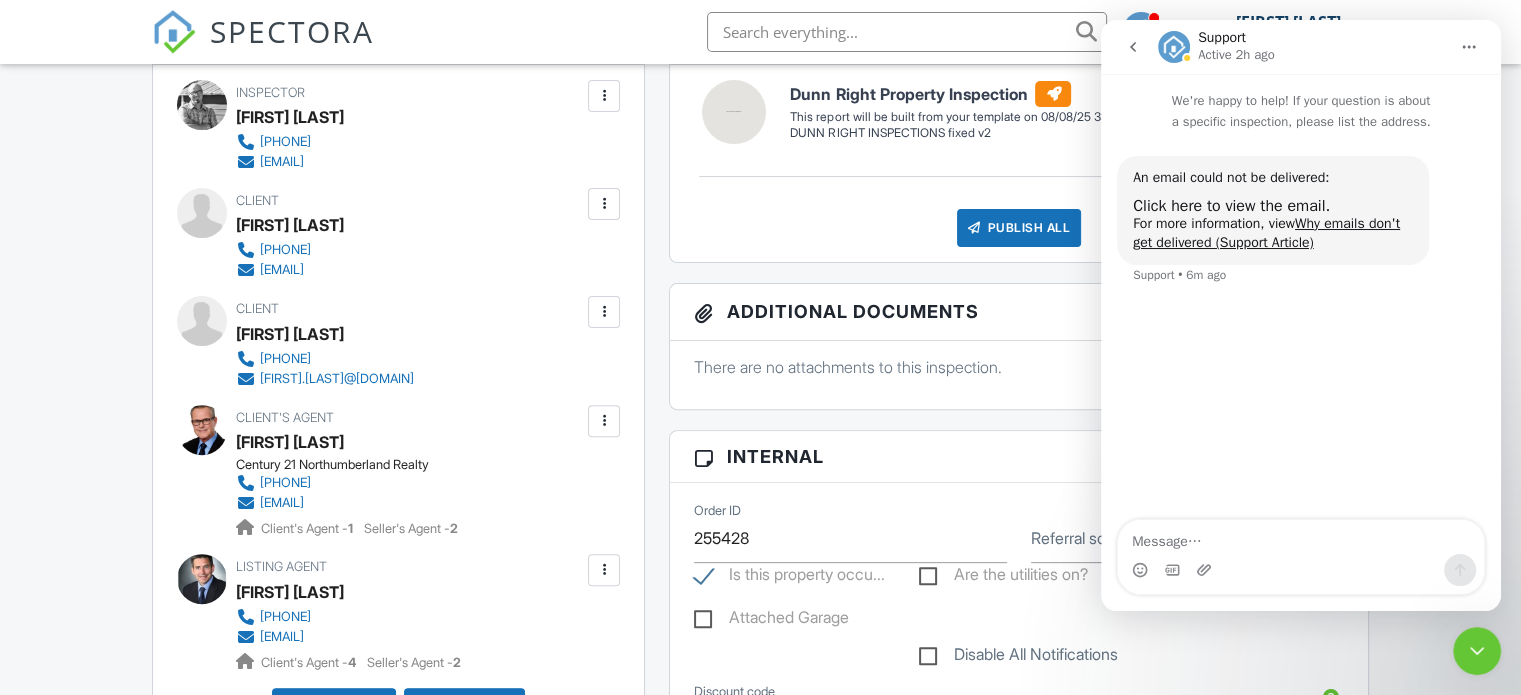 click at bounding box center (604, 204) 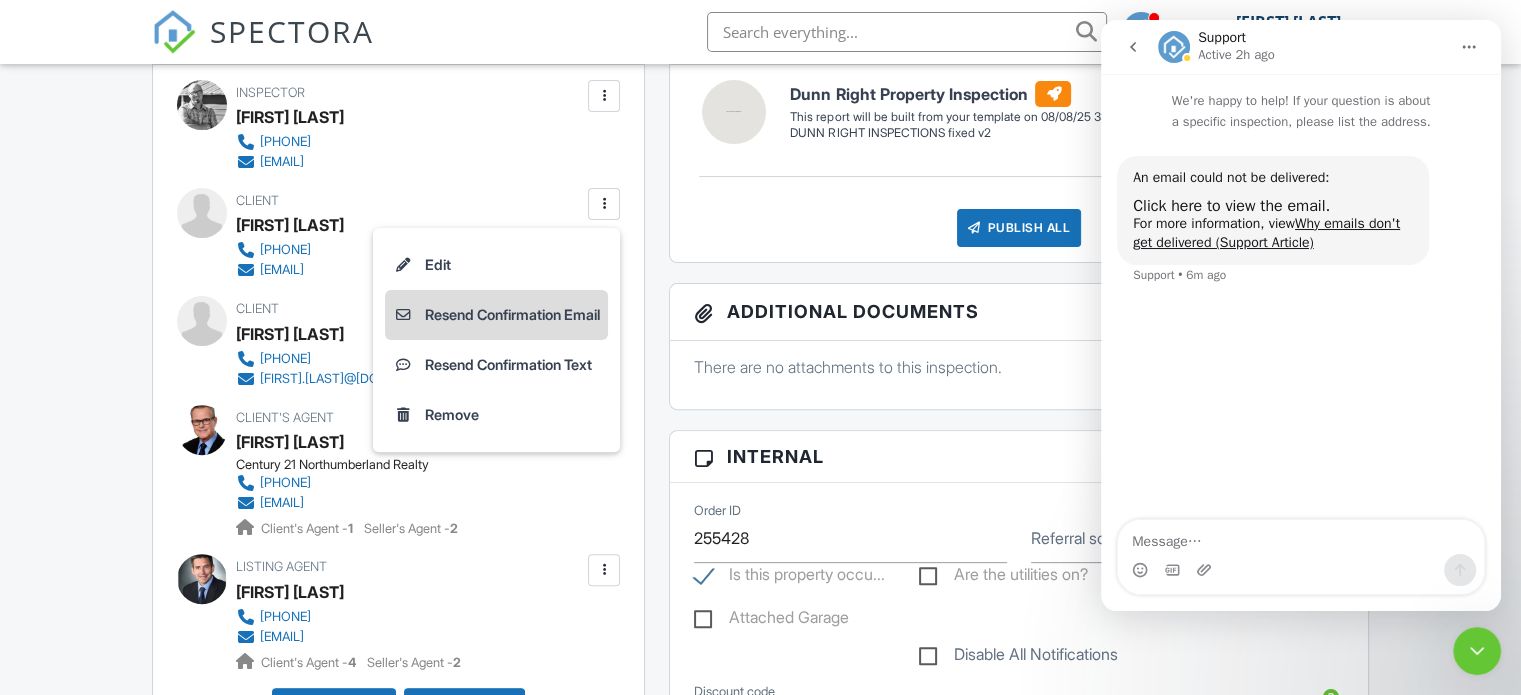 click on "Resend Confirmation Email" at bounding box center (496, 315) 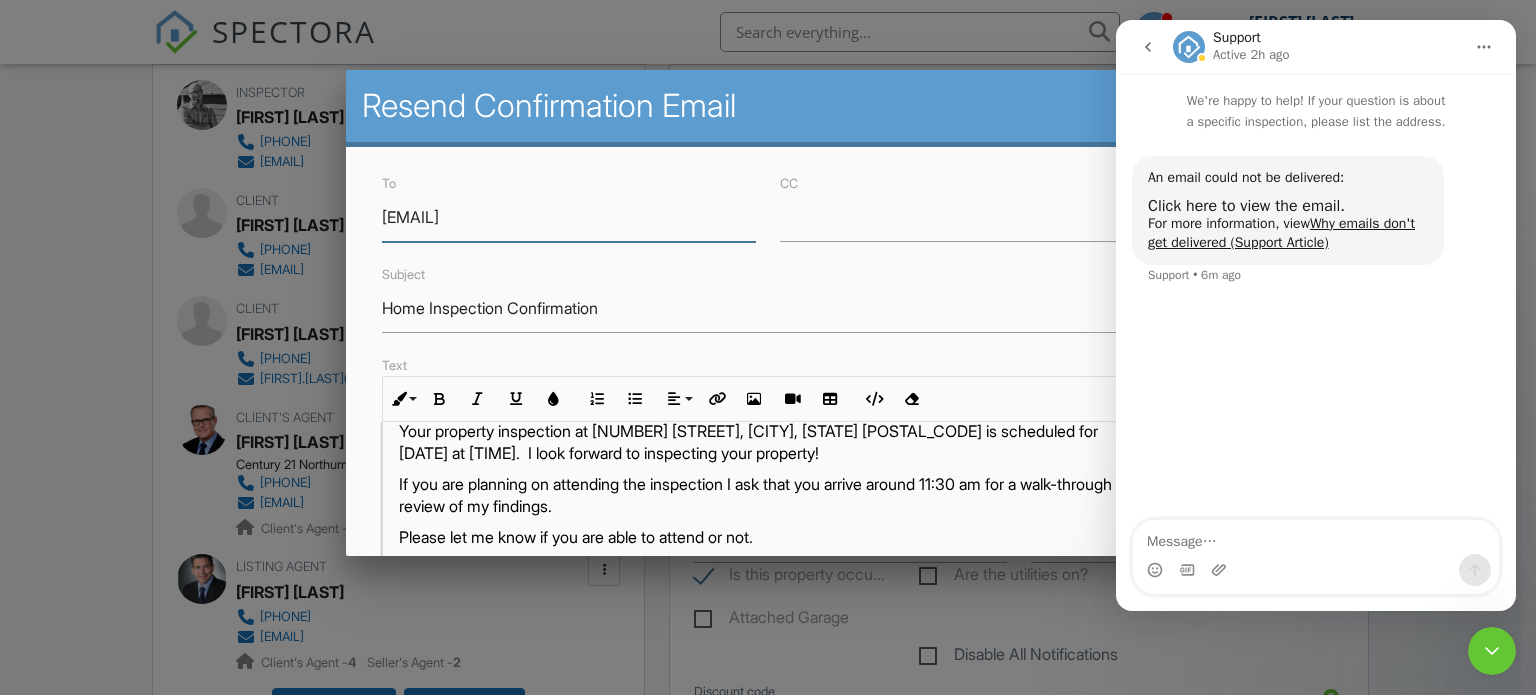 scroll, scrollTop: 88, scrollLeft: 0, axis: vertical 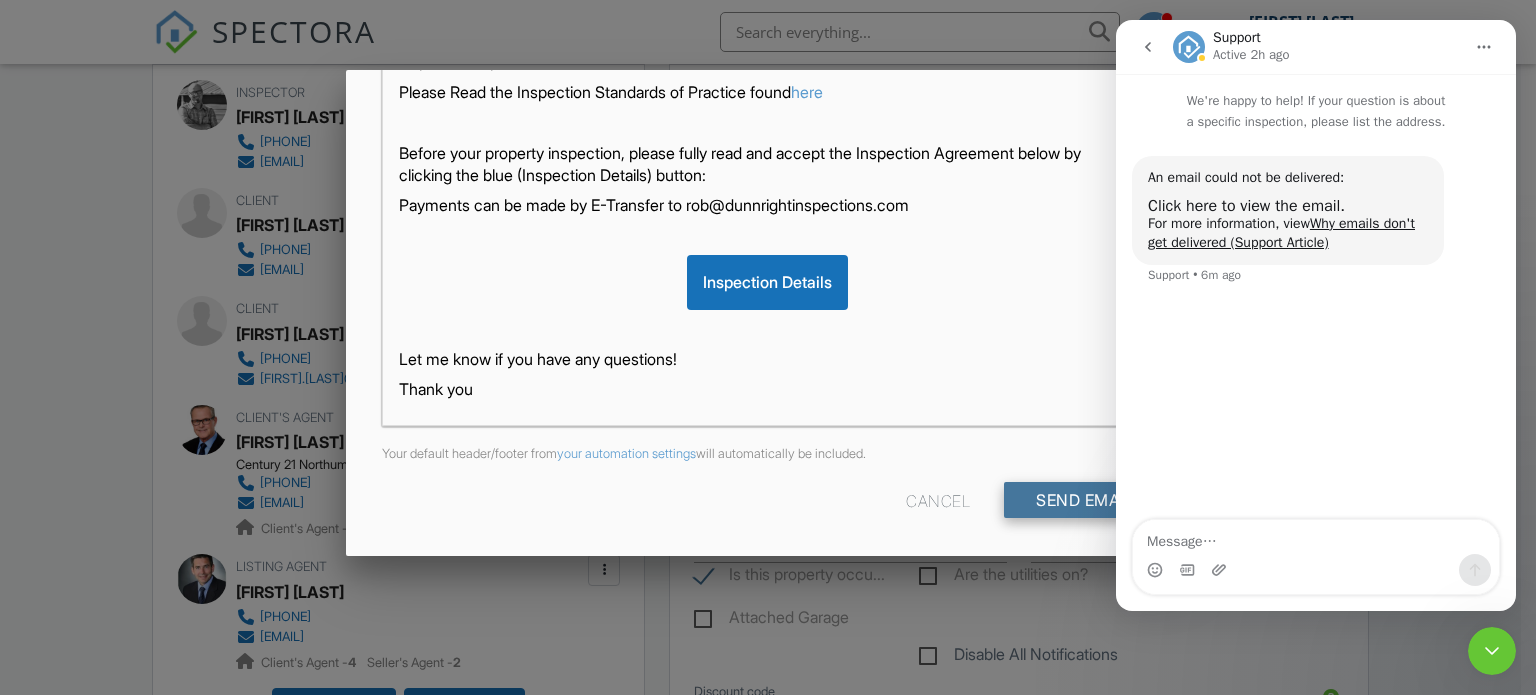 click on "Send Email" at bounding box center [1085, 500] 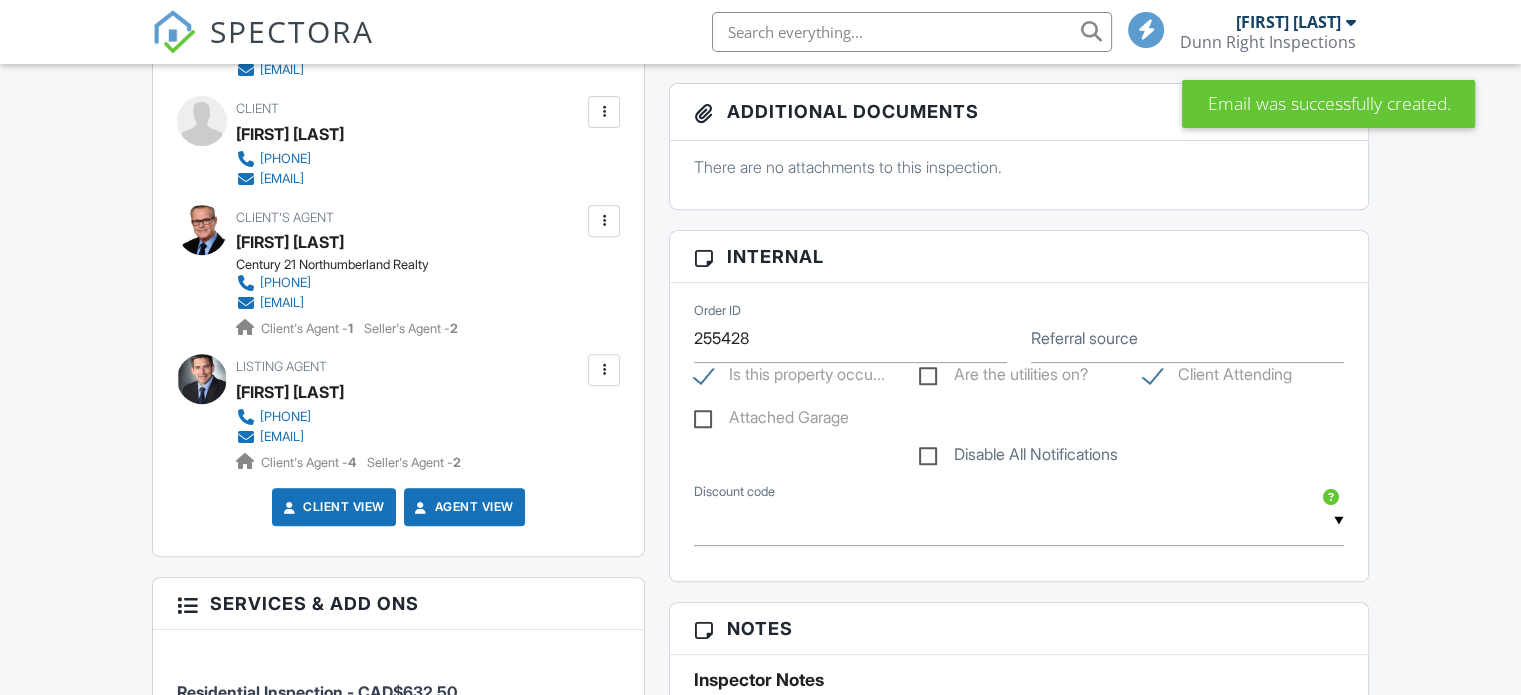 scroll, scrollTop: 800, scrollLeft: 0, axis: vertical 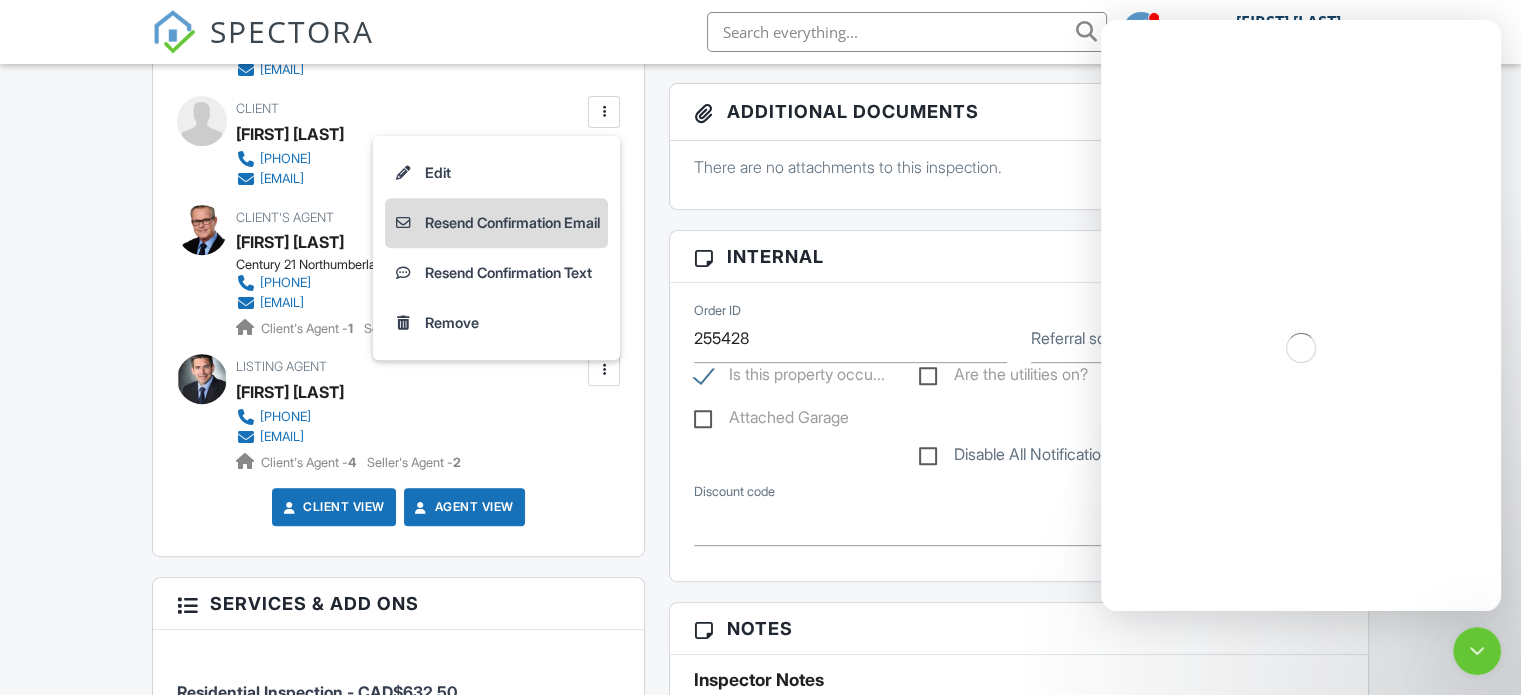 click on "Resend Confirmation Email" at bounding box center [496, 223] 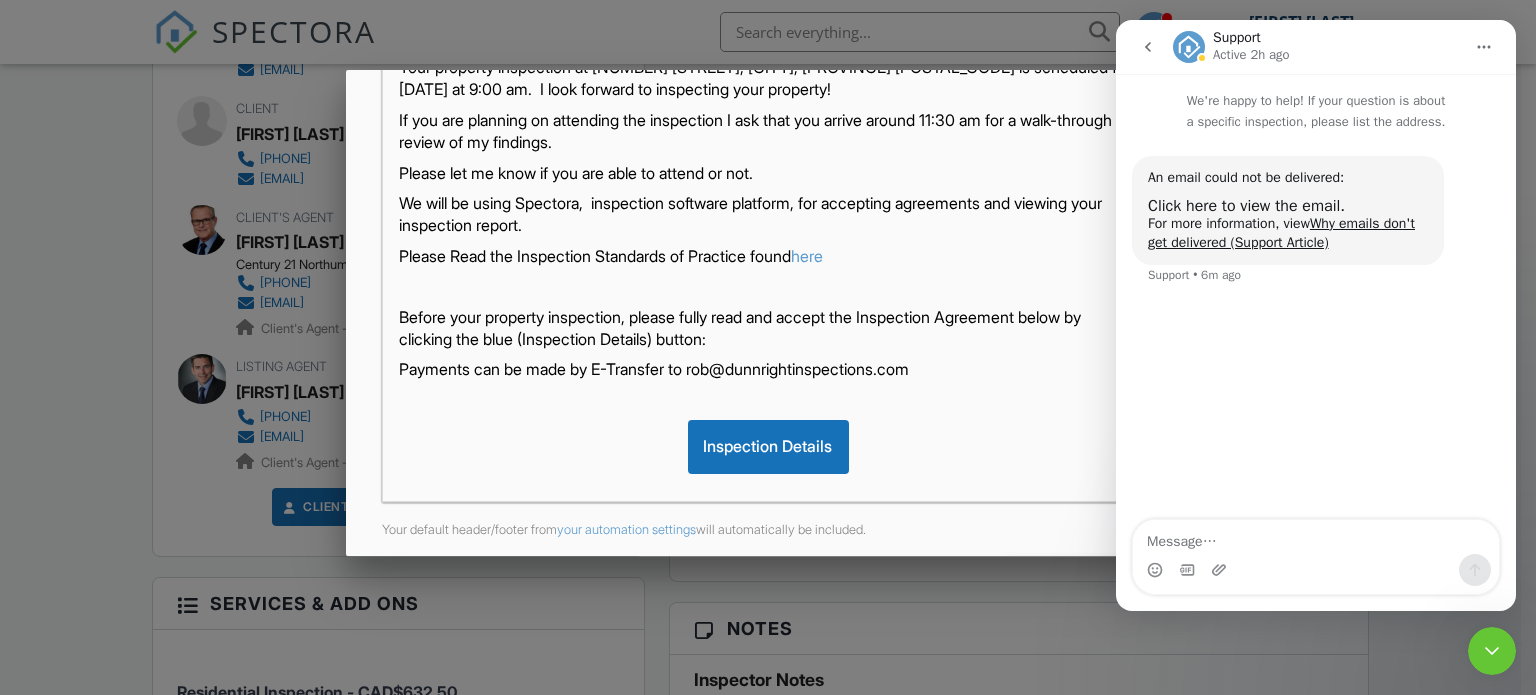 scroll, scrollTop: 496, scrollLeft: 0, axis: vertical 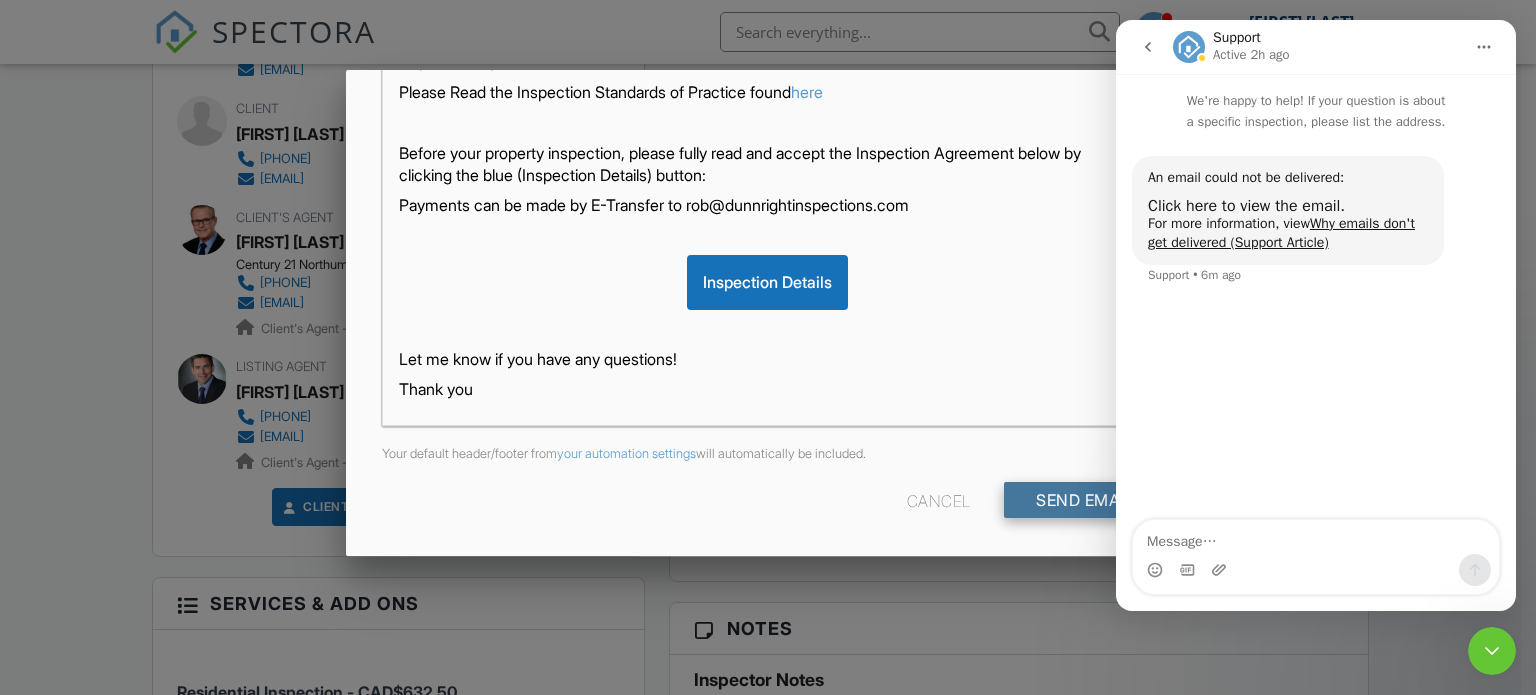 click on "Send Email" at bounding box center [1085, 500] 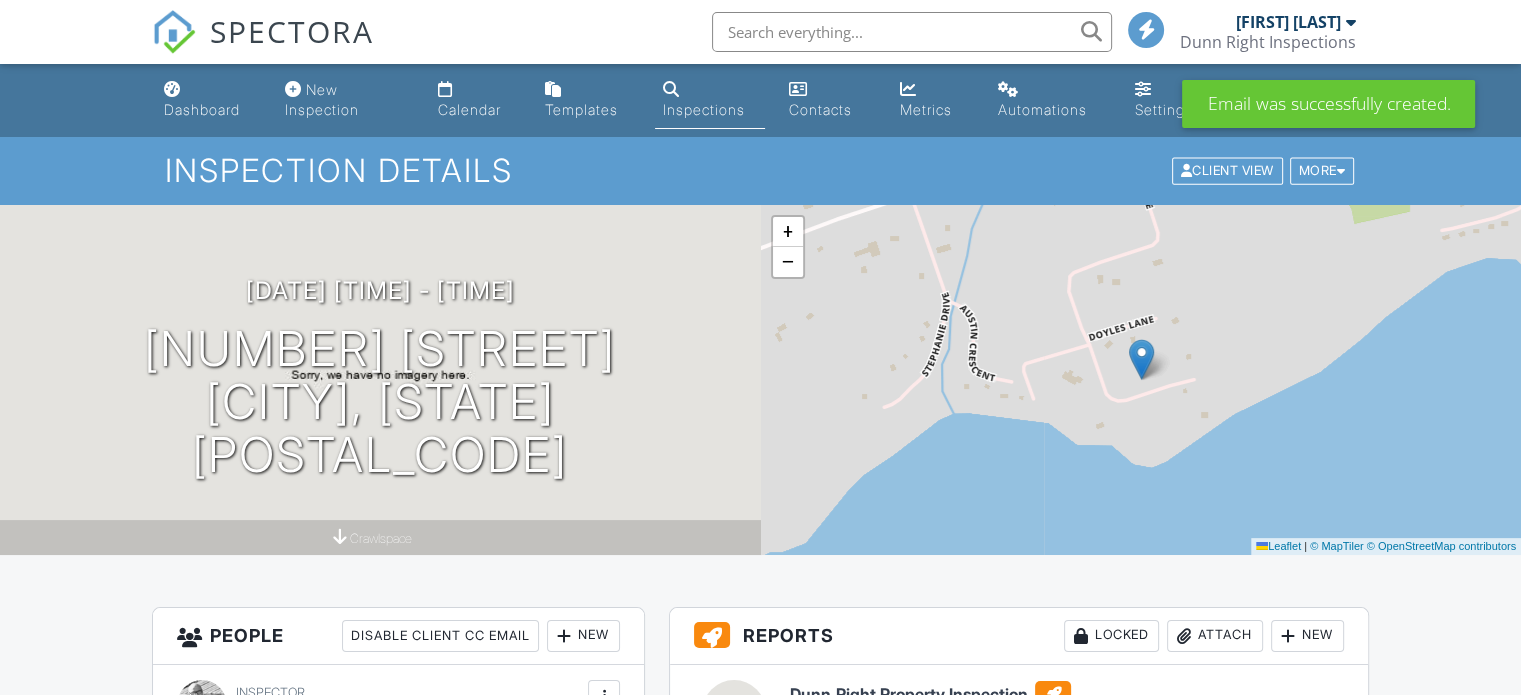 scroll, scrollTop: 600, scrollLeft: 0, axis: vertical 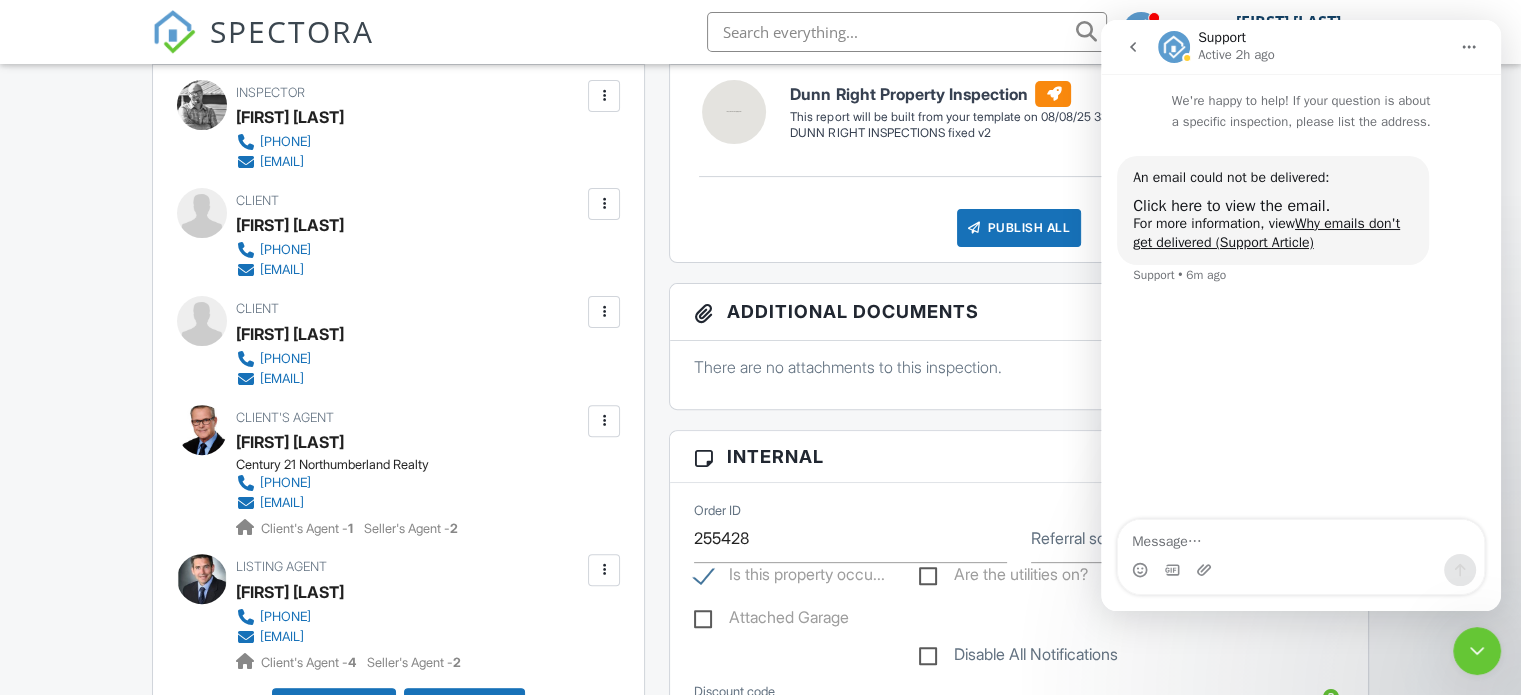 click 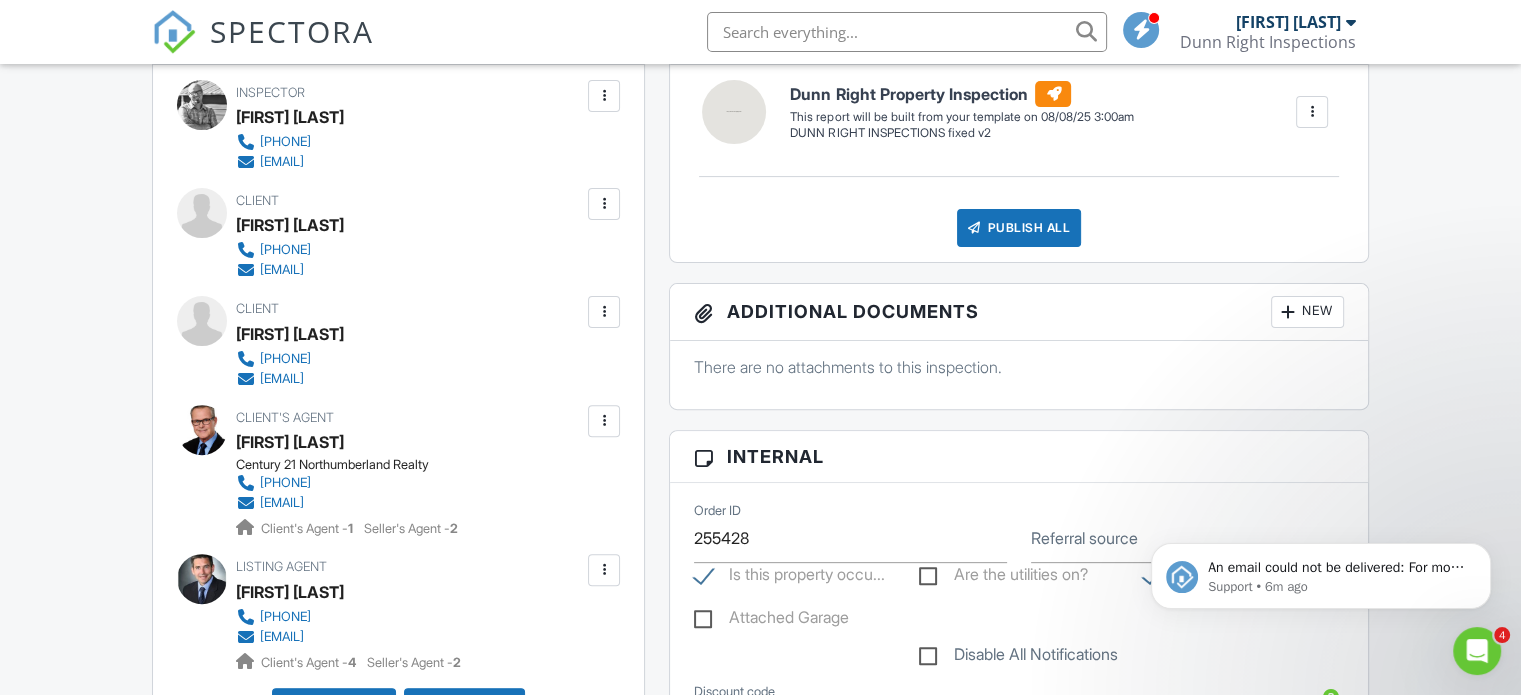 scroll, scrollTop: 0, scrollLeft: 0, axis: both 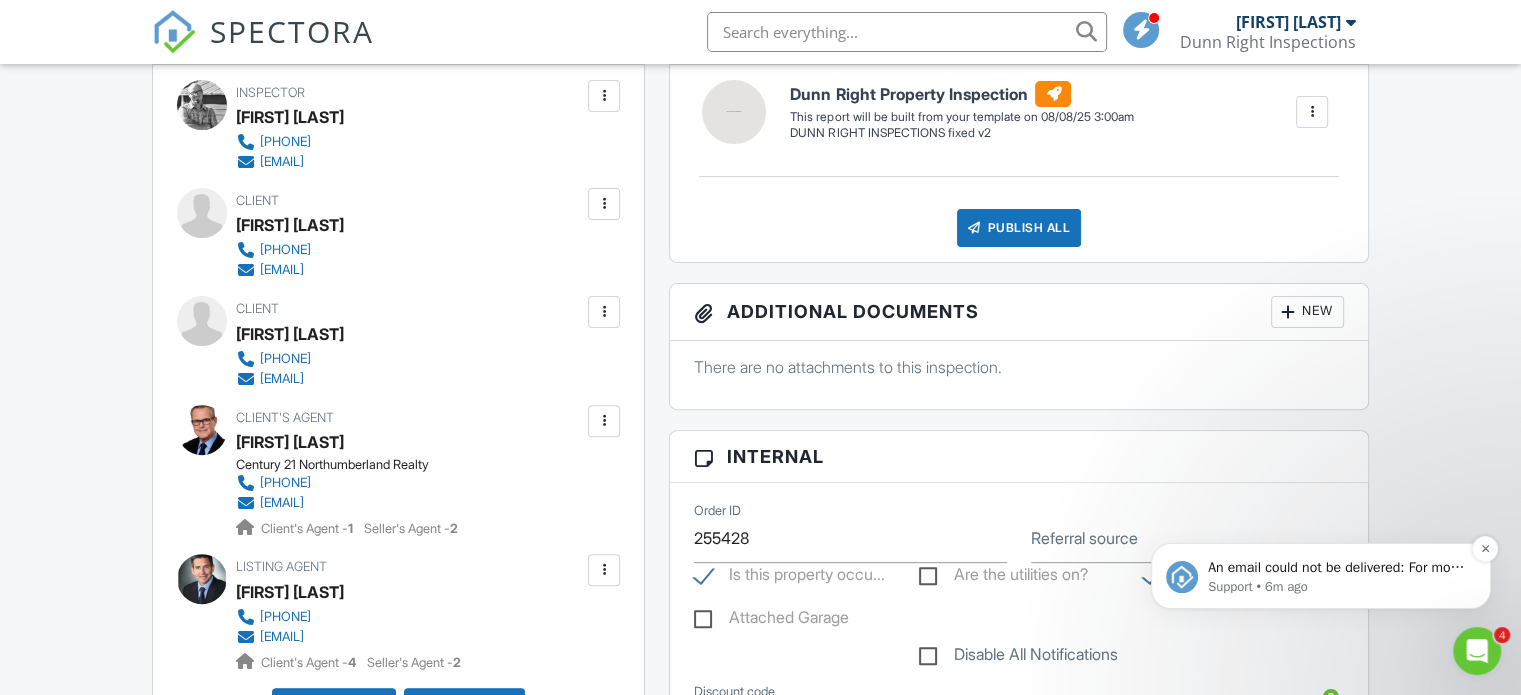 click on "An email could not be delivered:  For more information, view Why emails don't get delivered (Support Article)" at bounding box center (1337, 568) 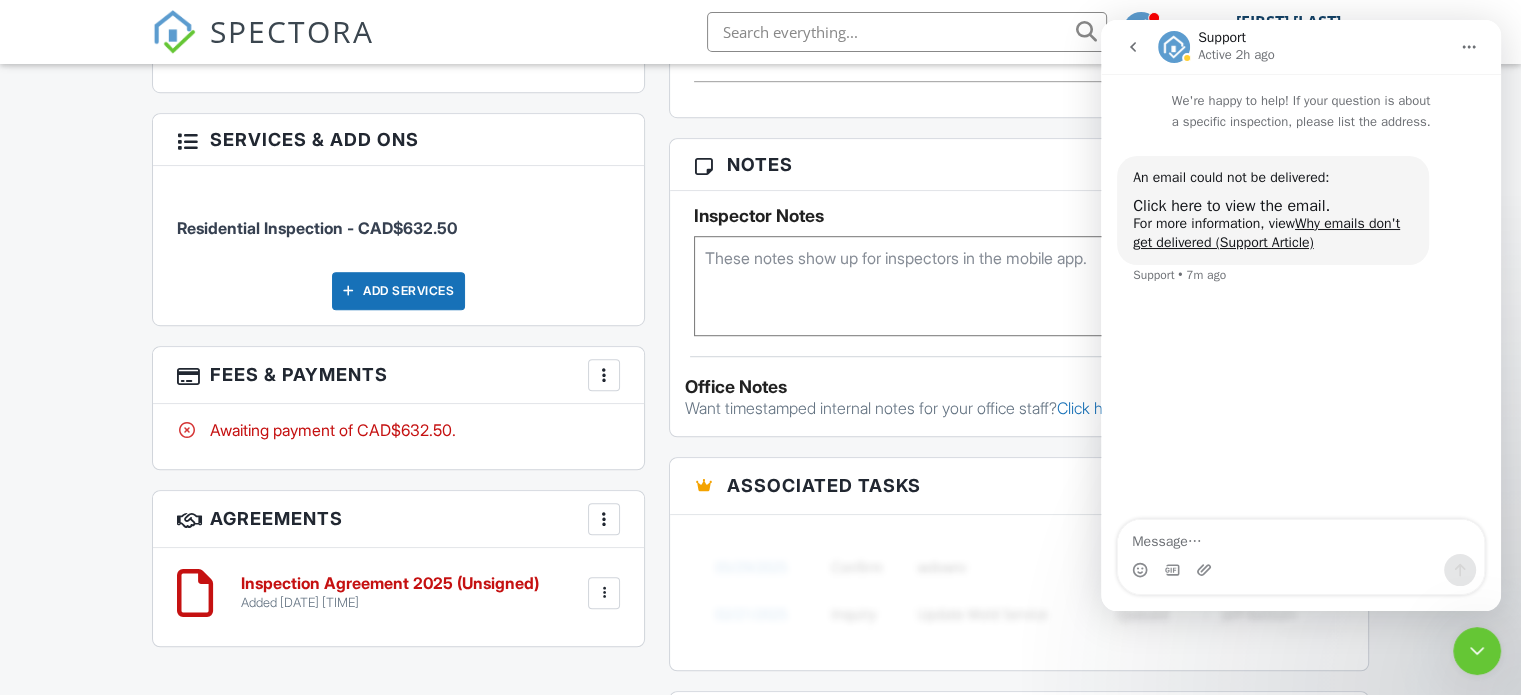 scroll, scrollTop: 1300, scrollLeft: 0, axis: vertical 